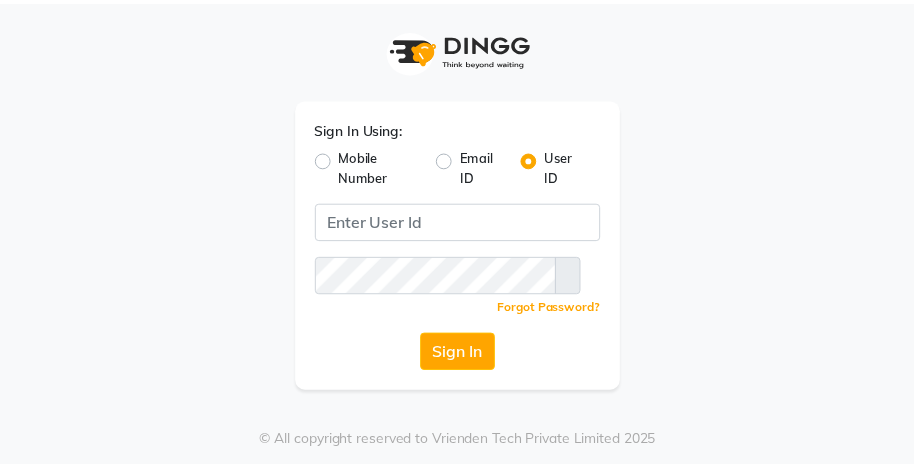 scroll, scrollTop: 0, scrollLeft: 0, axis: both 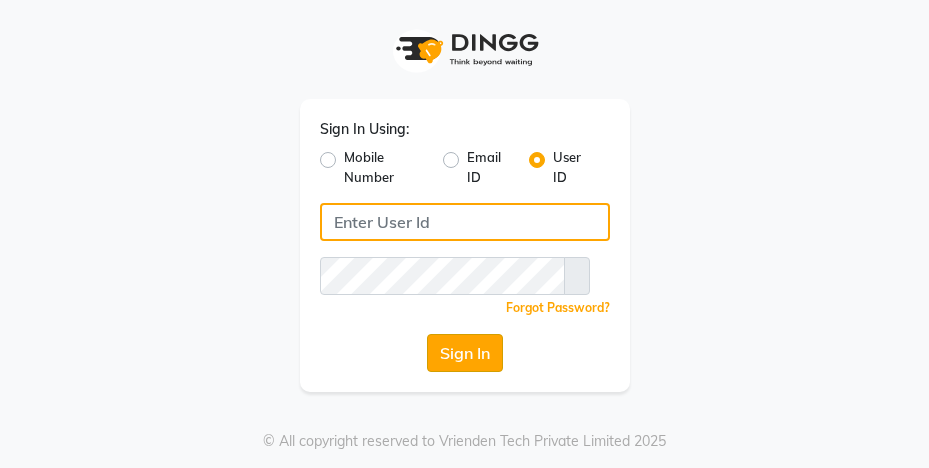 type on "prabhutasalon" 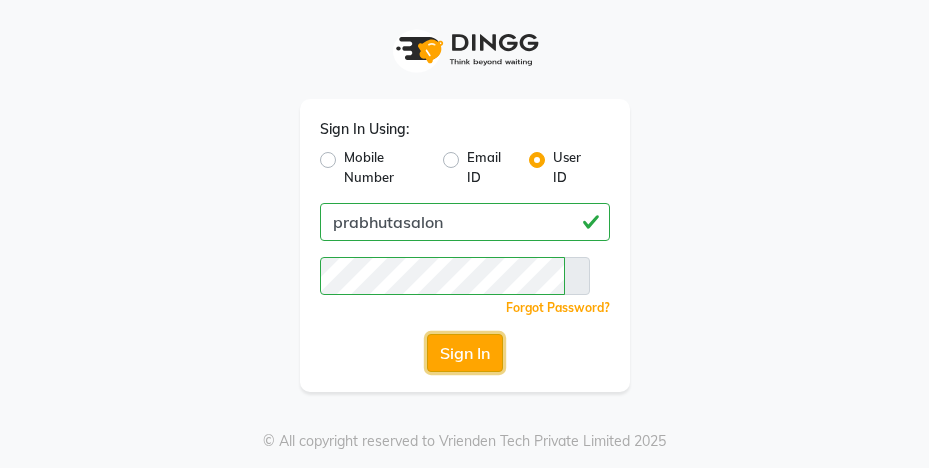 click on "Sign In" at bounding box center [465, 353] 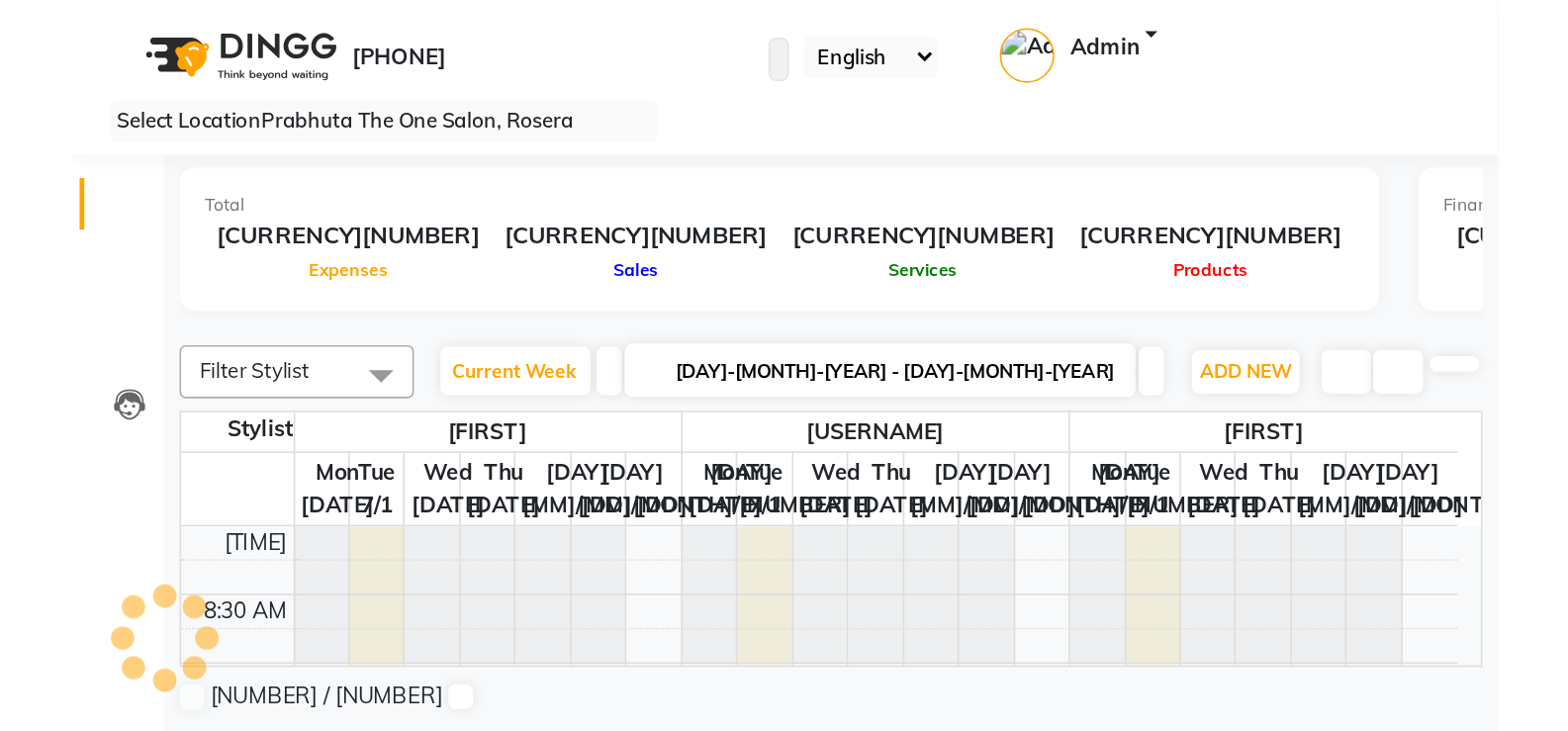 scroll, scrollTop: 0, scrollLeft: 0, axis: both 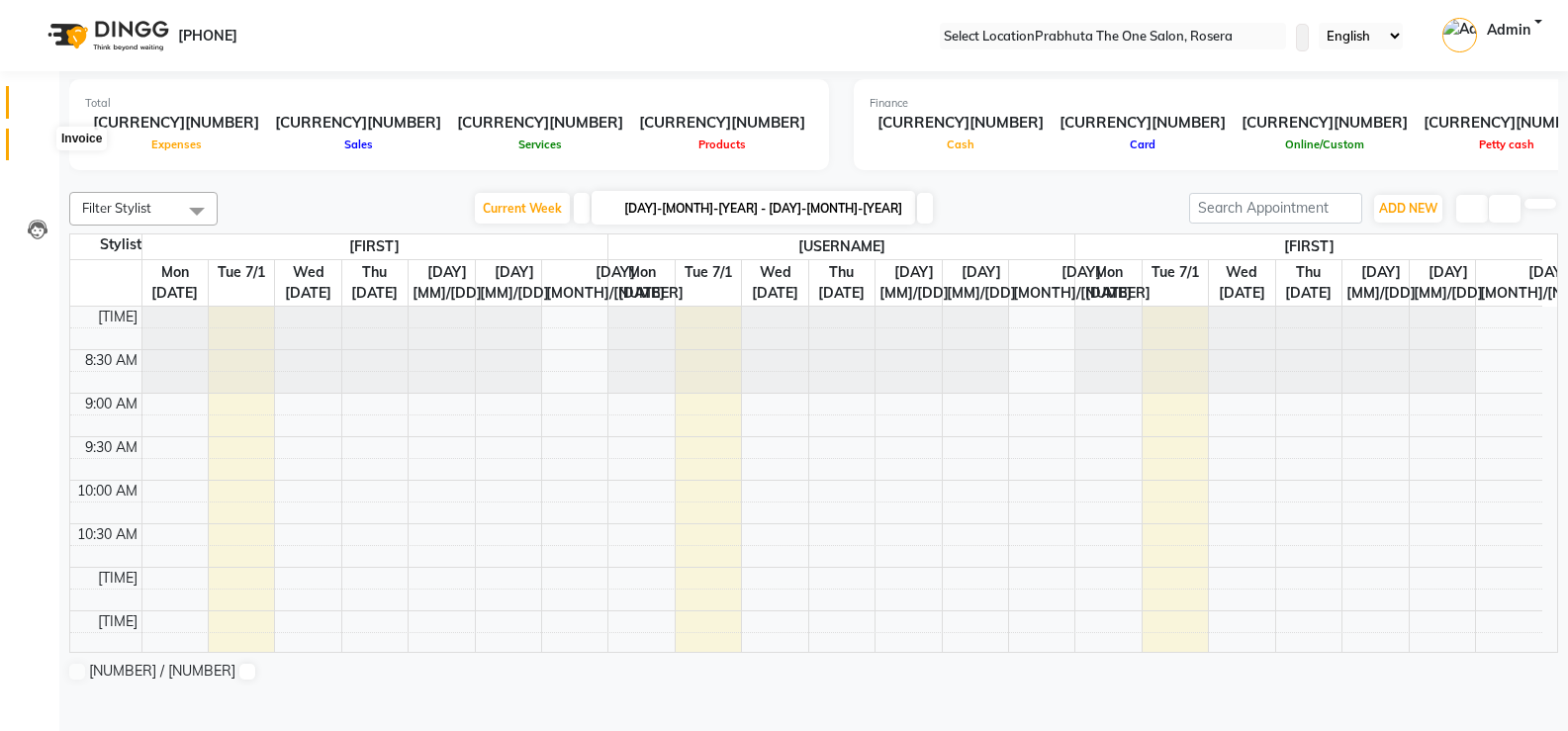 click at bounding box center [38, 149] 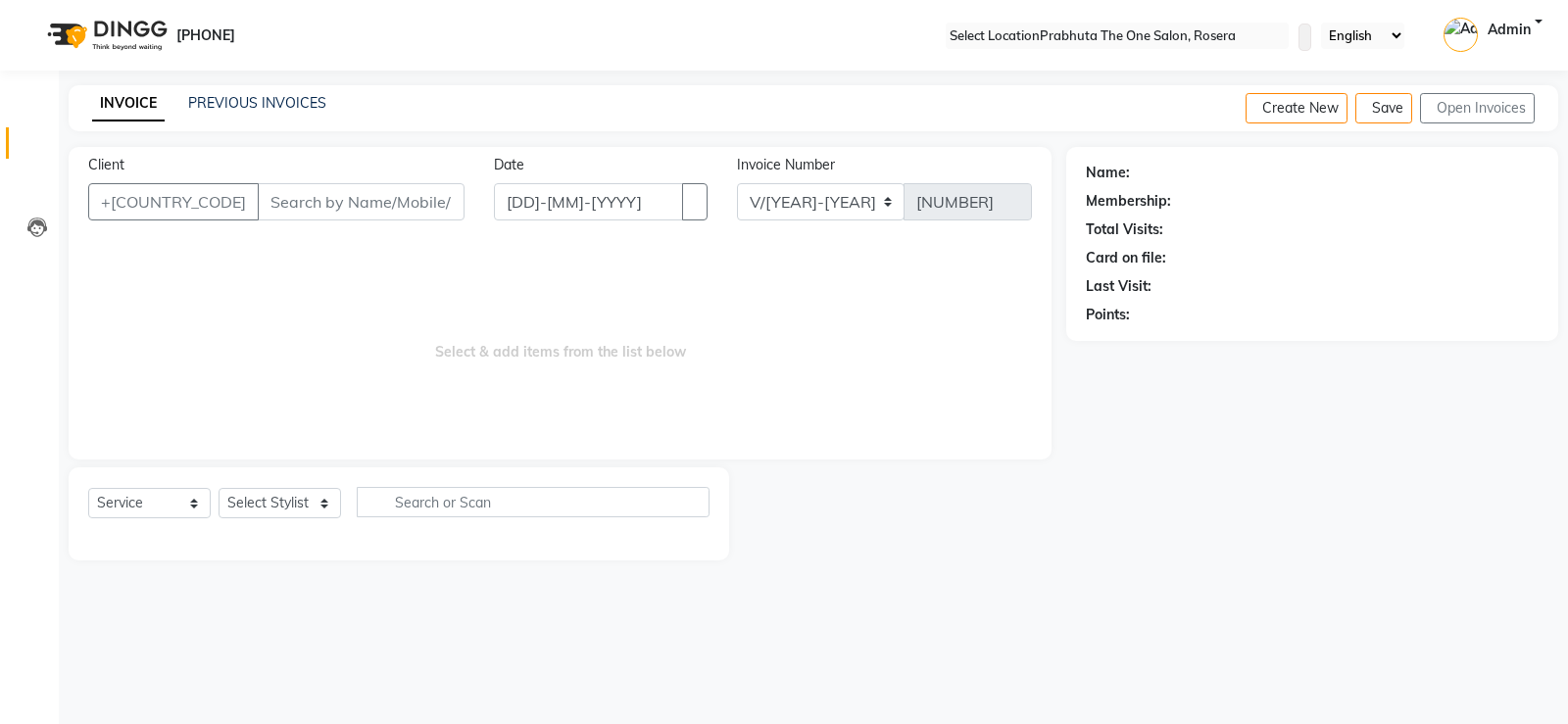 drag, startPoint x: 216, startPoint y: 209, endPoint x: 220, endPoint y: 176, distance: 33.24154 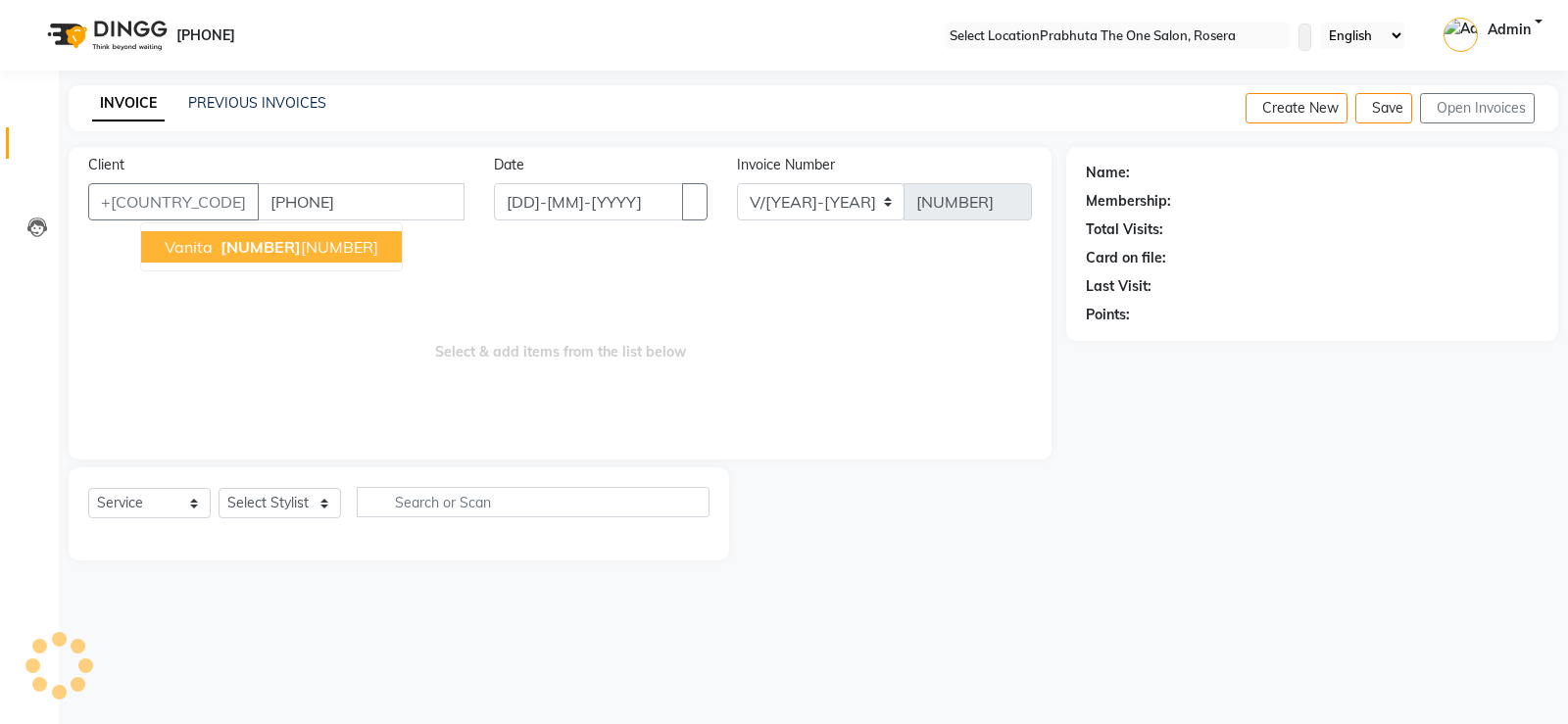 type on "[PHONE]" 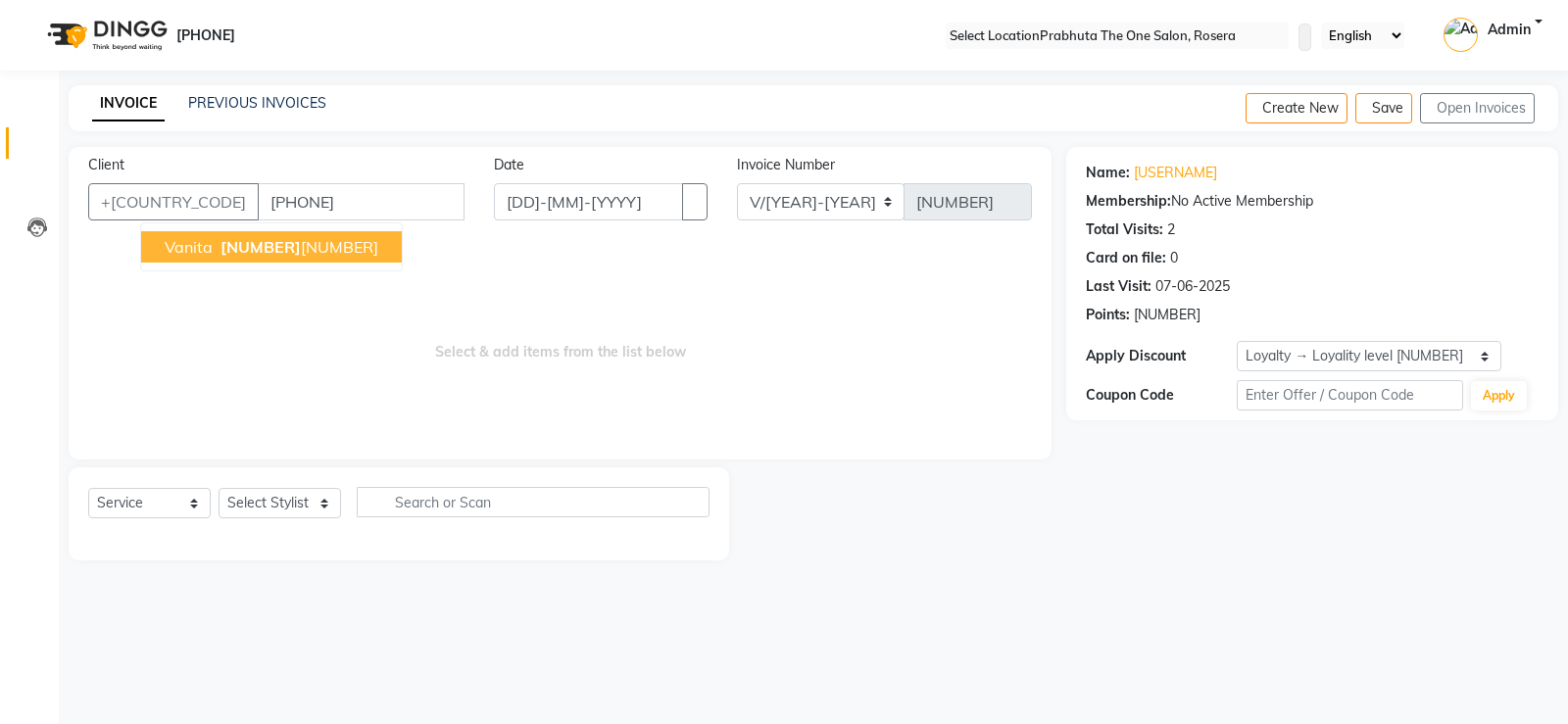 click on "vanita" at bounding box center (188, 247) 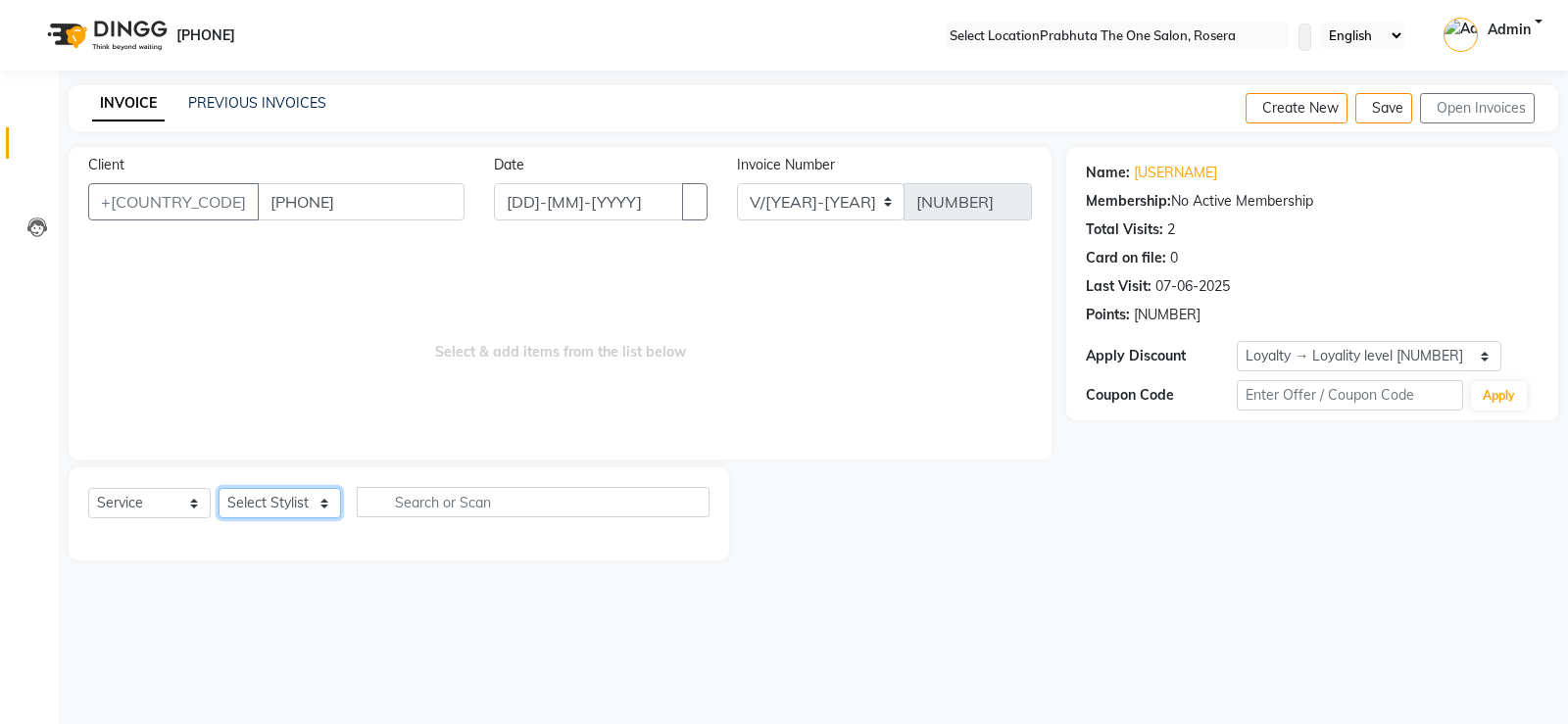 click on "Select Stylist [FIRST] [FIRST] [FIRST] [FIRST] [FIRST] [FIRST] [FIRST] [FIRST] [FIRST] [FIRST] [FIRST]" at bounding box center (279, 503) 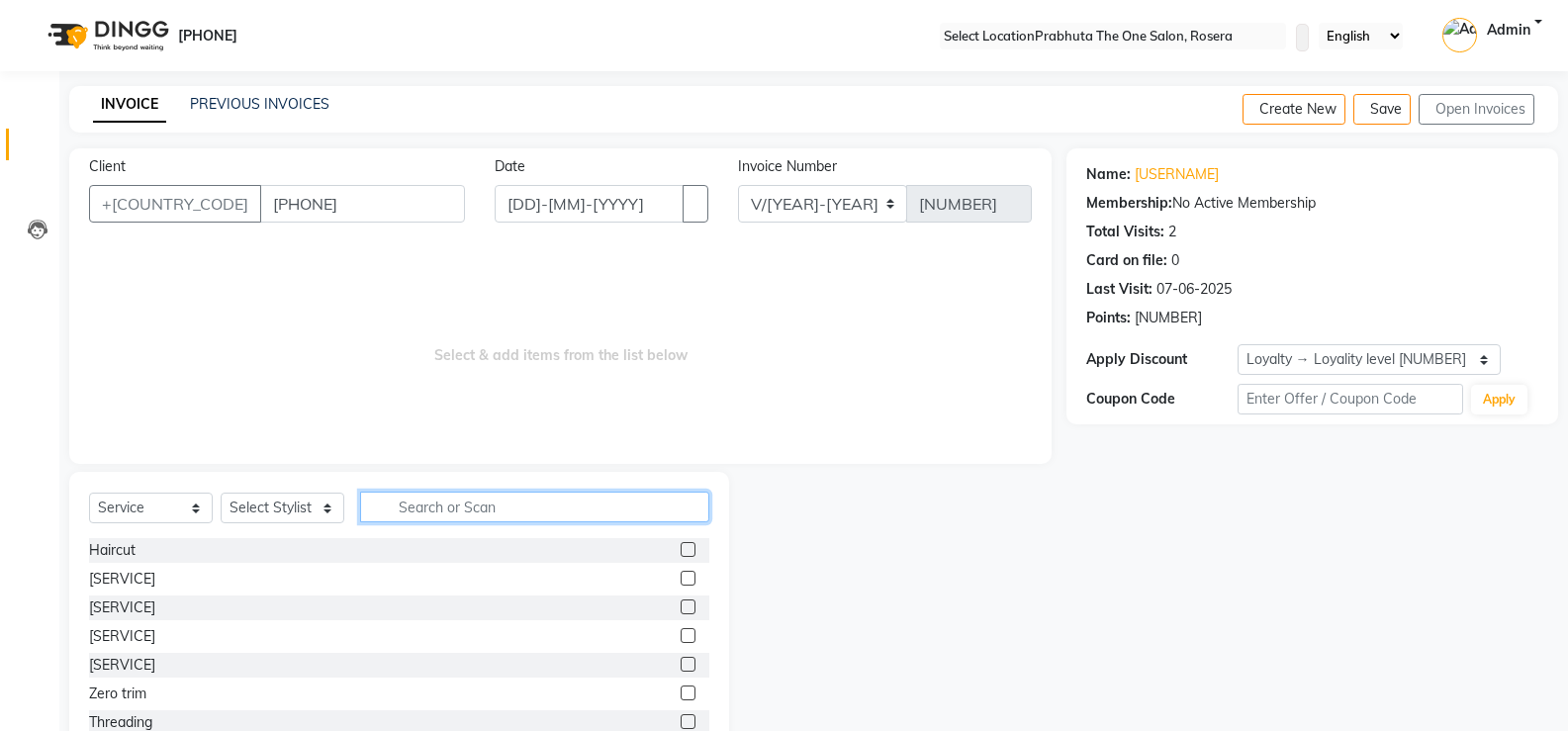 click at bounding box center (534, 506) 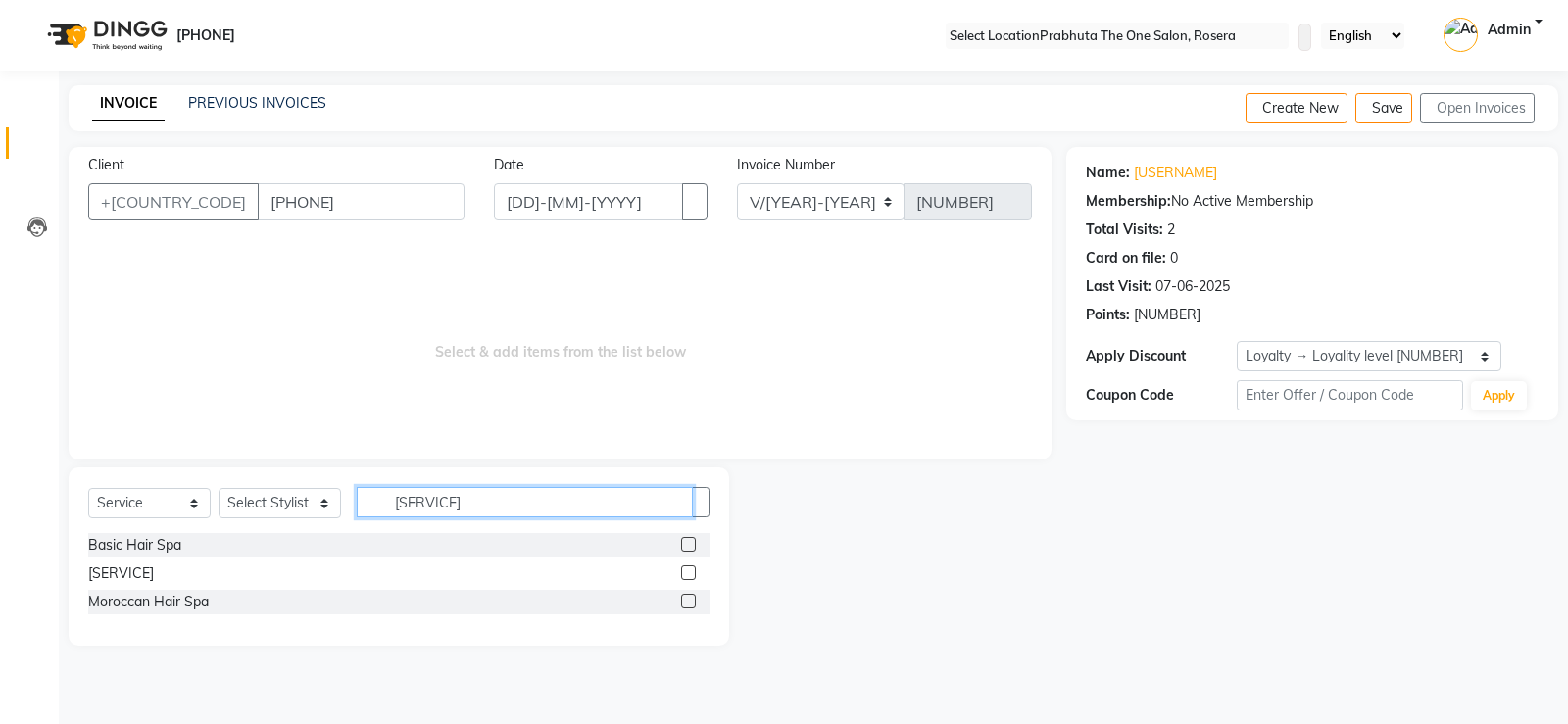 type on "[SERVICE]" 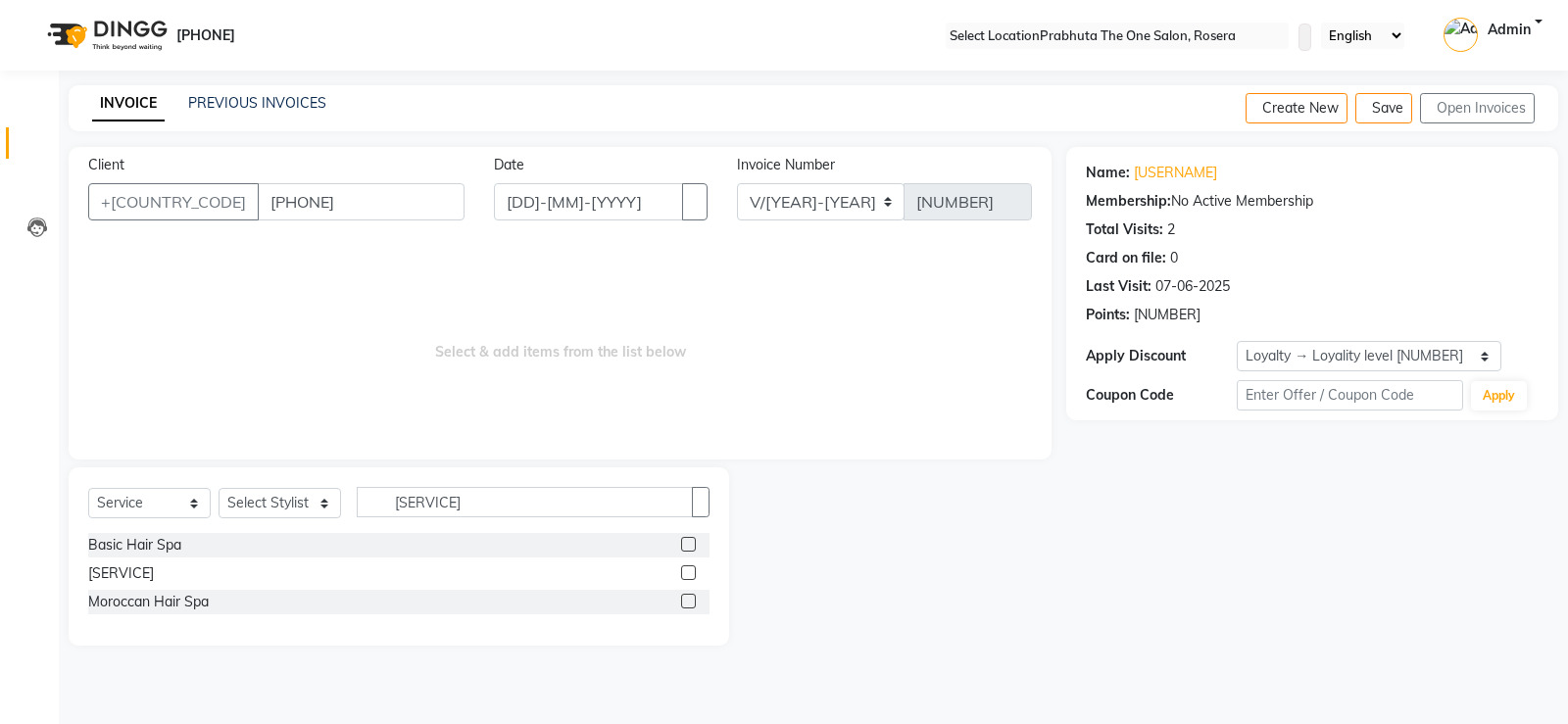 click at bounding box center [688, 601] 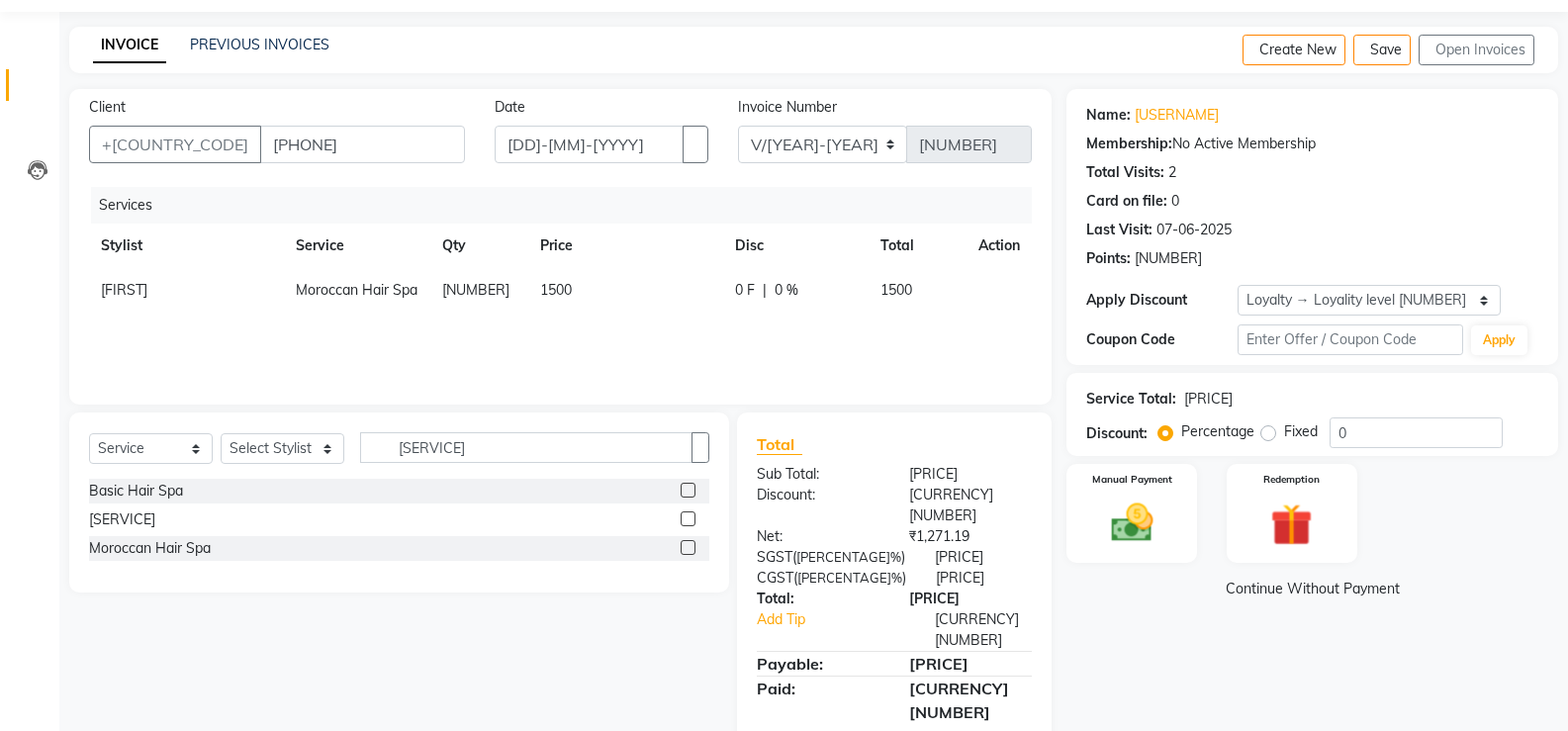 scroll, scrollTop: 60, scrollLeft: 0, axis: vertical 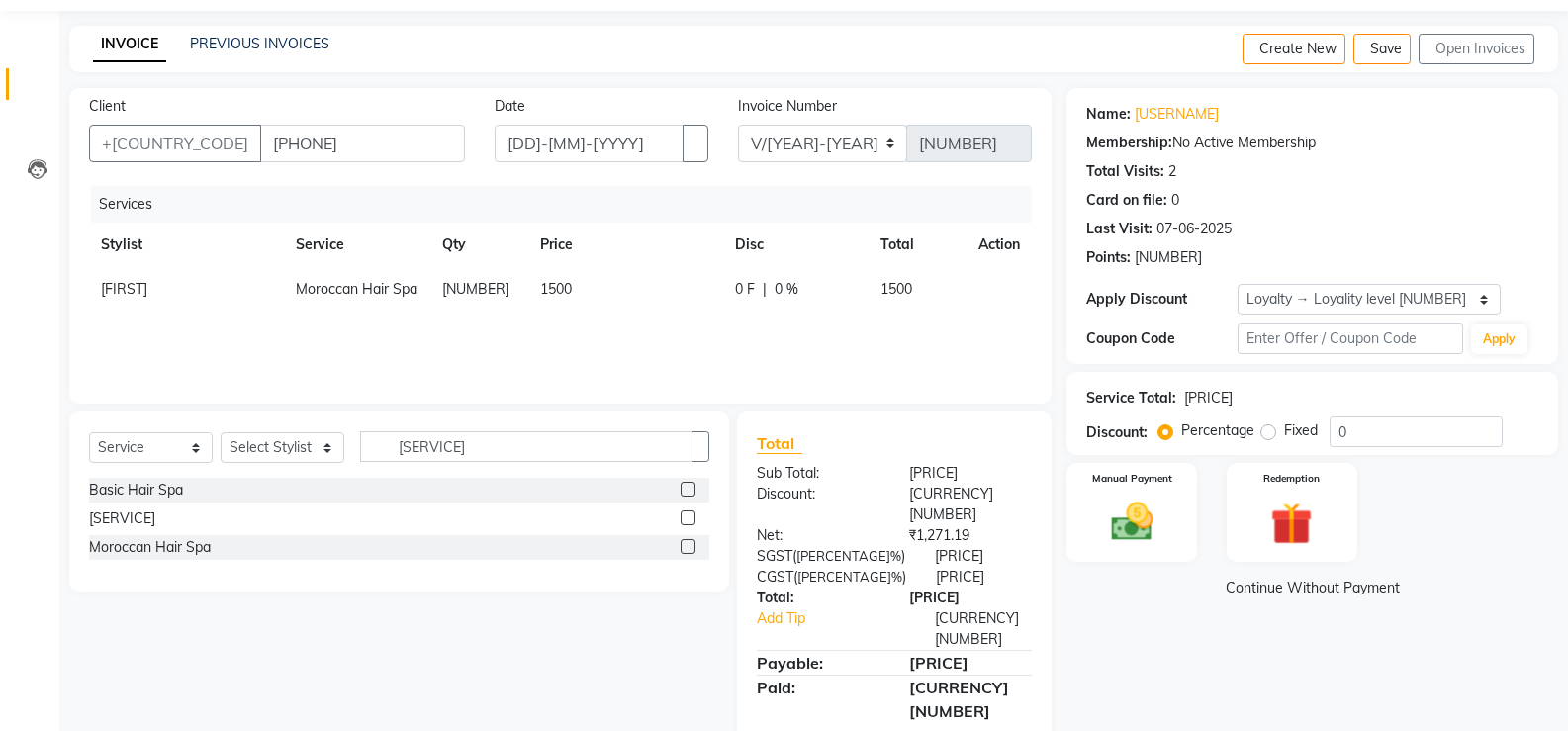 click on "1500" at bounding box center [625, 289] 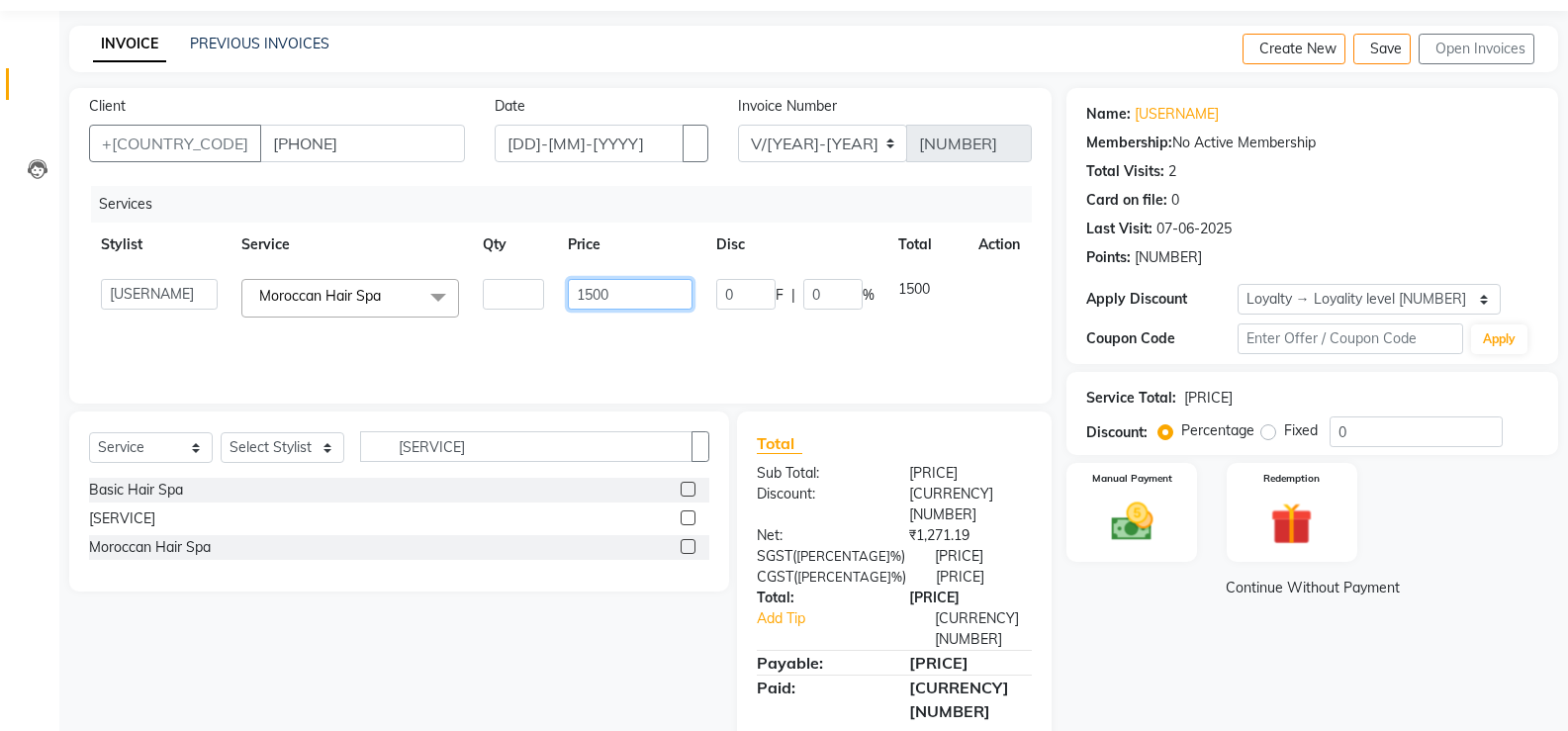 click on "1500" at bounding box center [513, 294] 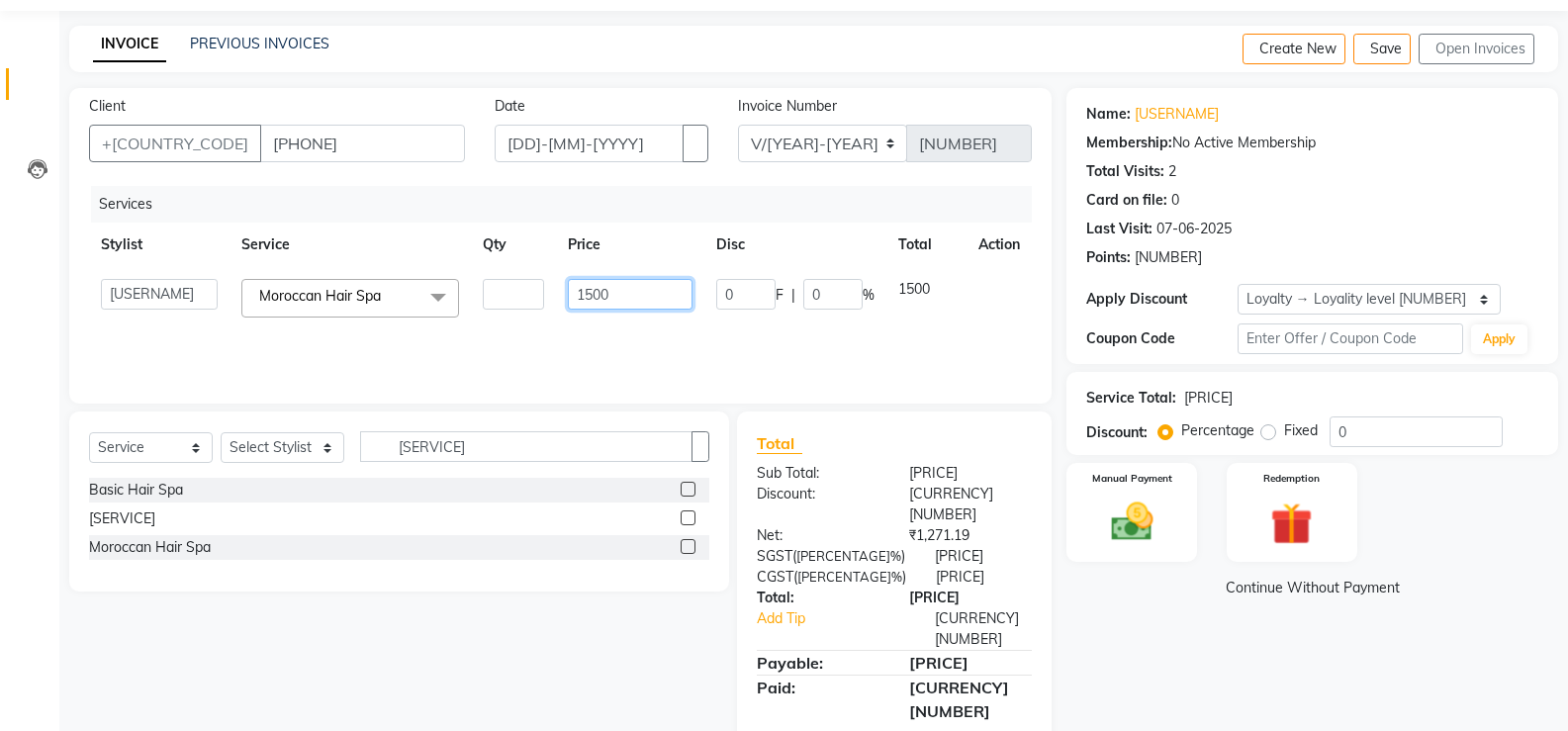 type 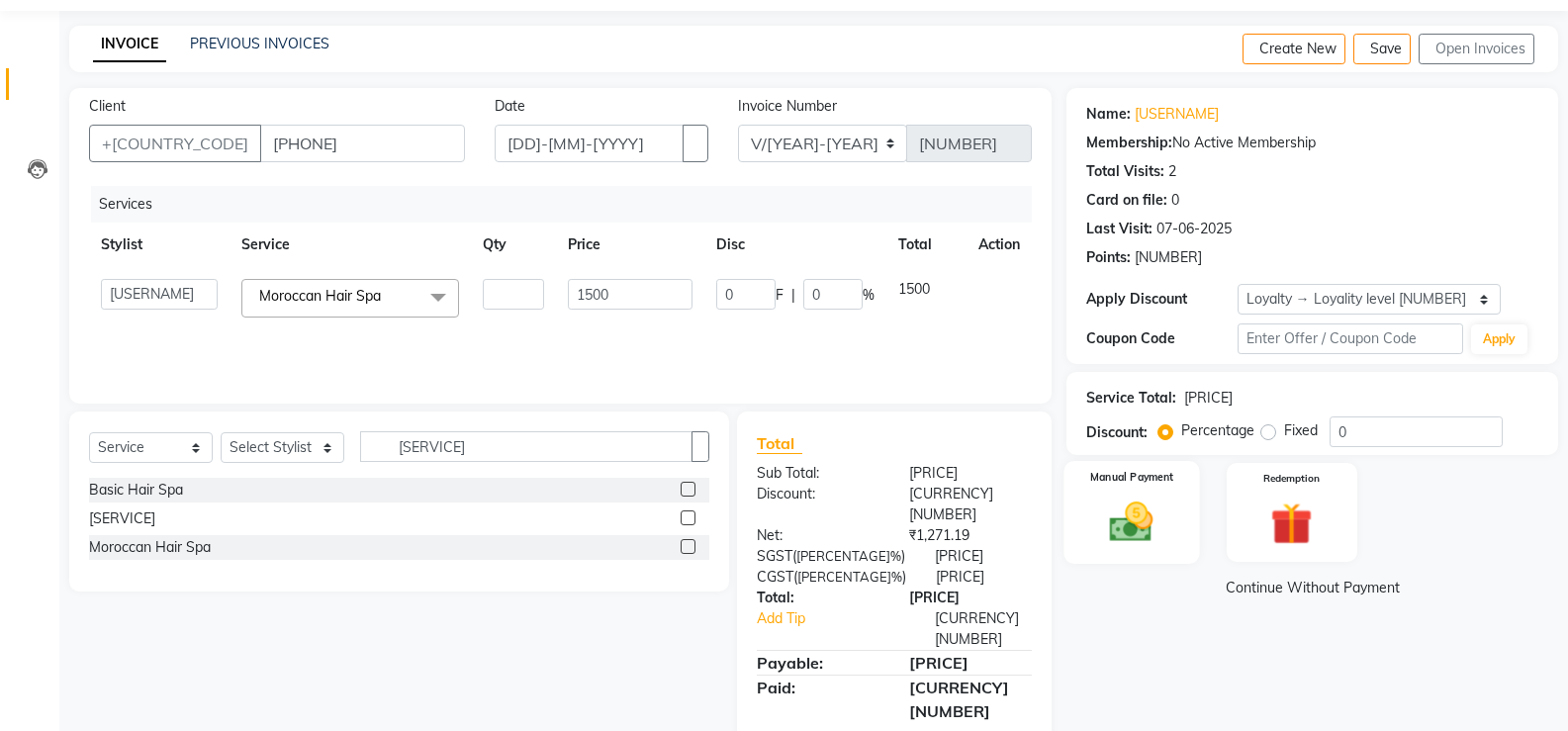 click on "Manual Payment" at bounding box center [1132, 512] 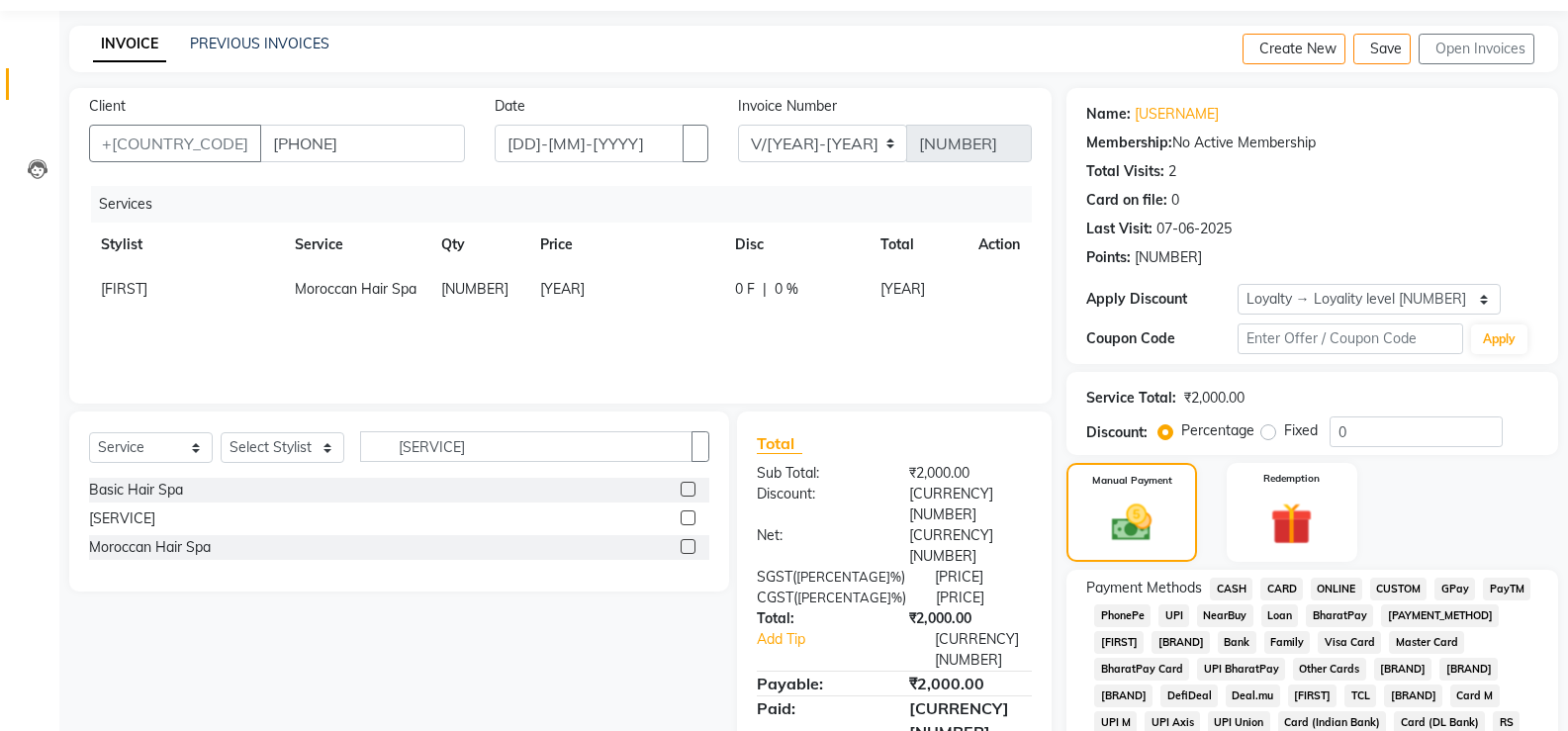 click on "CASH" at bounding box center (1231, 589) 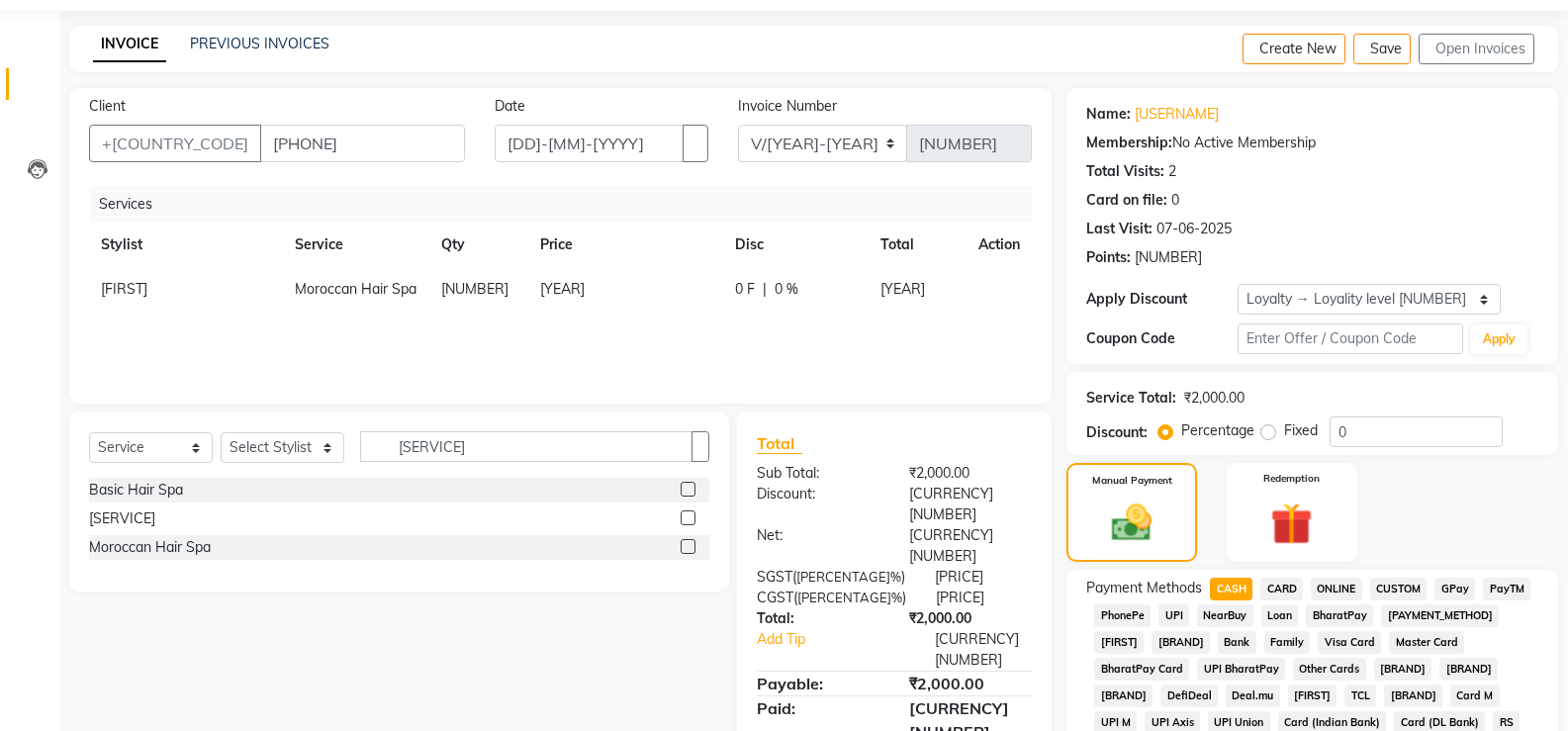 scroll, scrollTop: 649, scrollLeft: 0, axis: vertical 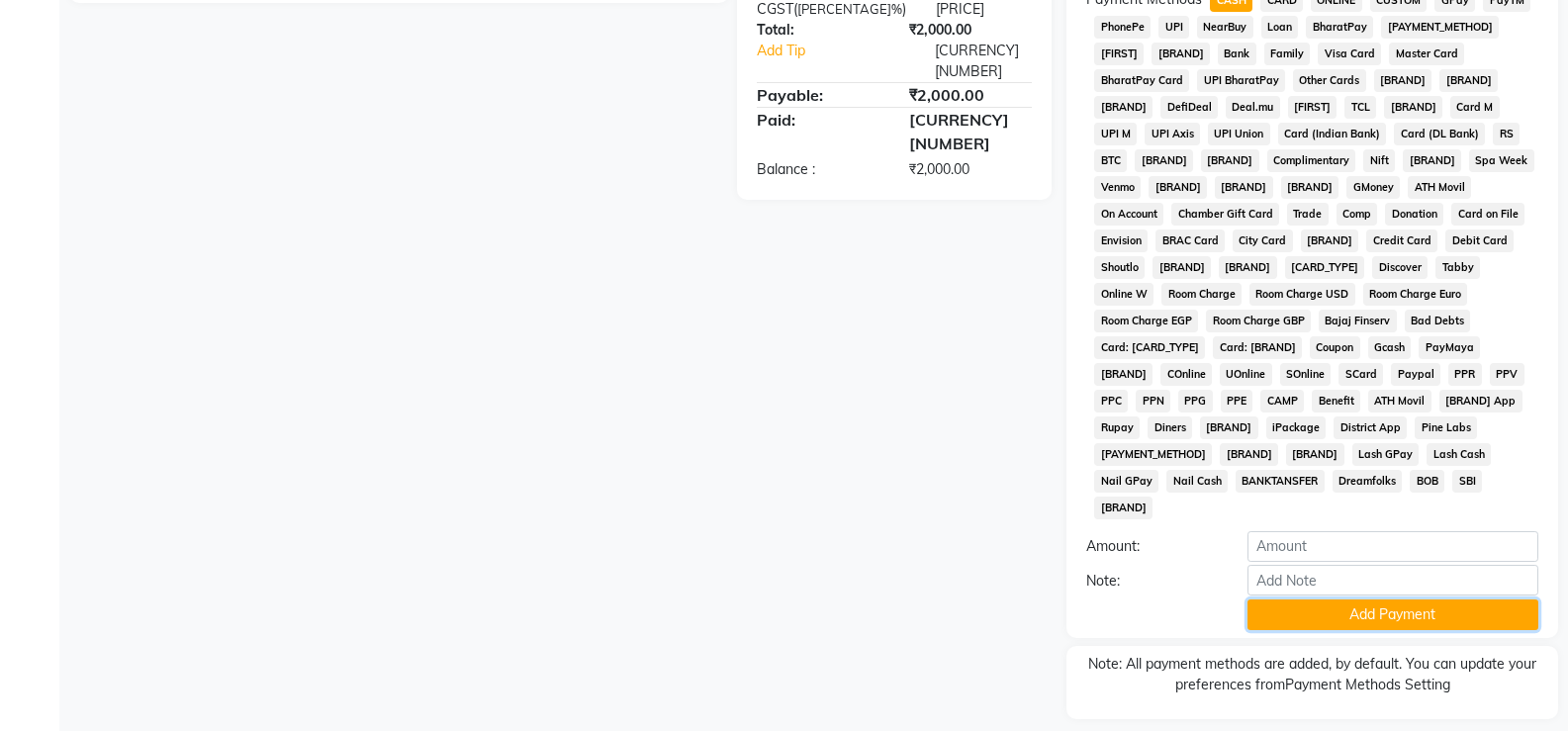 click on "Add Payment" at bounding box center (1393, 614) 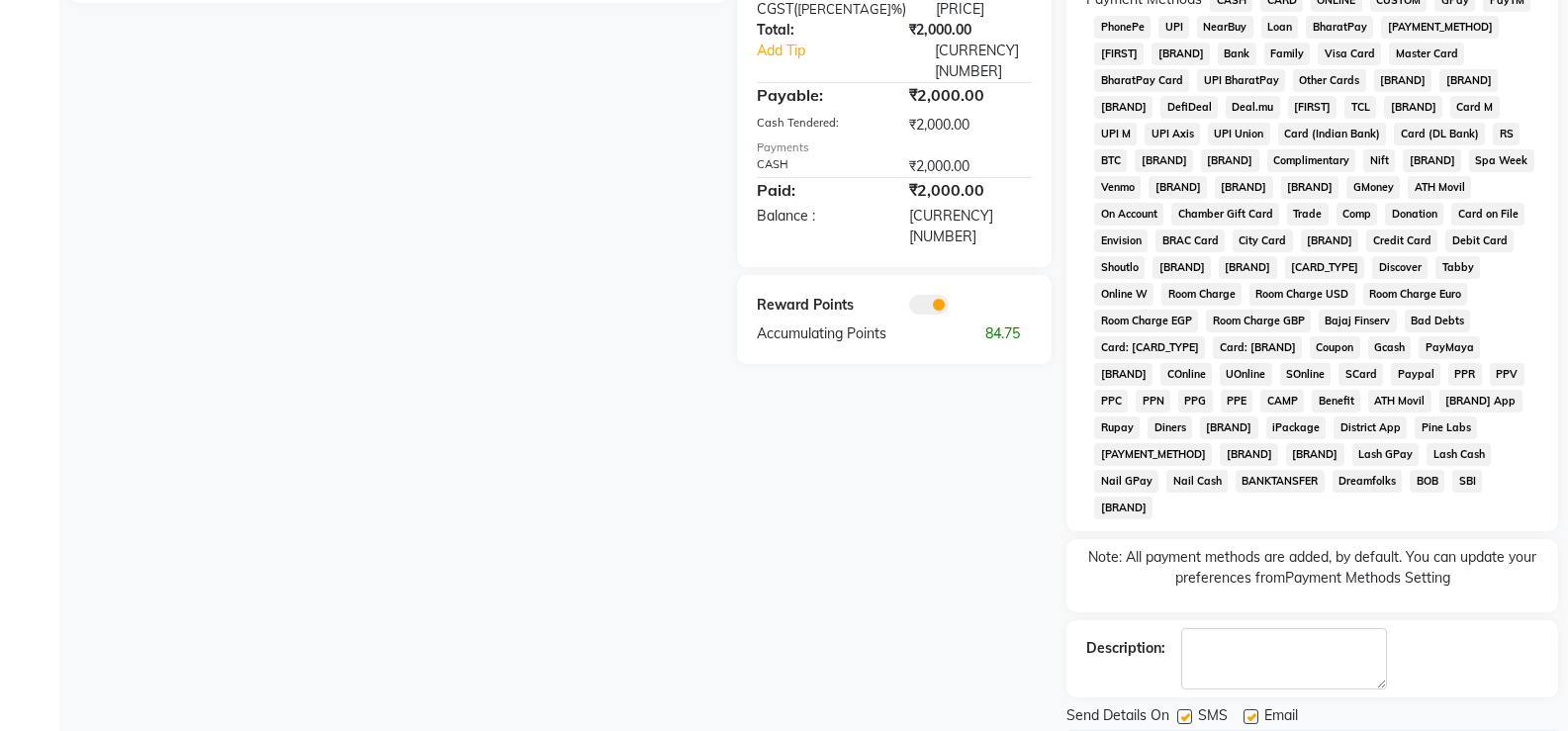 click on "Checkout" at bounding box center [1312, 749] 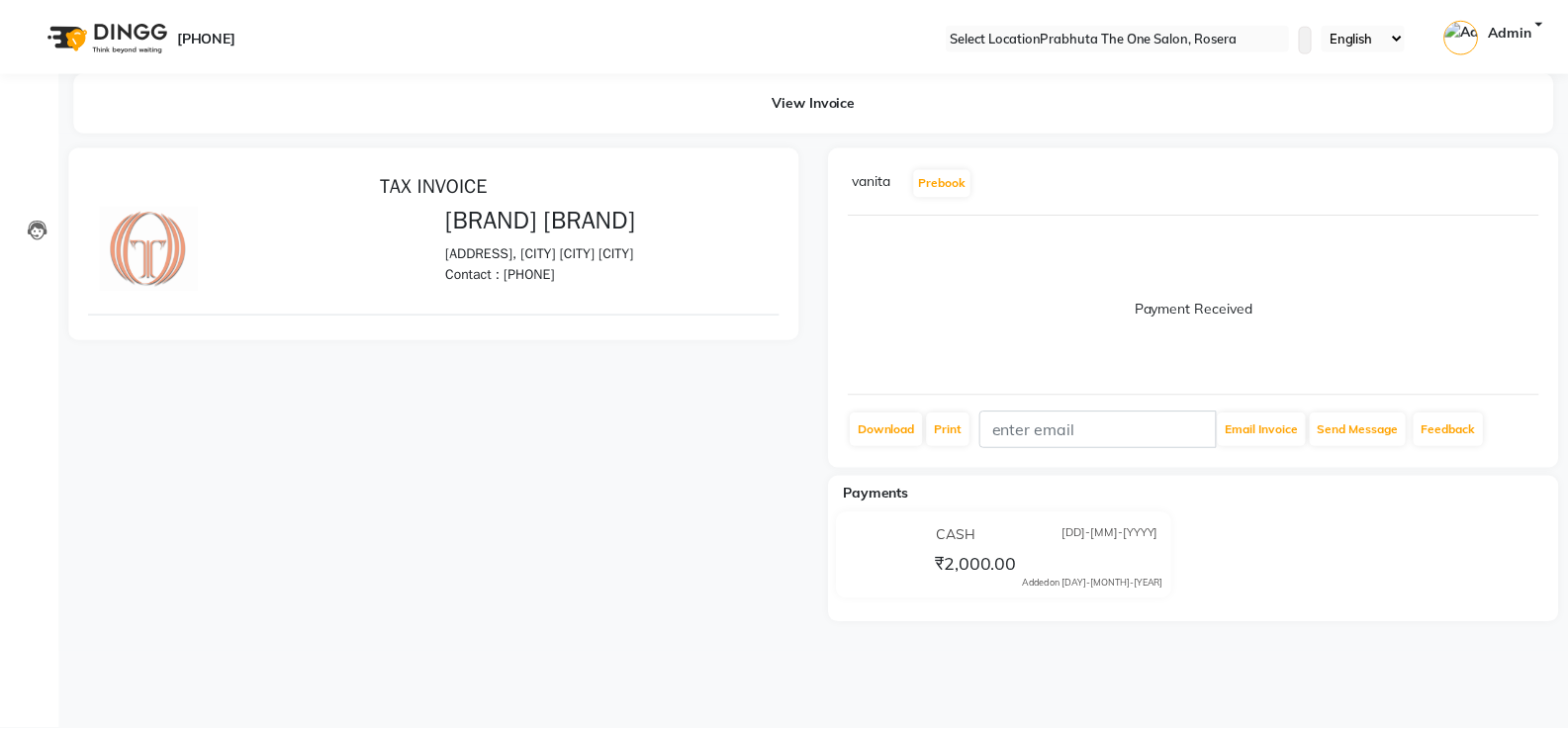 scroll, scrollTop: 0, scrollLeft: 0, axis: both 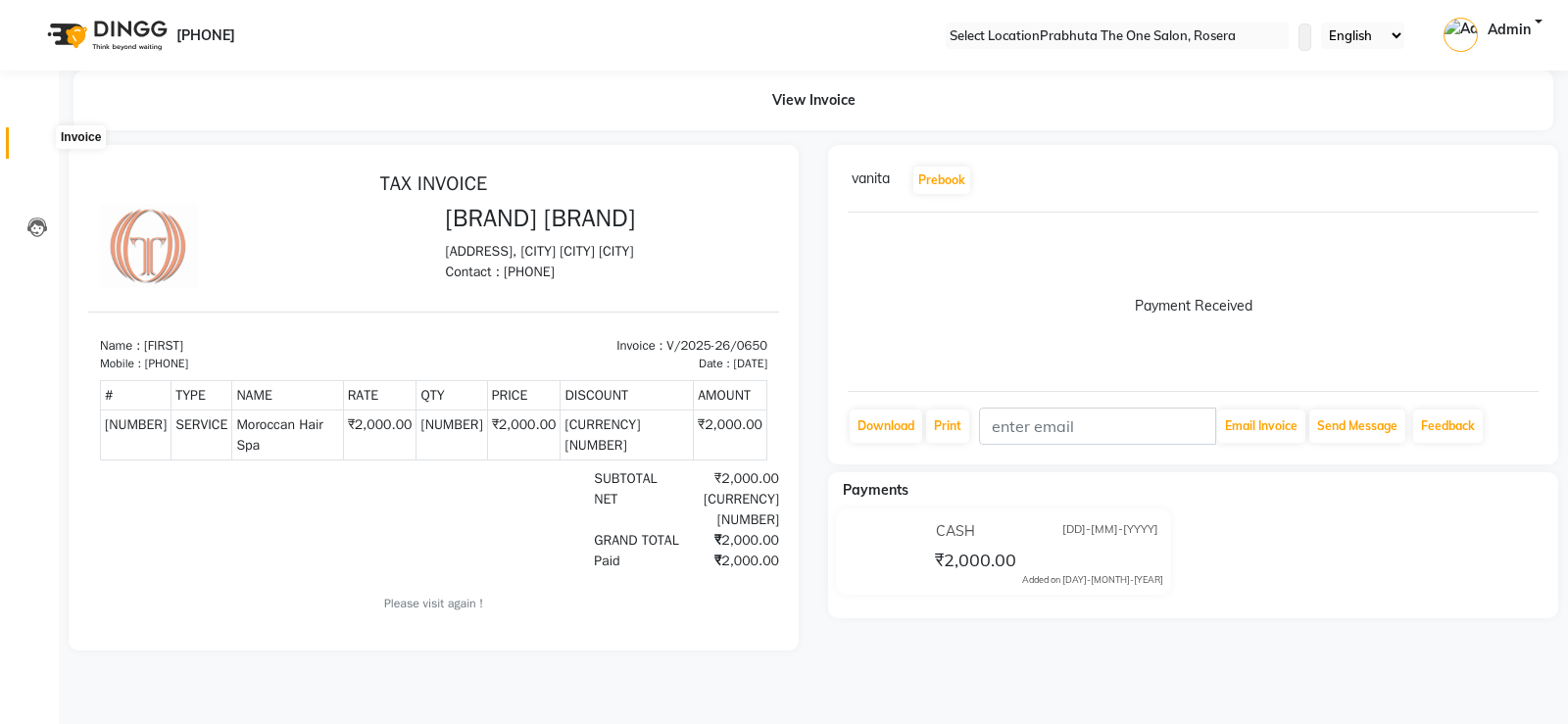 click at bounding box center (37, 148) 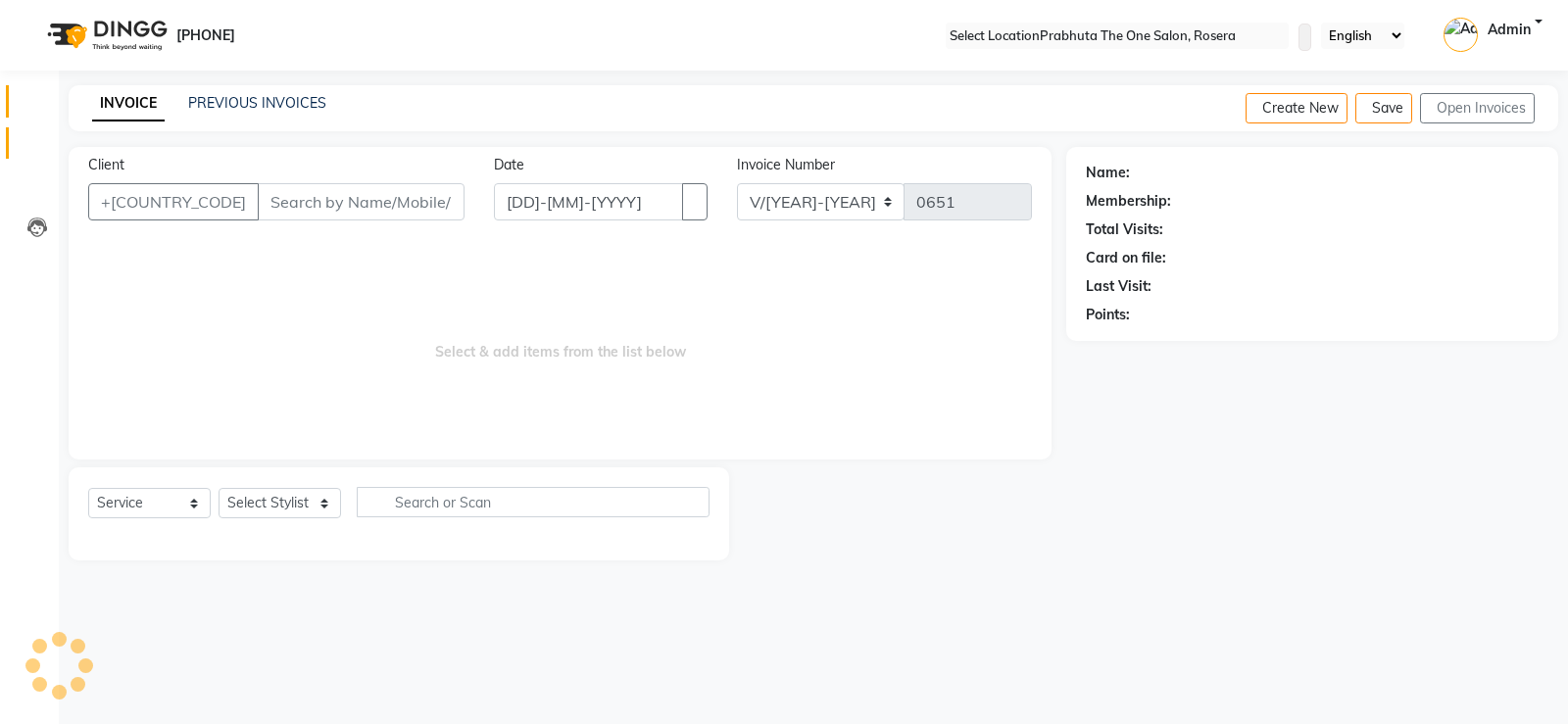 click on "Calendar" at bounding box center [29, 101] 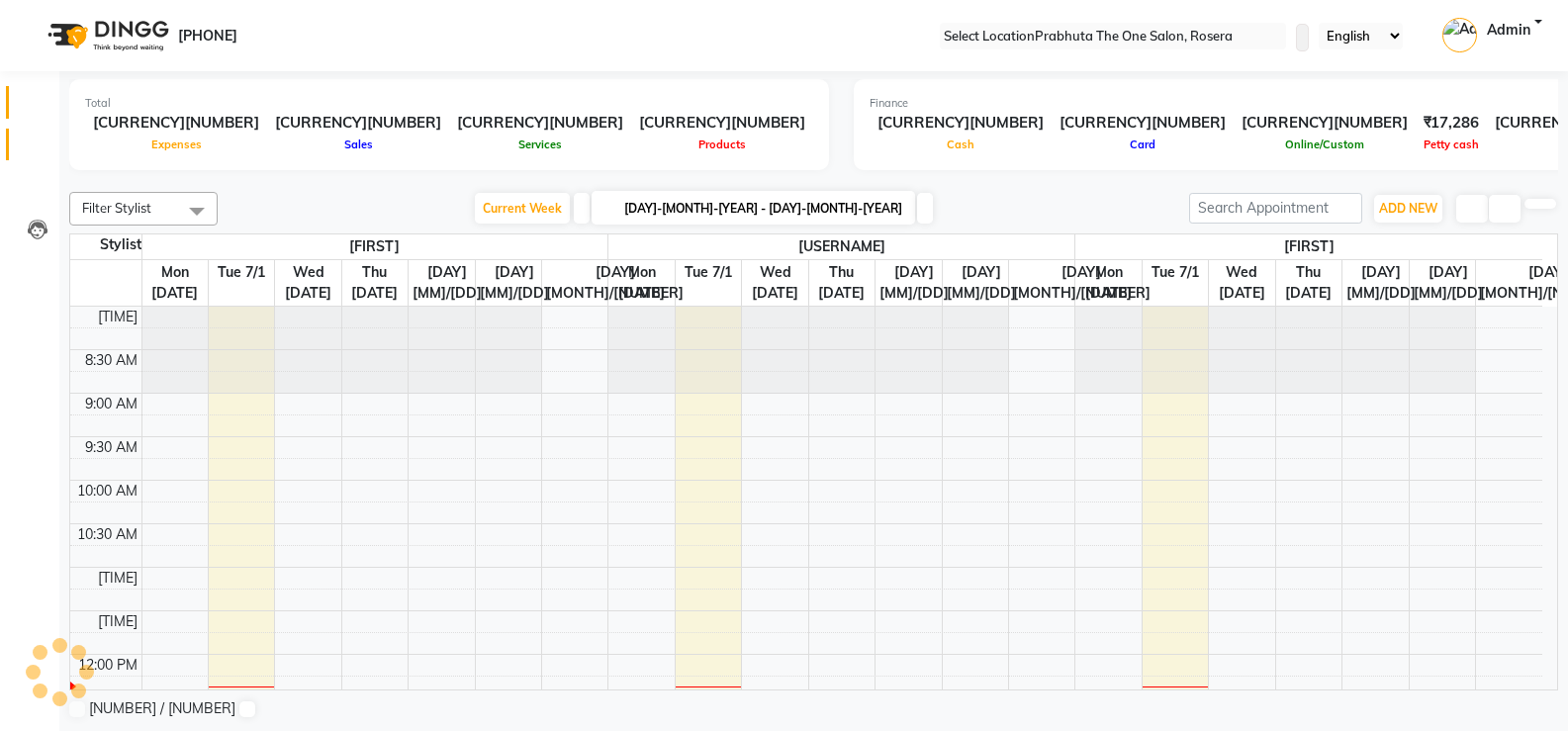 click at bounding box center [37, 149] 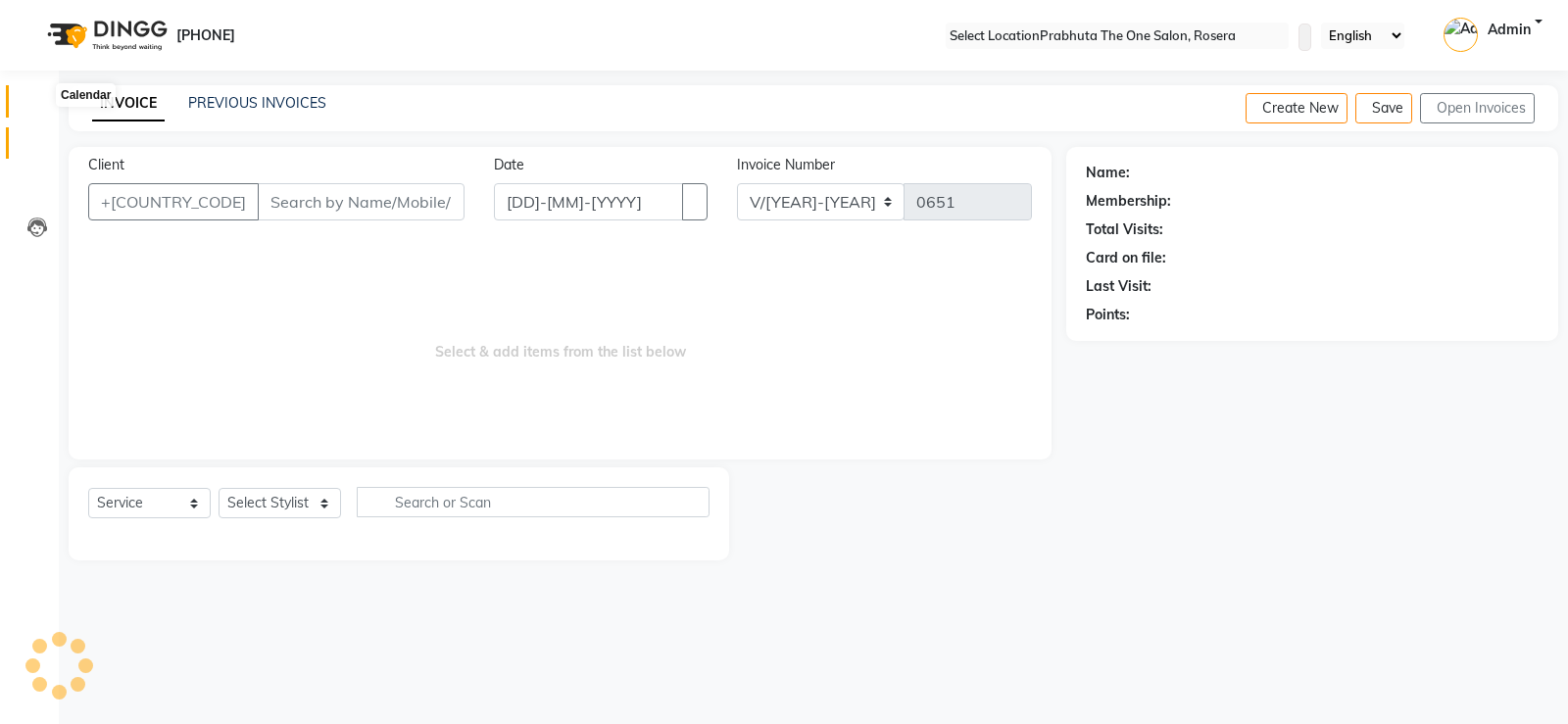click at bounding box center [36, 106] 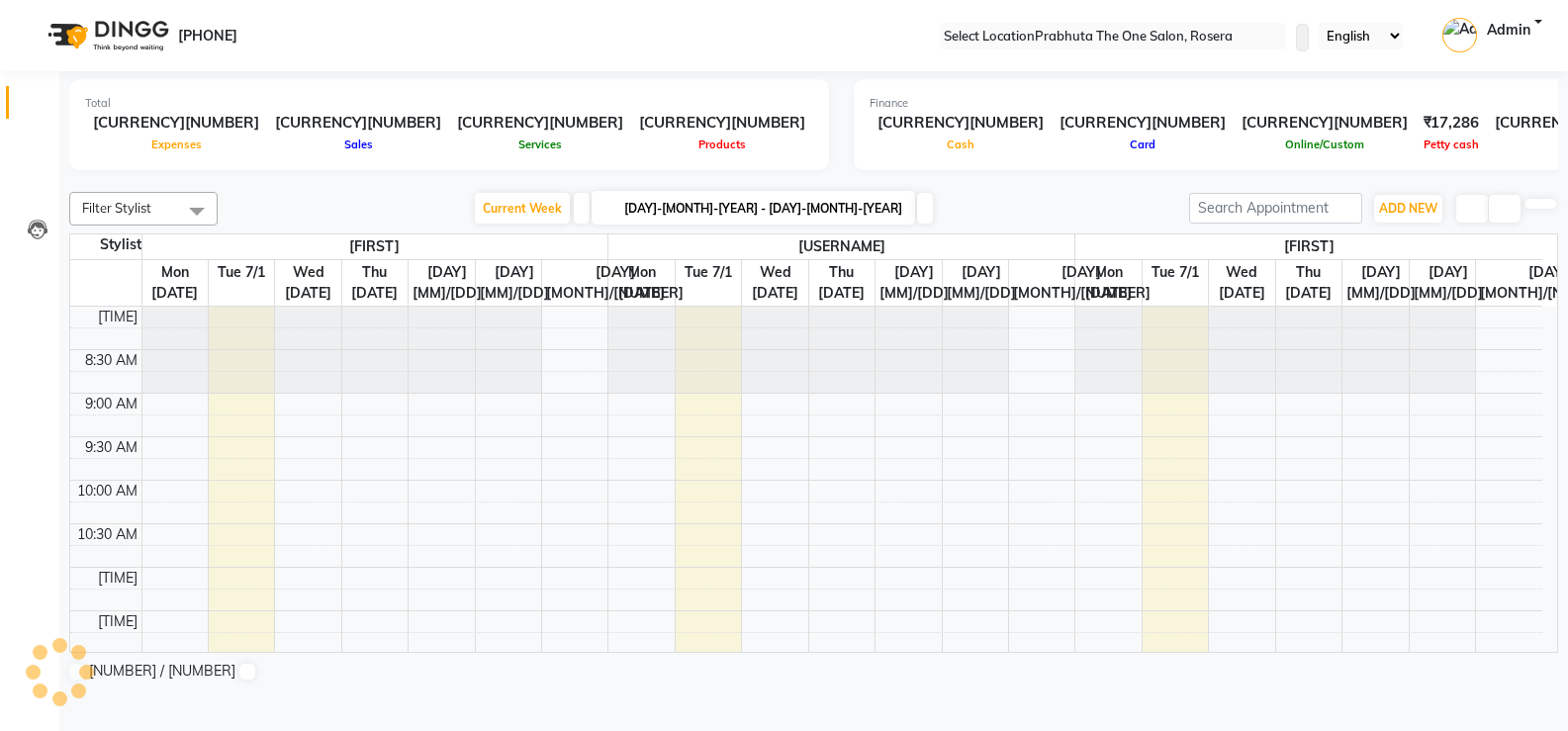 scroll, scrollTop: 0, scrollLeft: 0, axis: both 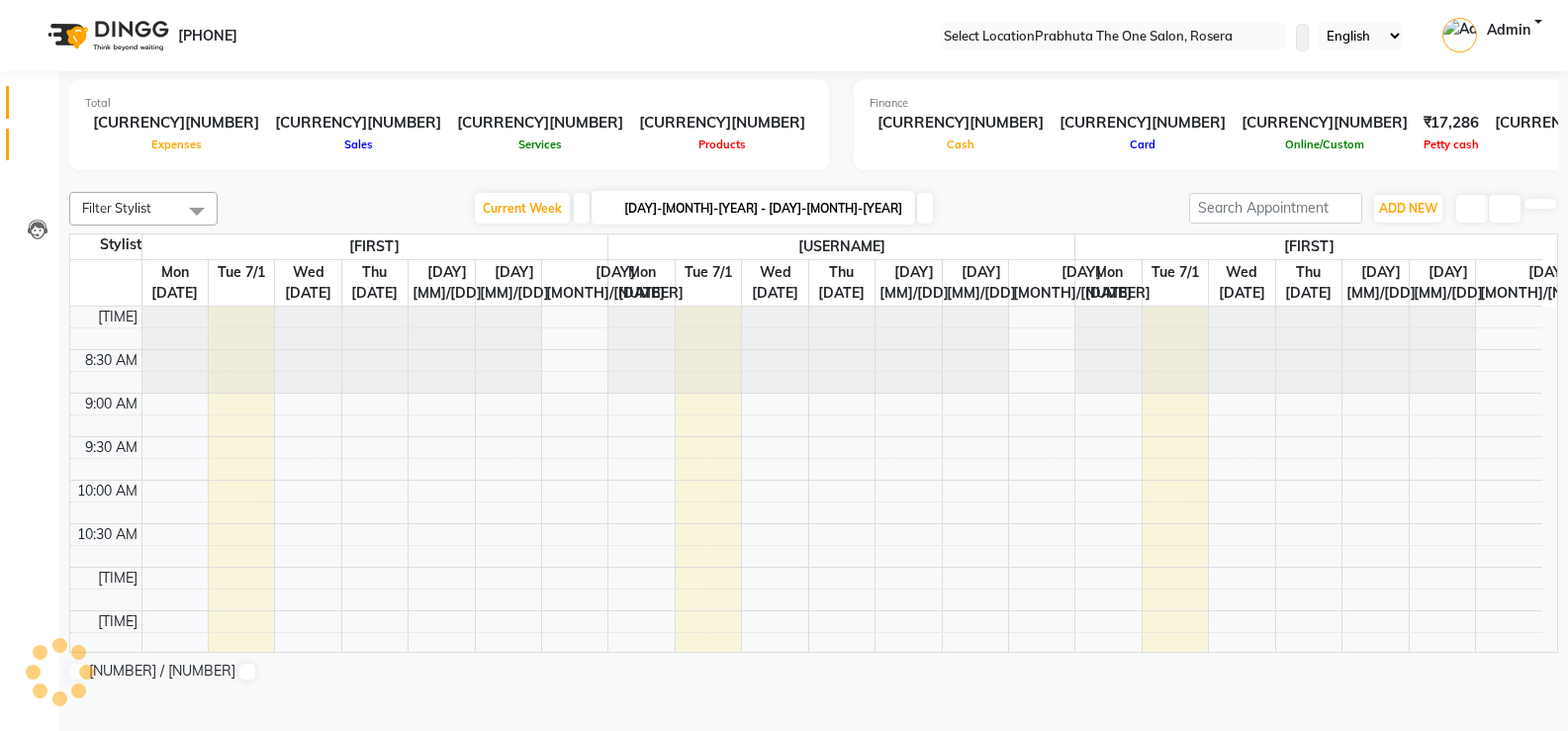 click on "Invoice" at bounding box center [30, 144] 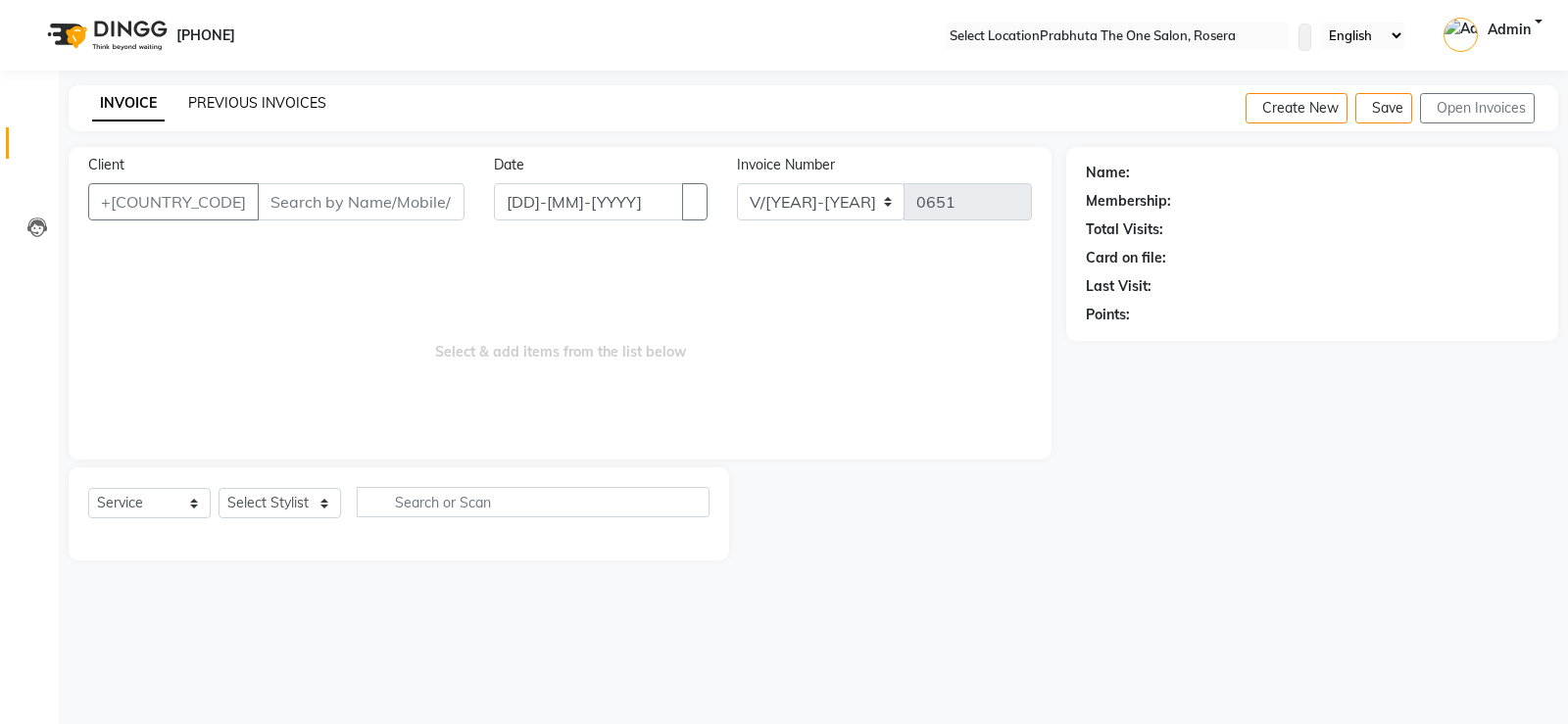 click on "PREVIOUS INVOICES" at bounding box center [257, 103] 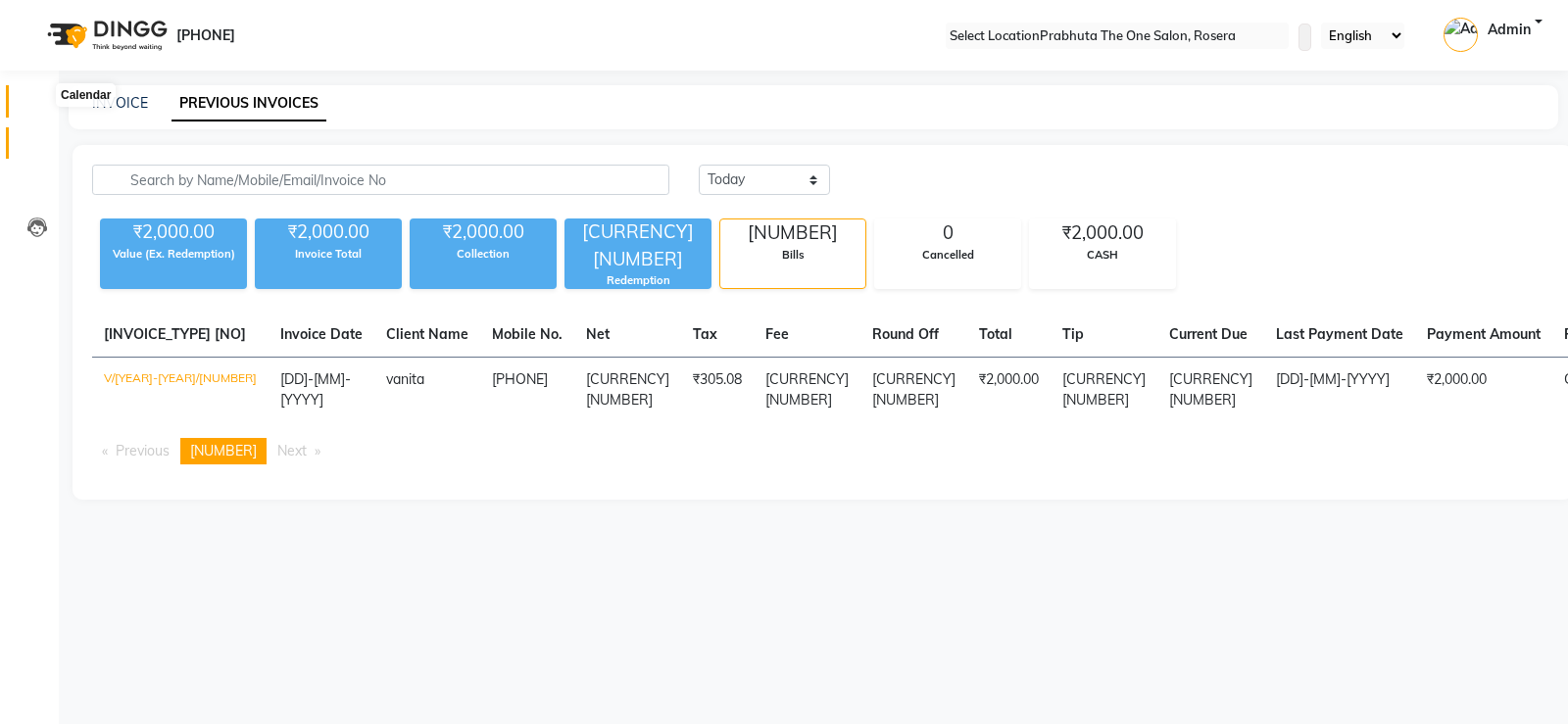 click at bounding box center [37, 106] 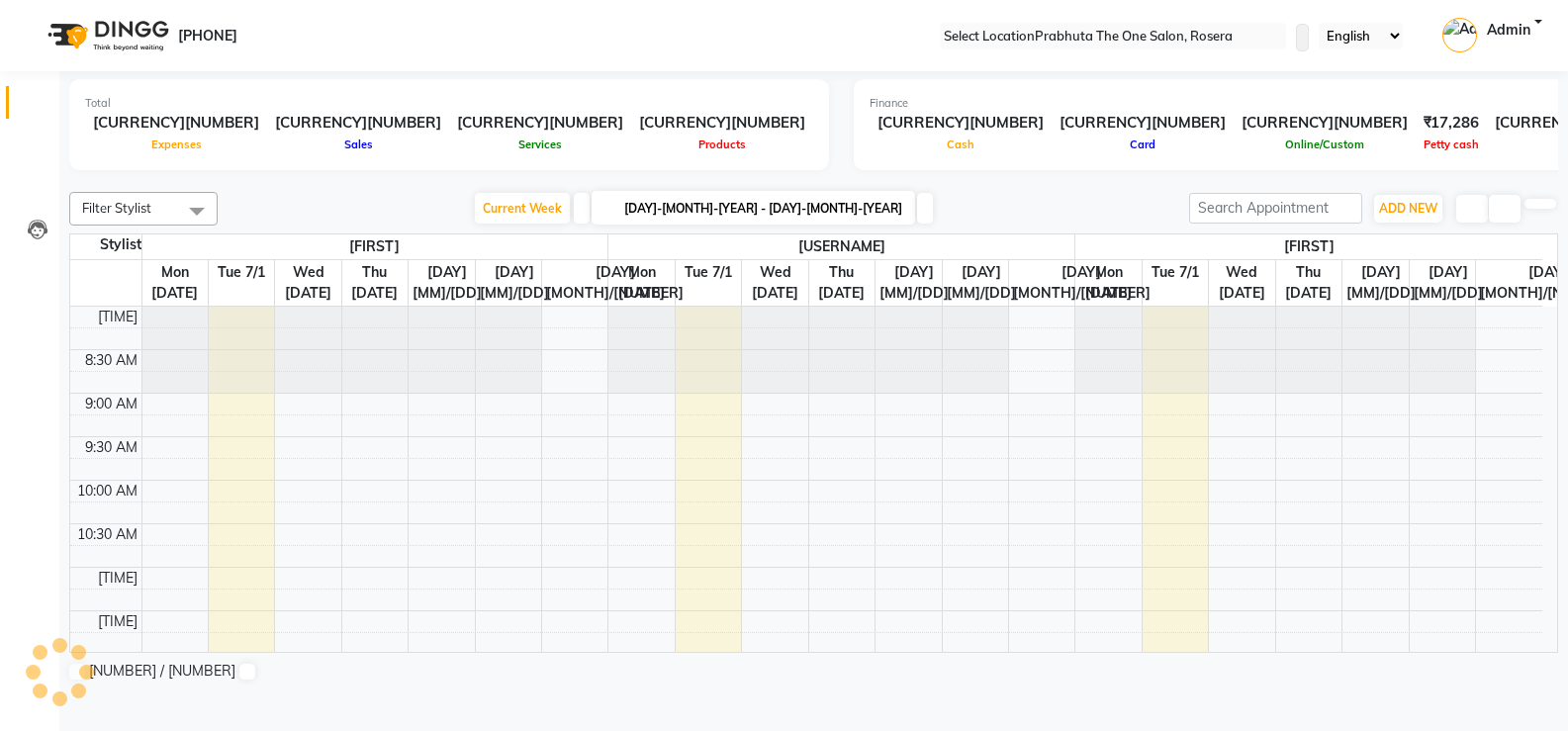 scroll, scrollTop: 0, scrollLeft: 0, axis: both 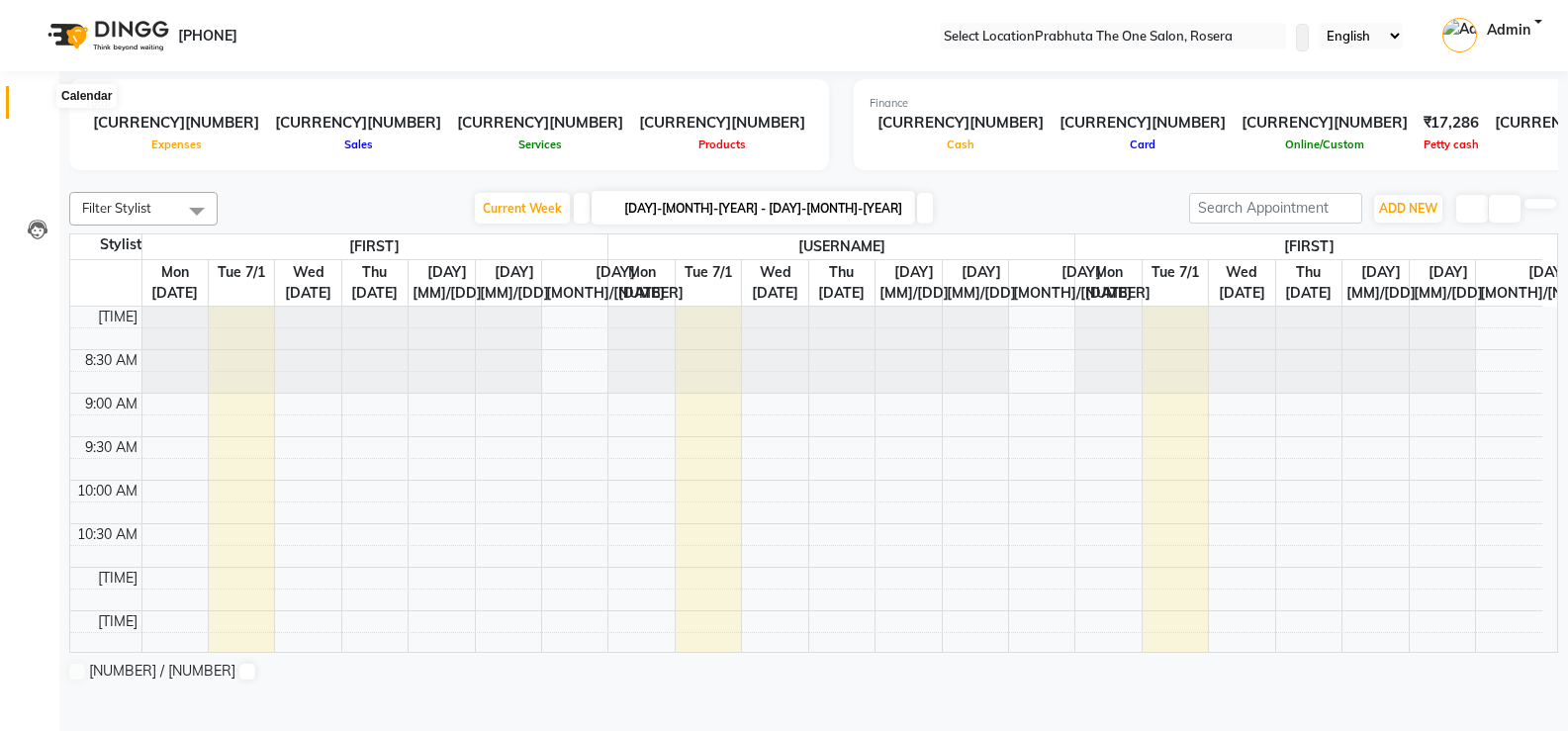 click at bounding box center [38, 107] 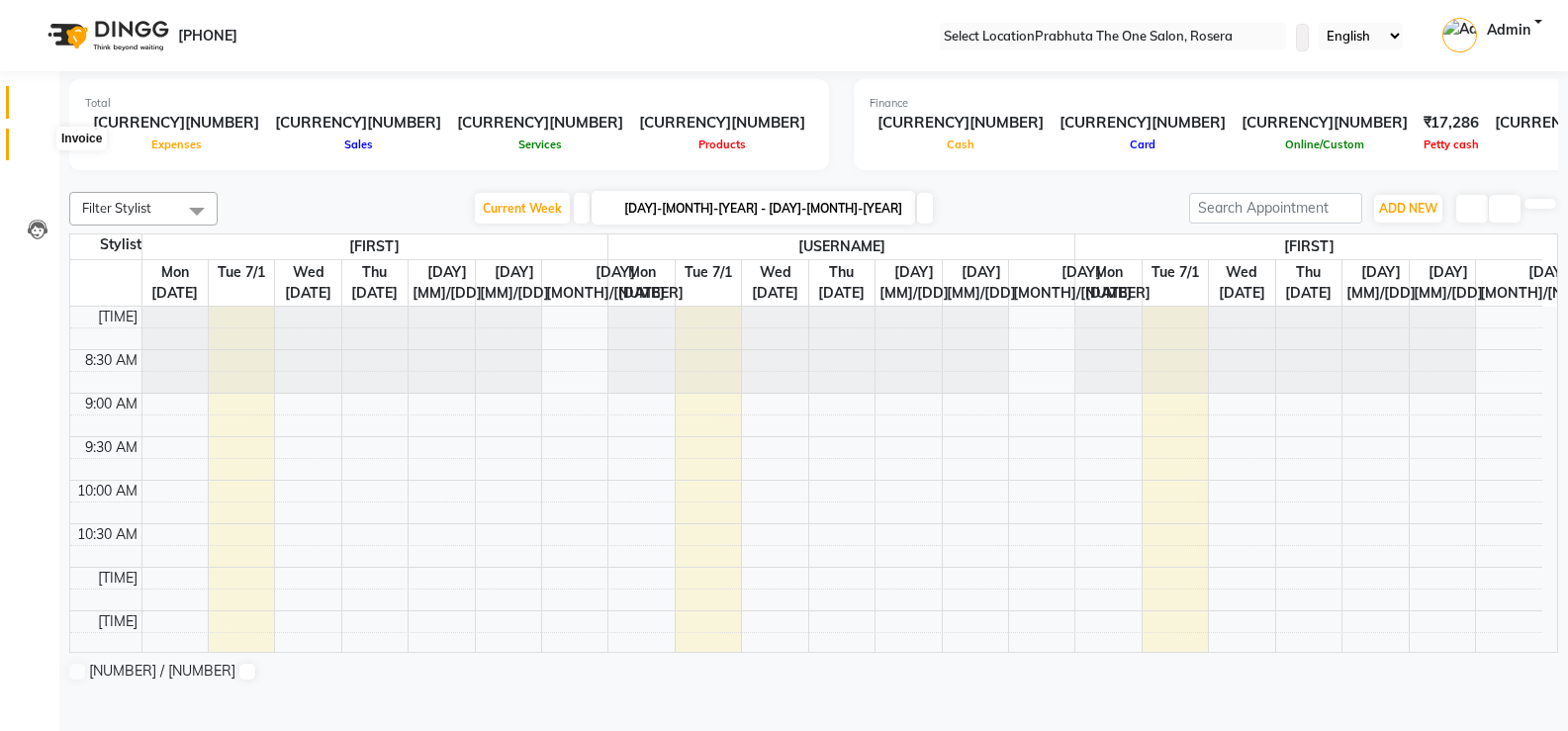 click at bounding box center (37, 149) 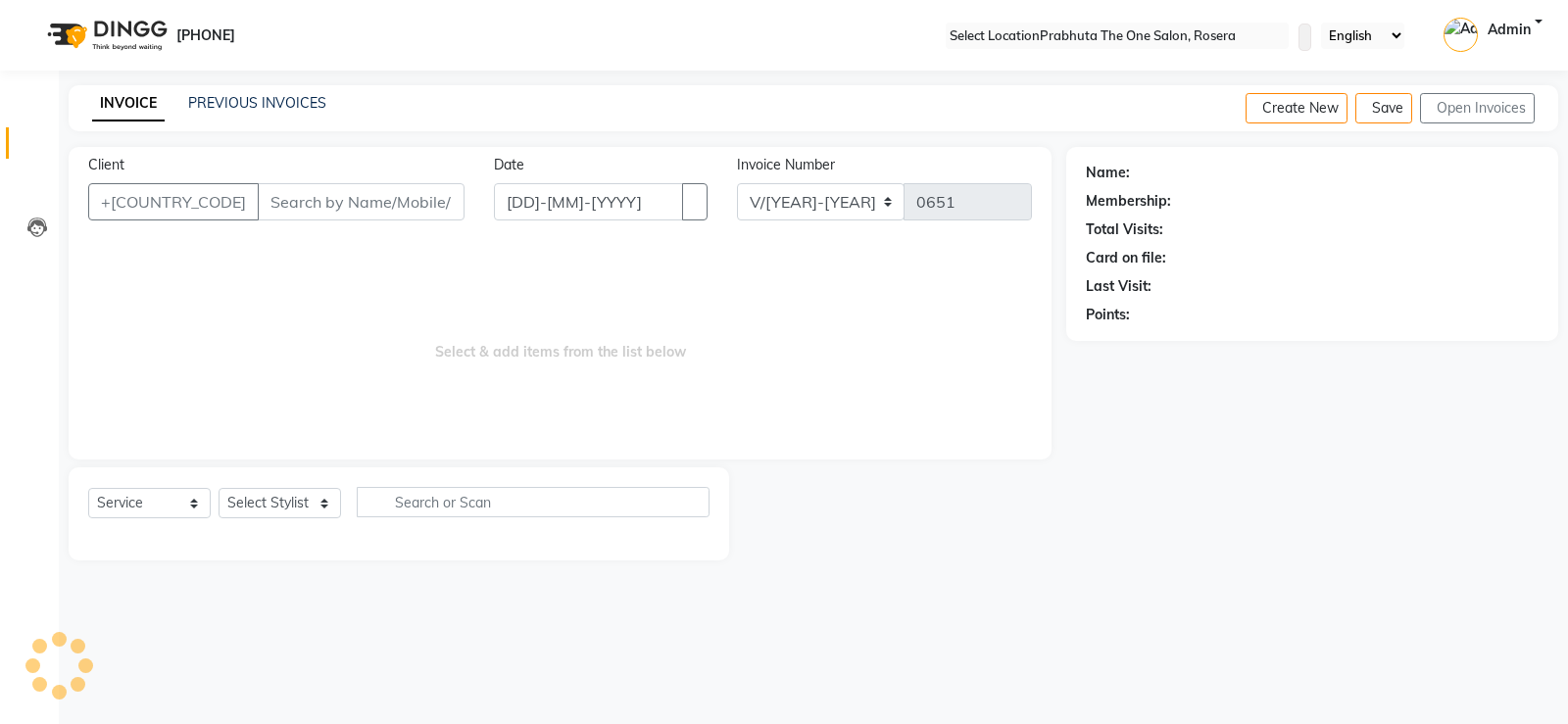 click on "Client" at bounding box center (361, 202) 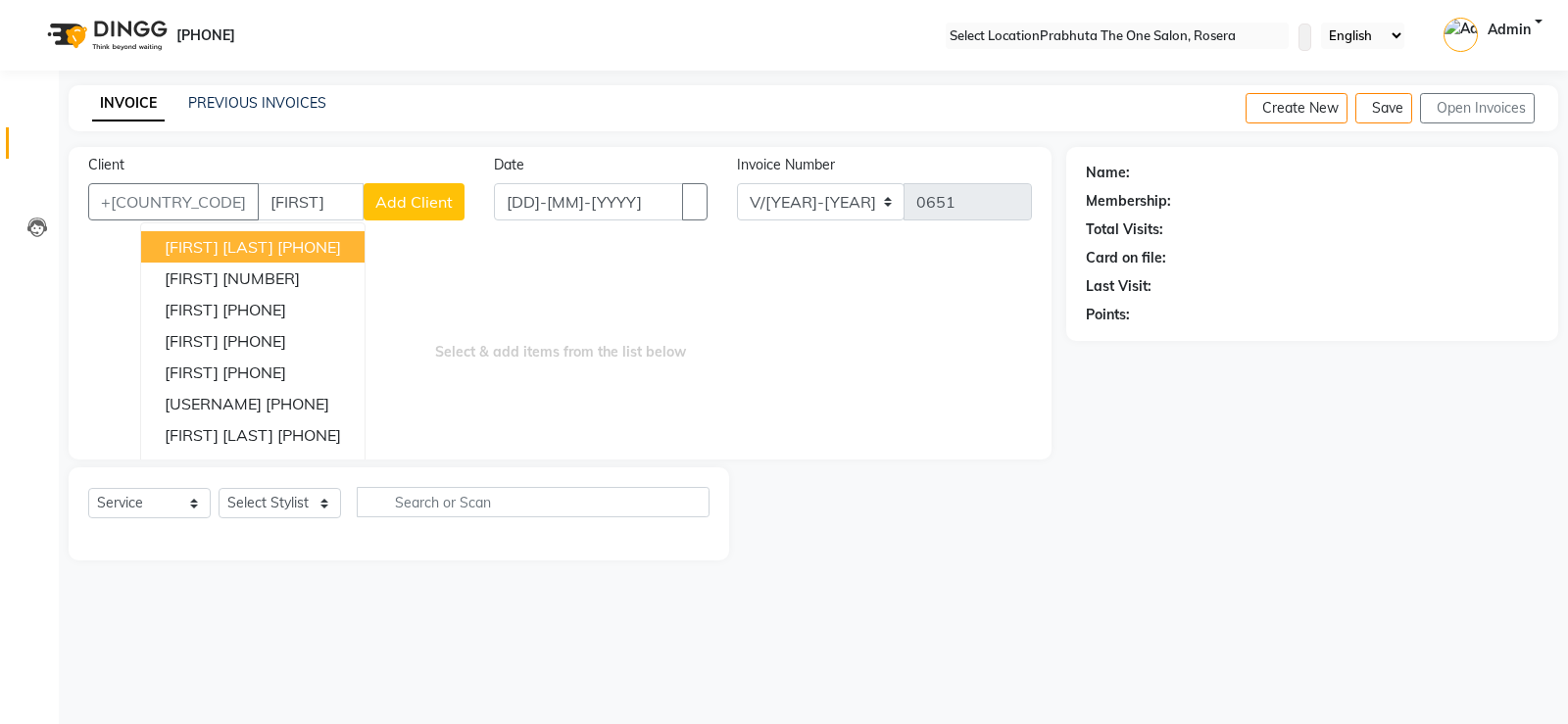 click on "[PHONE]" at bounding box center [309, 247] 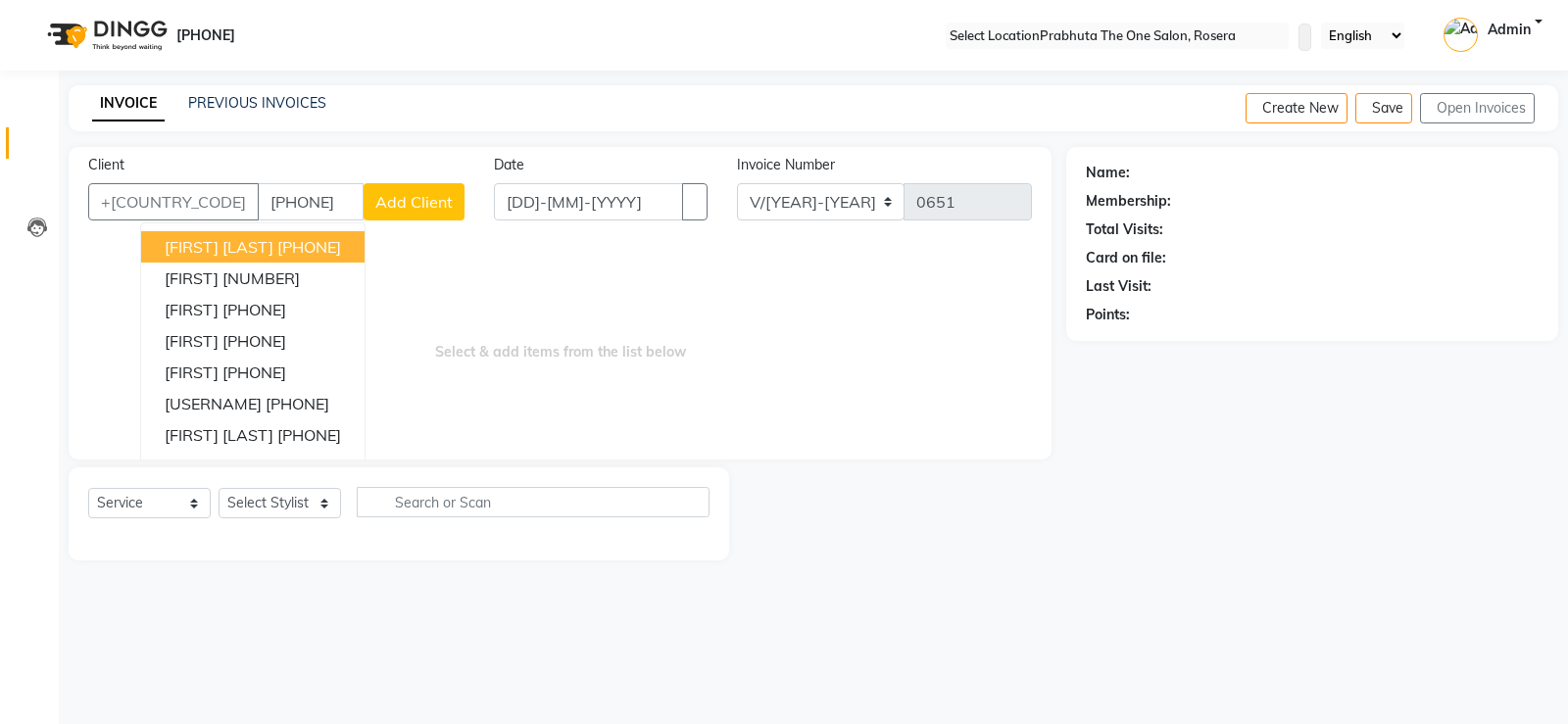 type on "[PHONE]" 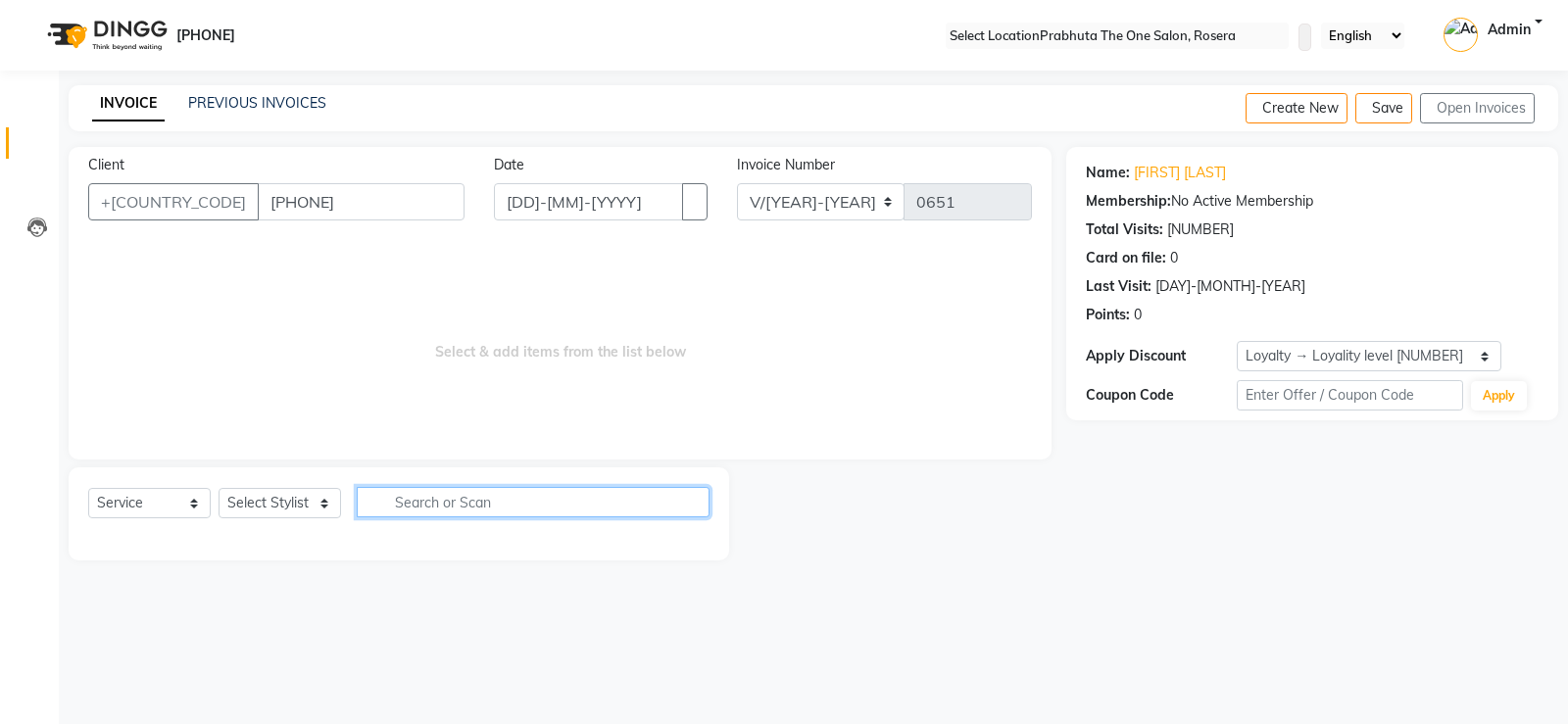 click at bounding box center (533, 502) 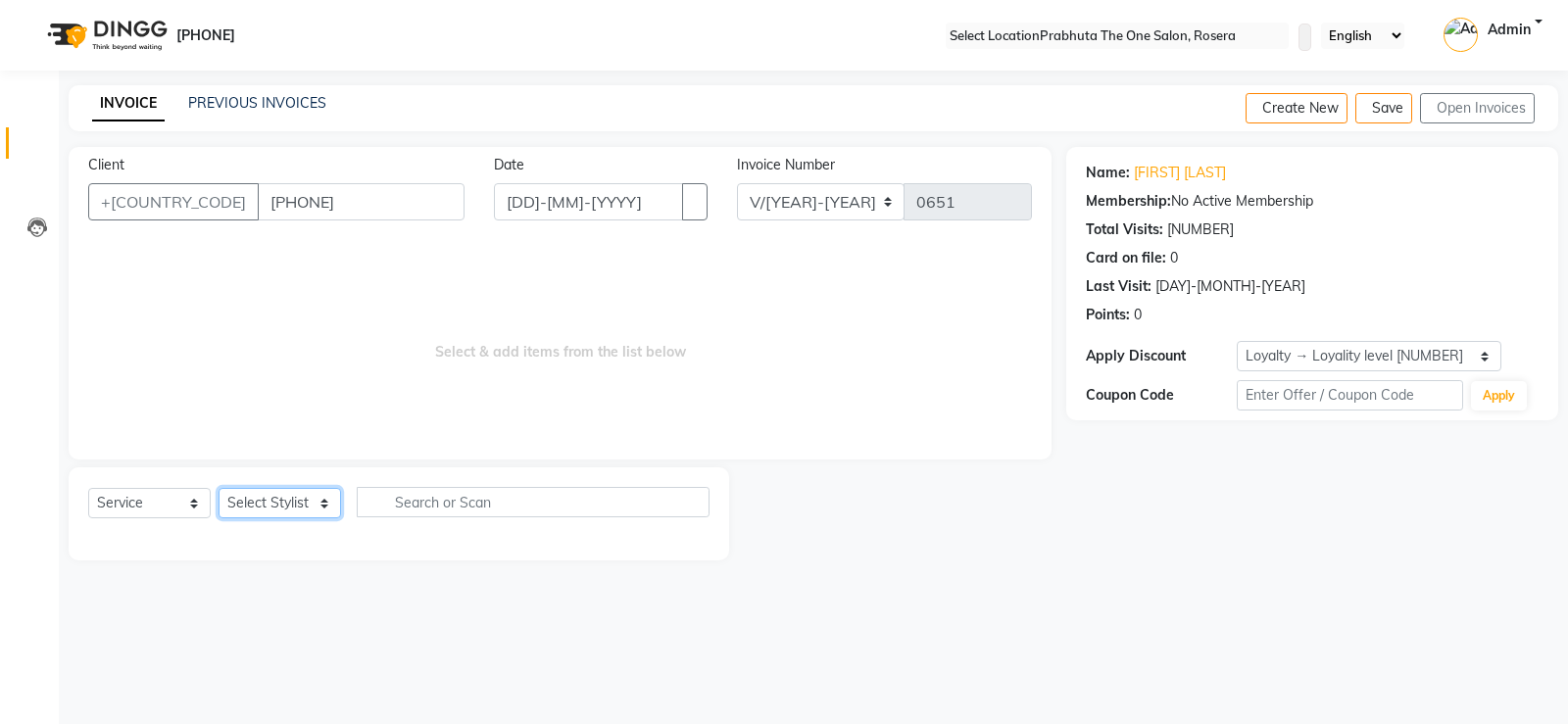 click on "Select Stylist [FIRST] [FIRST] [FIRST] [FIRST] [FIRST] [FIRST] [FIRST] [FIRST] [FIRST] [FIRST] [FIRST]" at bounding box center [279, 503] 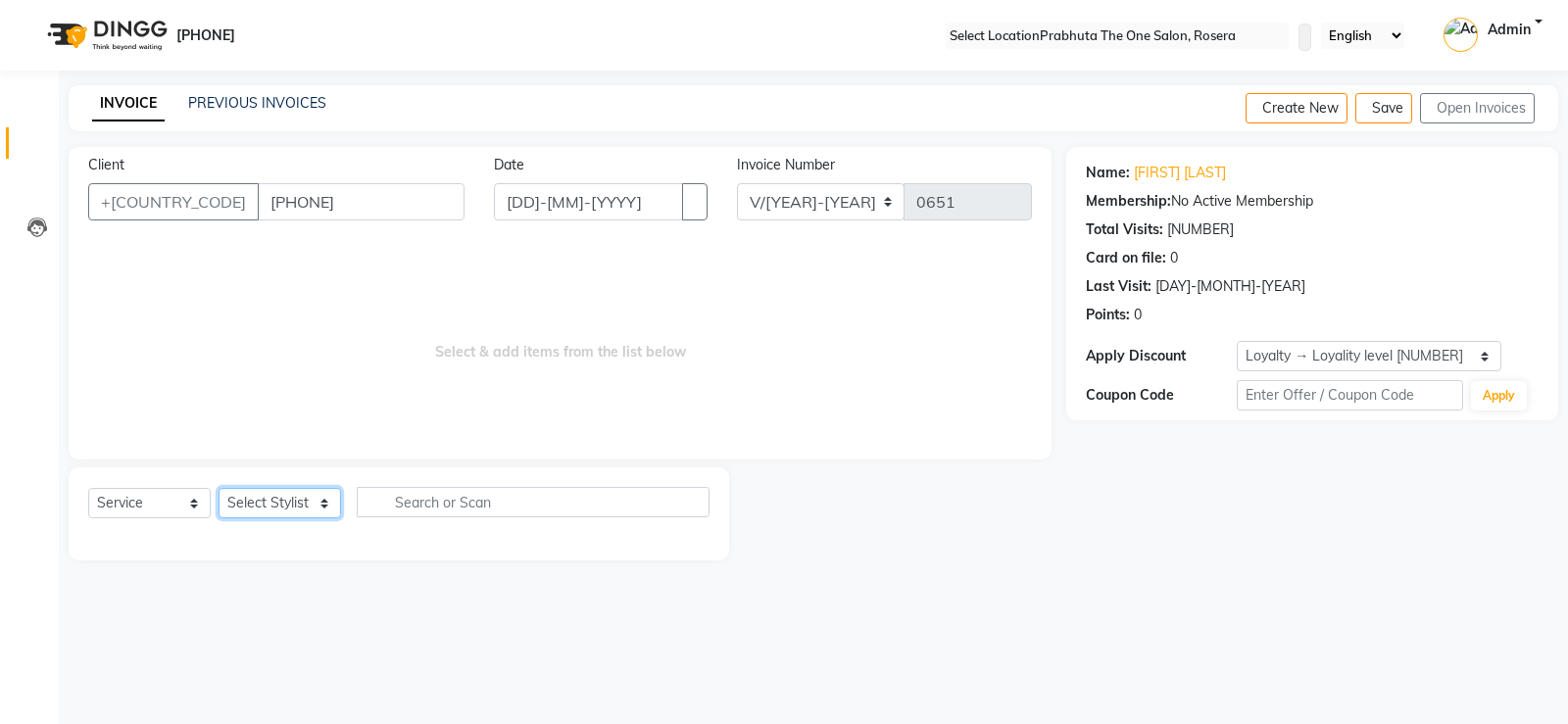 select on "[NUMBER]" 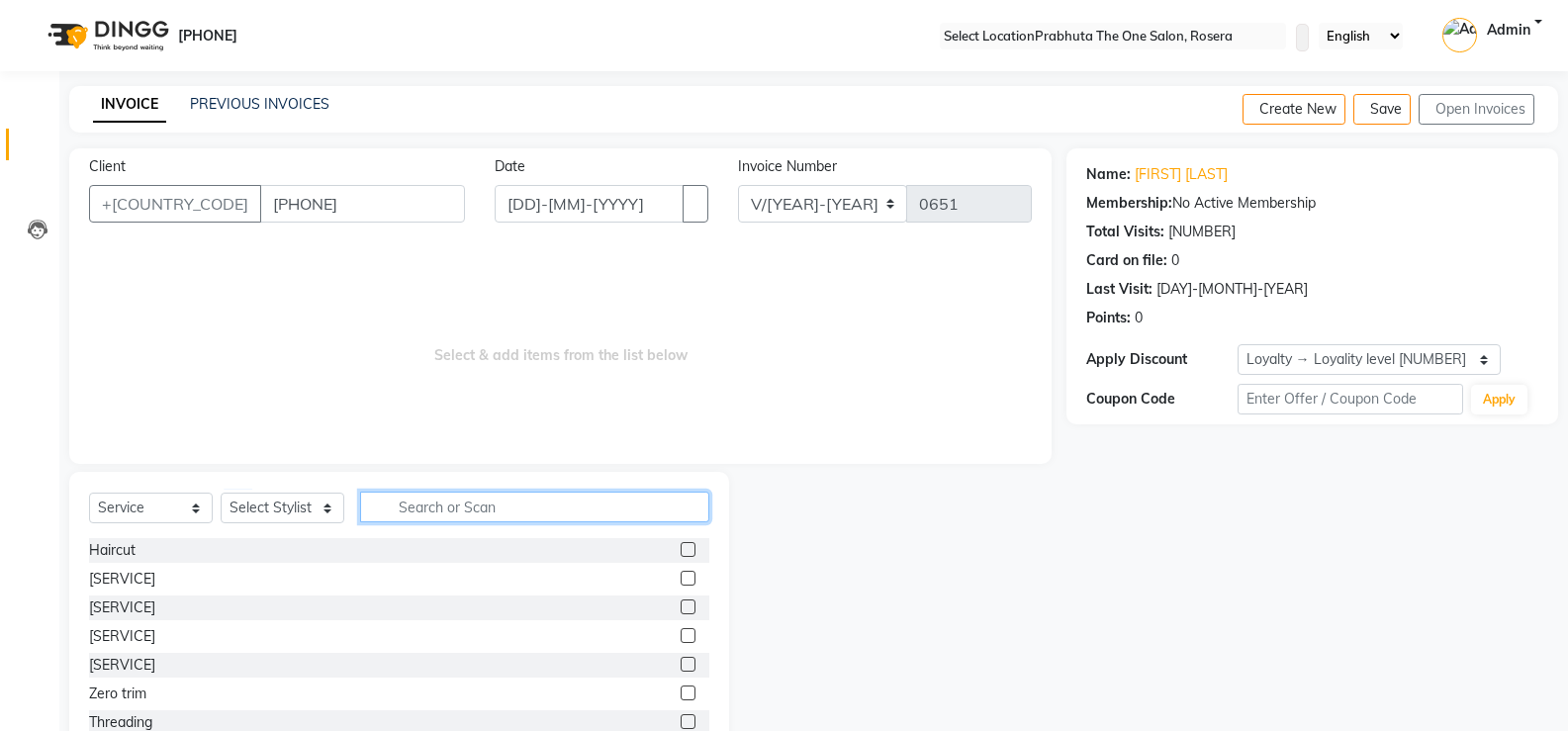 click at bounding box center [534, 506] 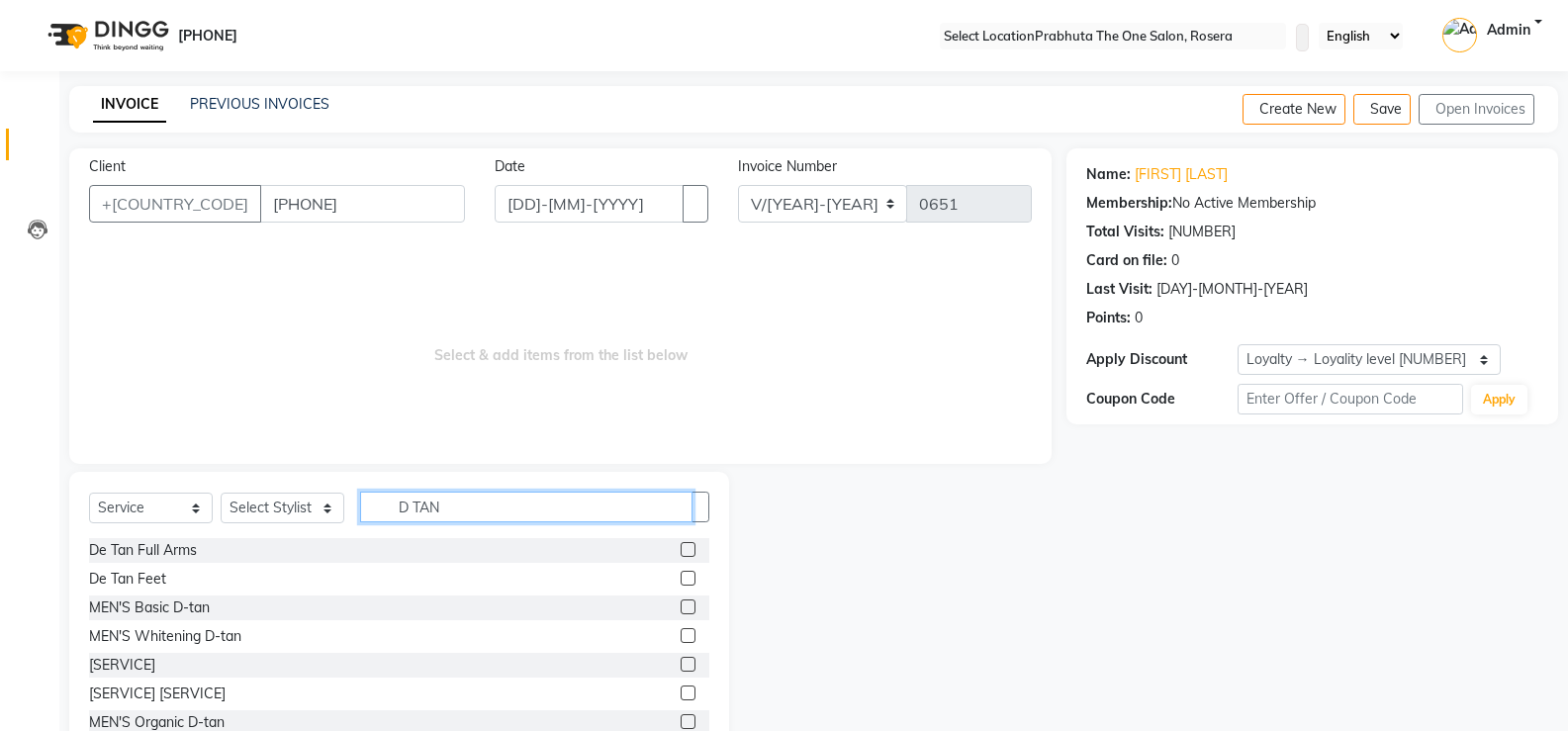 type on "D TAN" 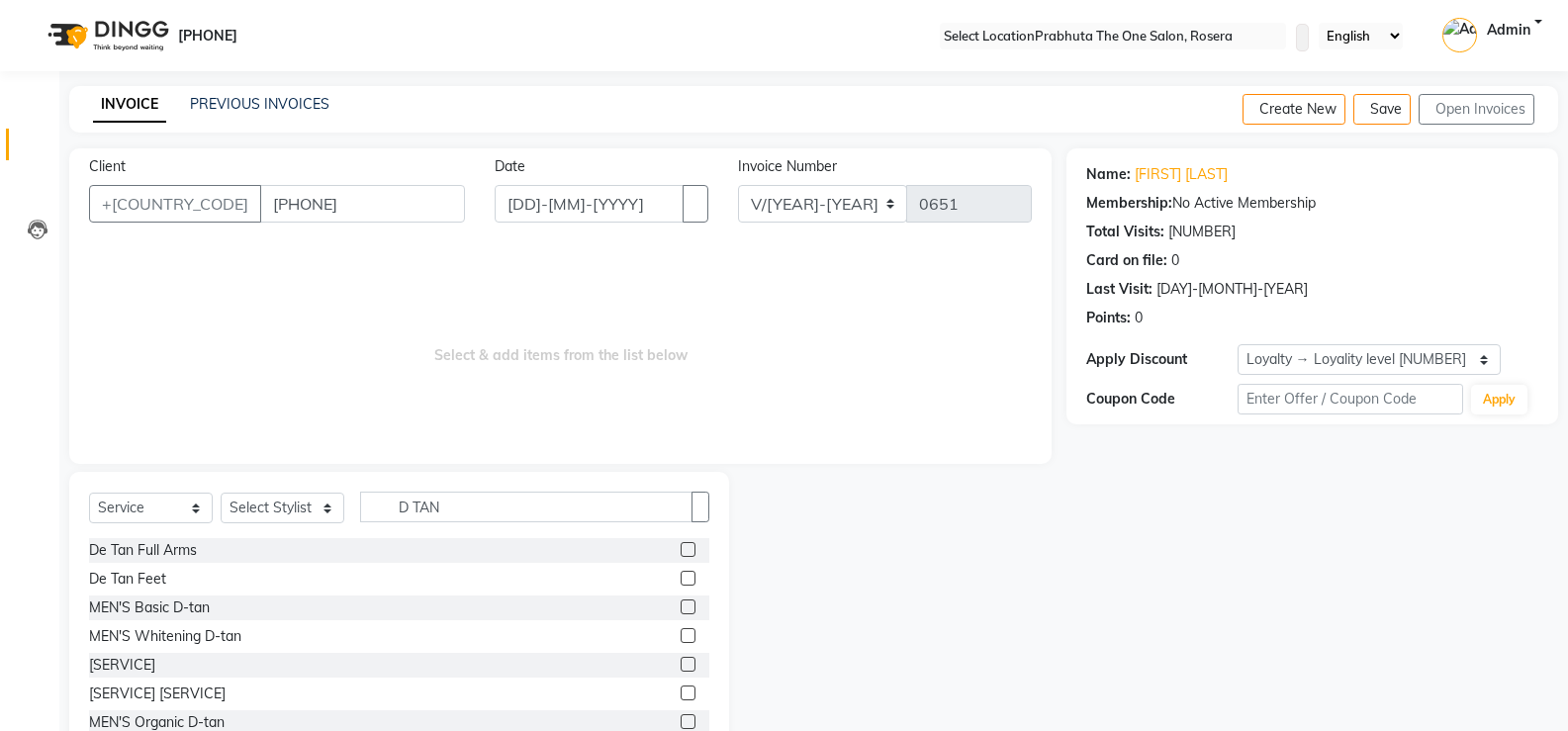 click at bounding box center (688, 664) 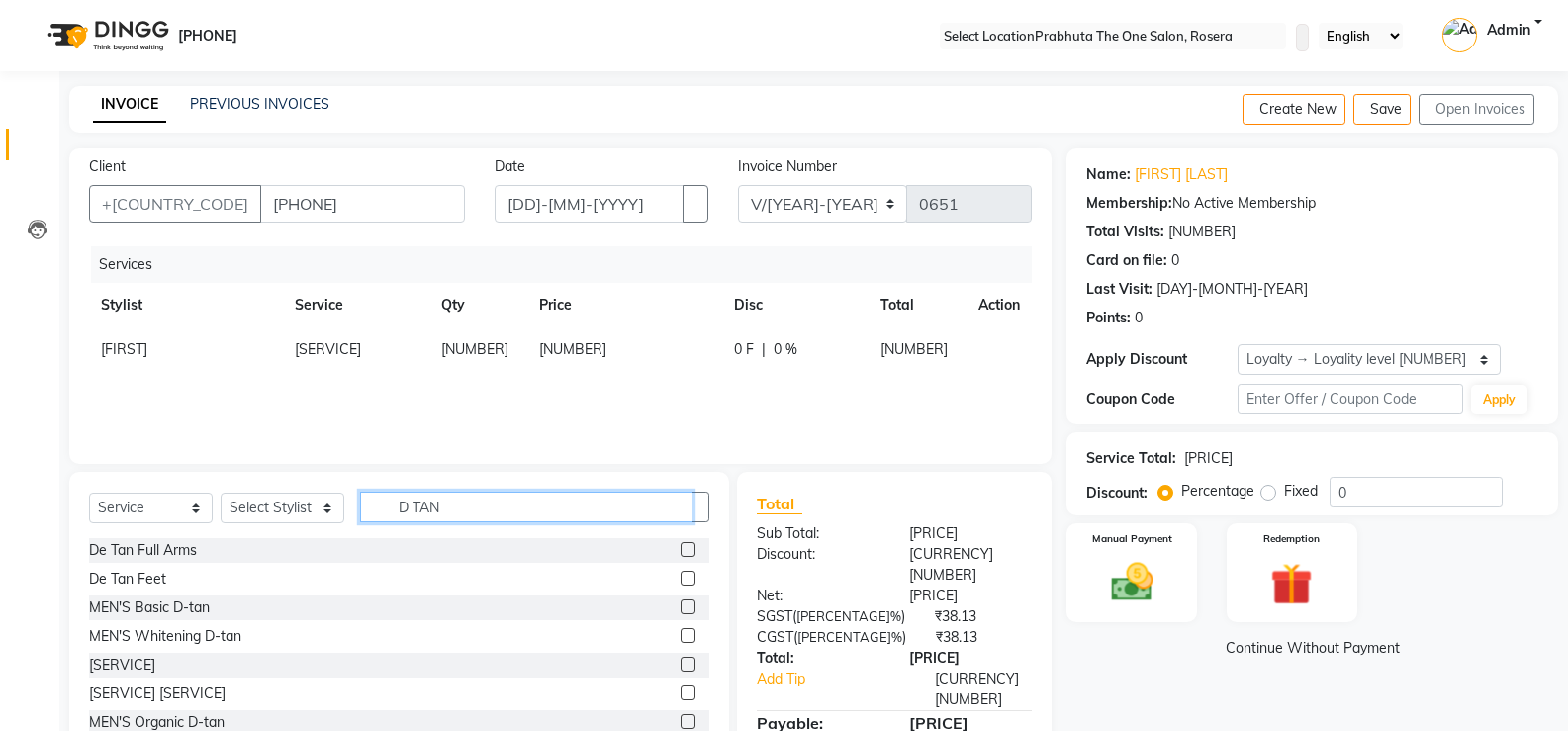 click on "D TAN" at bounding box center (526, 506) 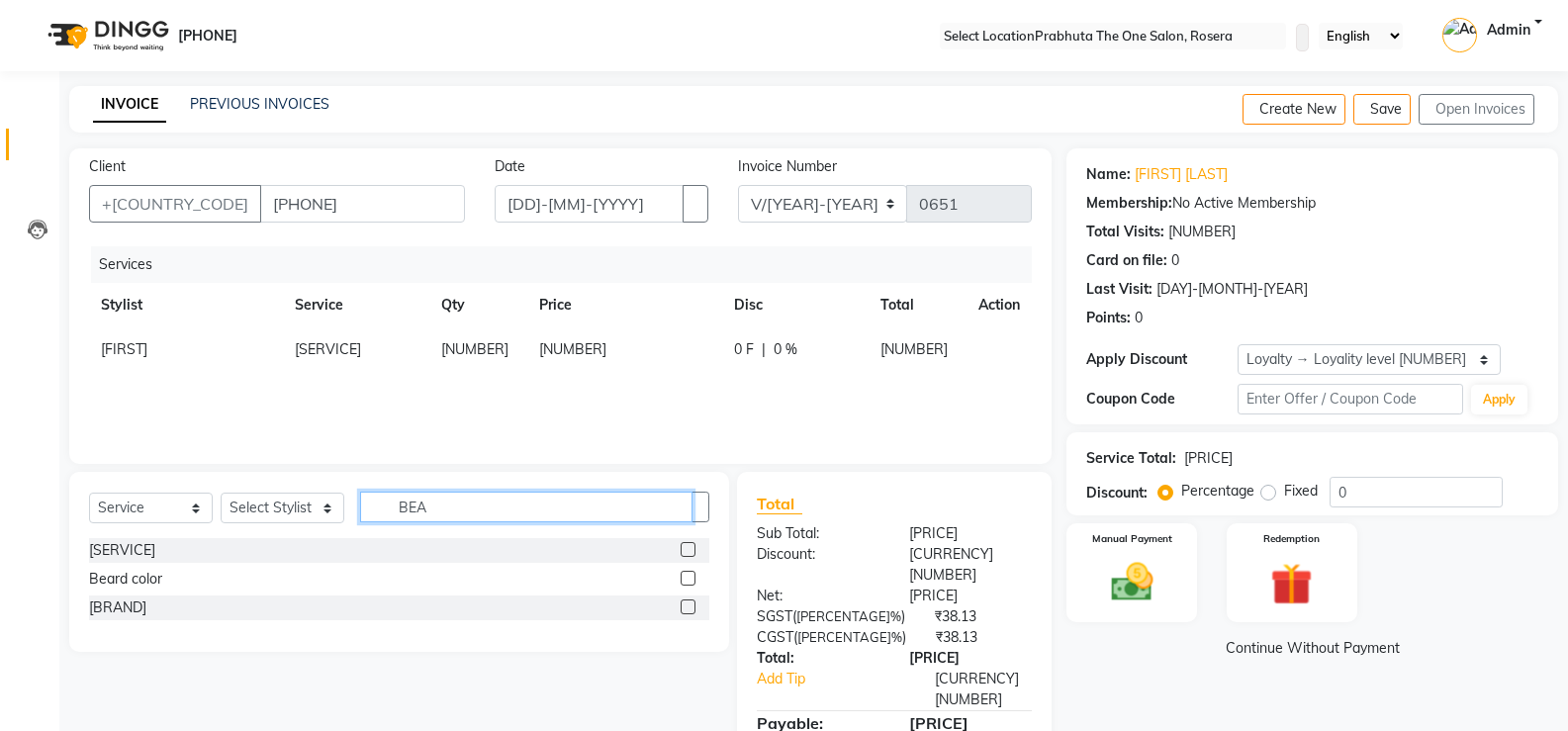 type on "BEA" 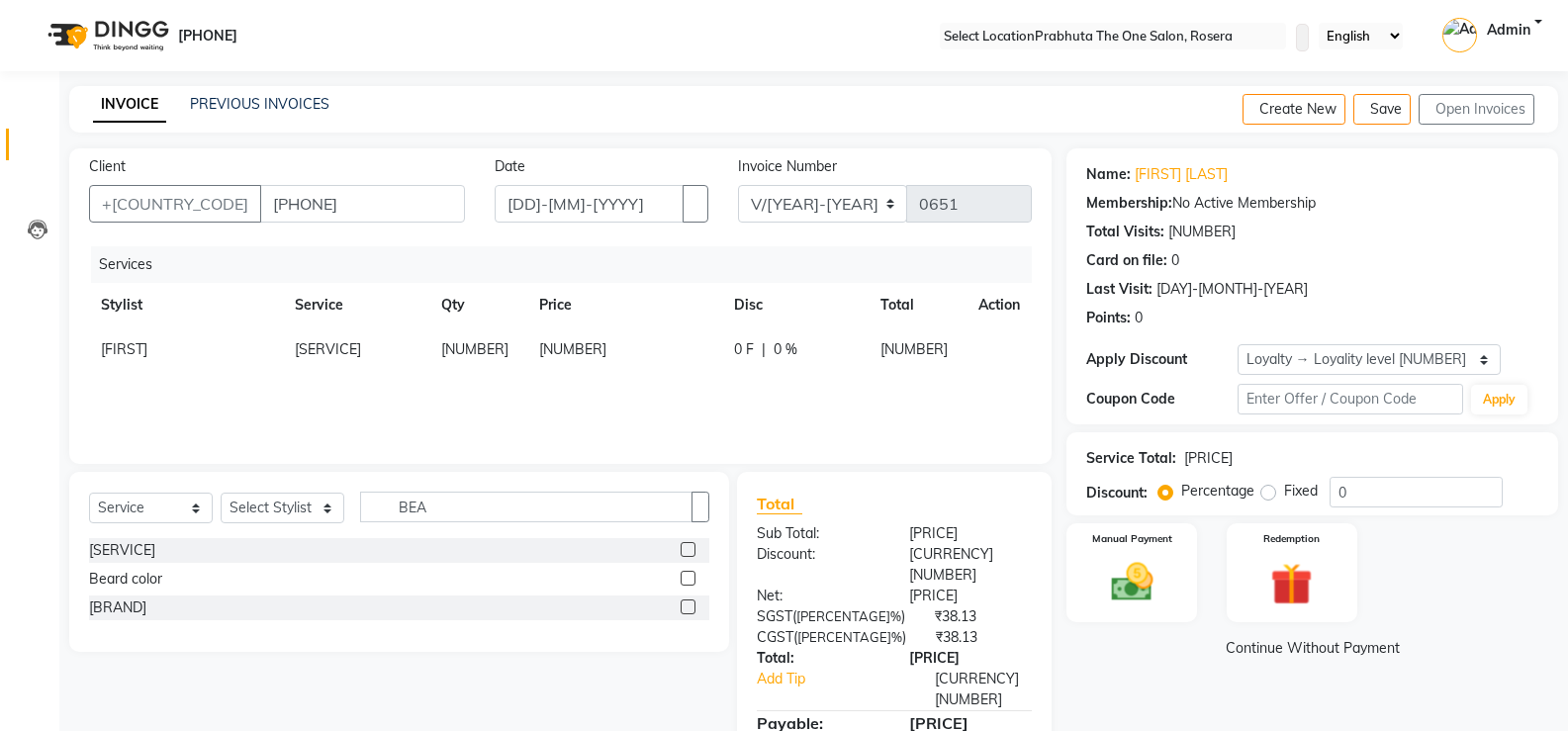 click at bounding box center (688, 549) 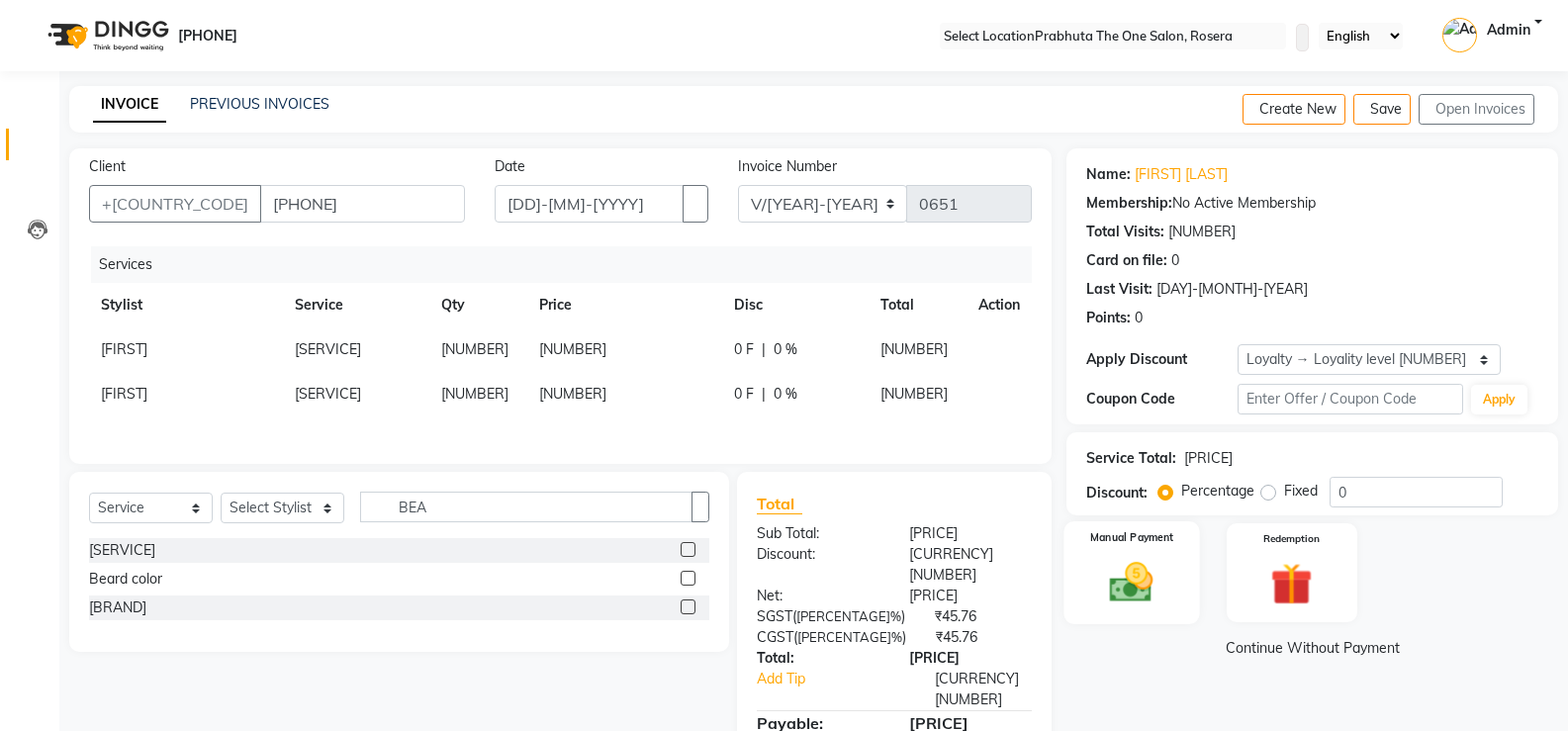 click at bounding box center (1131, 582) 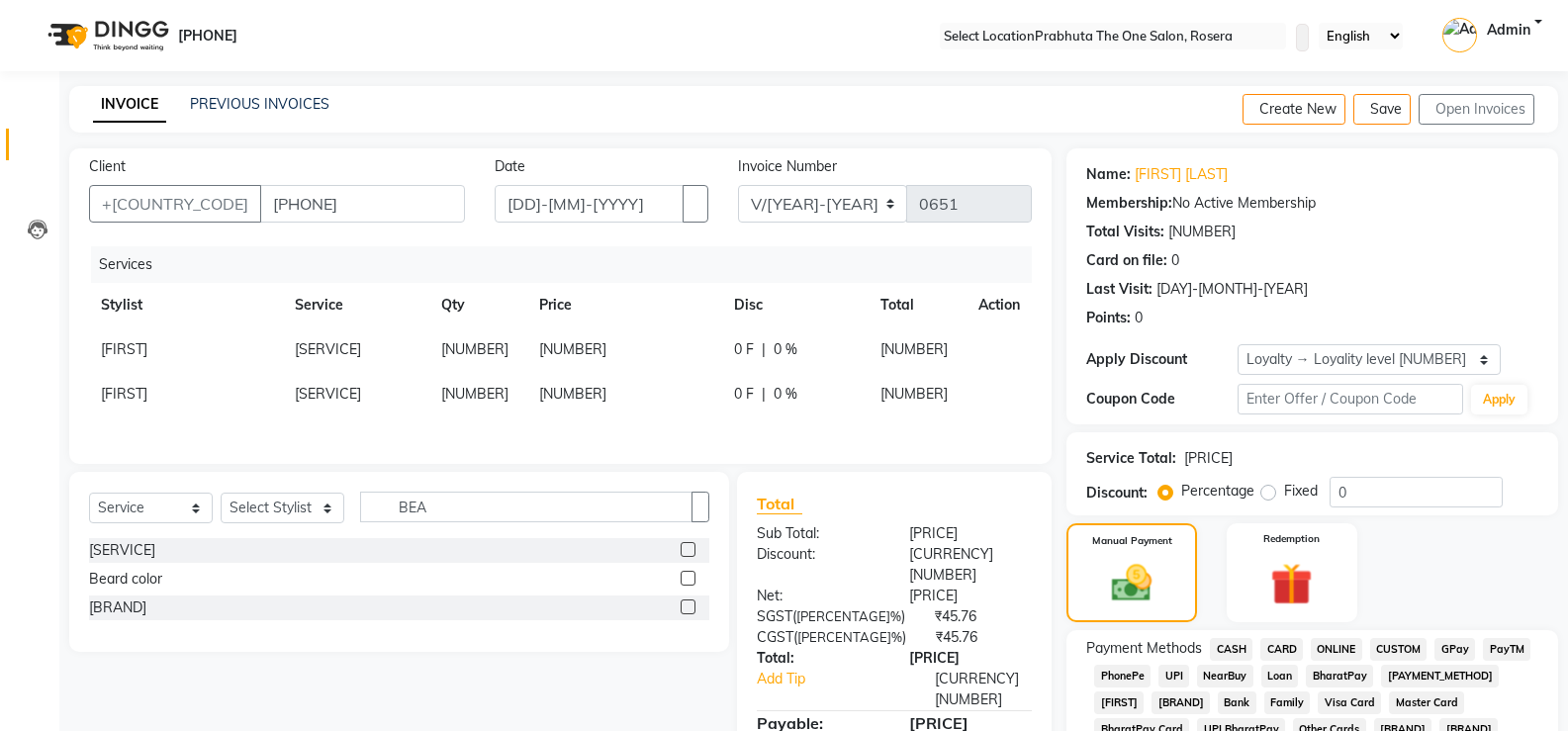click on "GPay" at bounding box center (1231, 649) 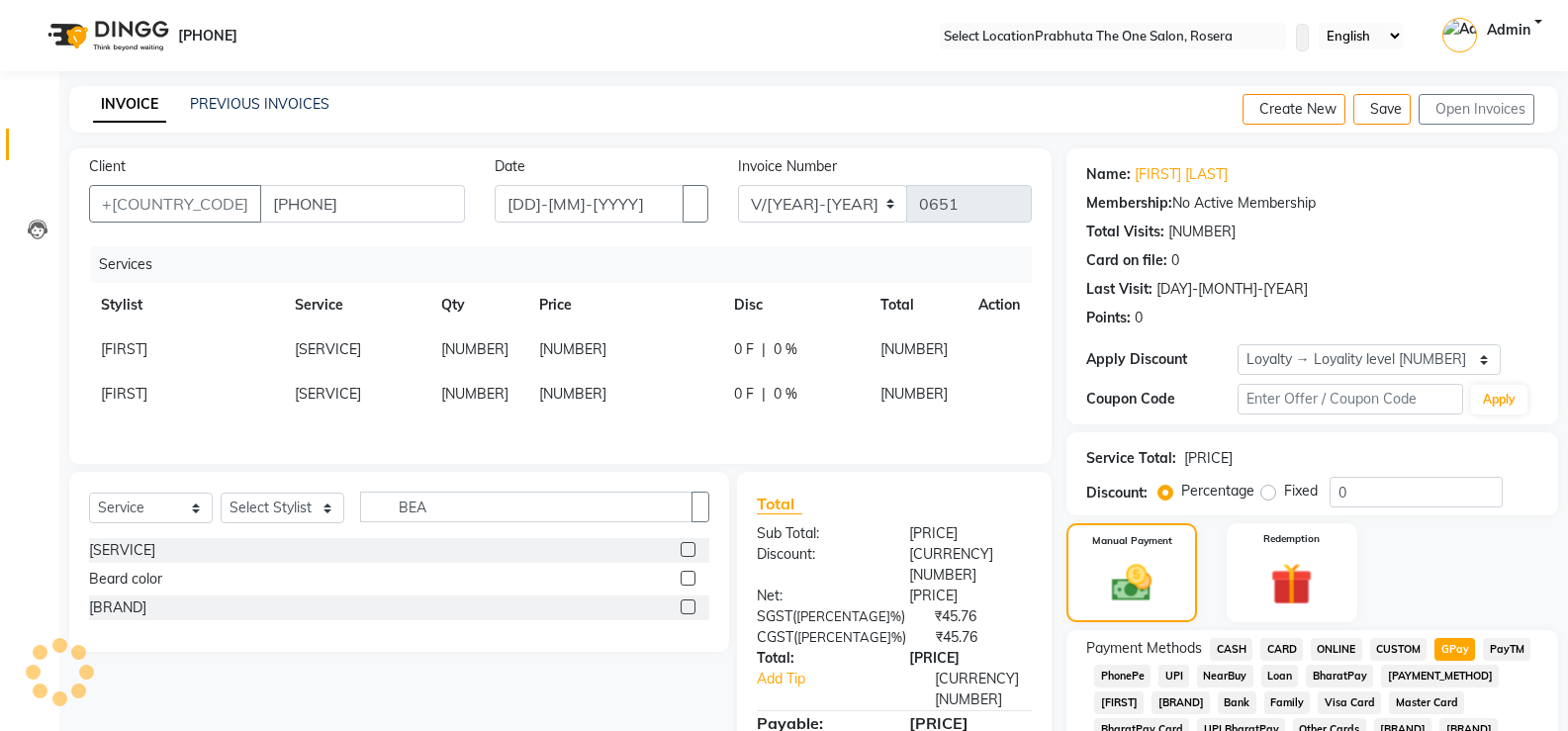 scroll, scrollTop: 649, scrollLeft: 0, axis: vertical 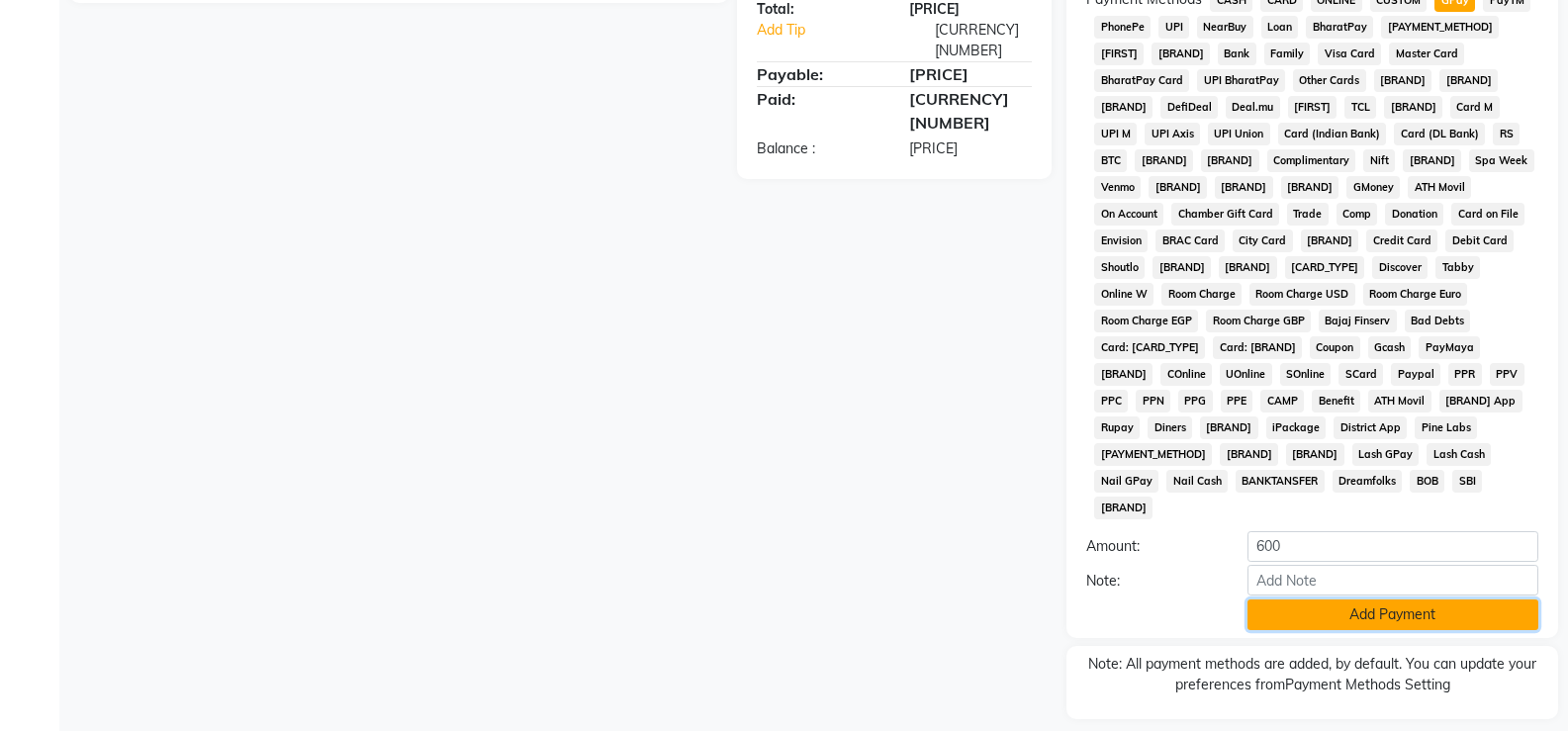 click on "Add Payment" at bounding box center [1393, 614] 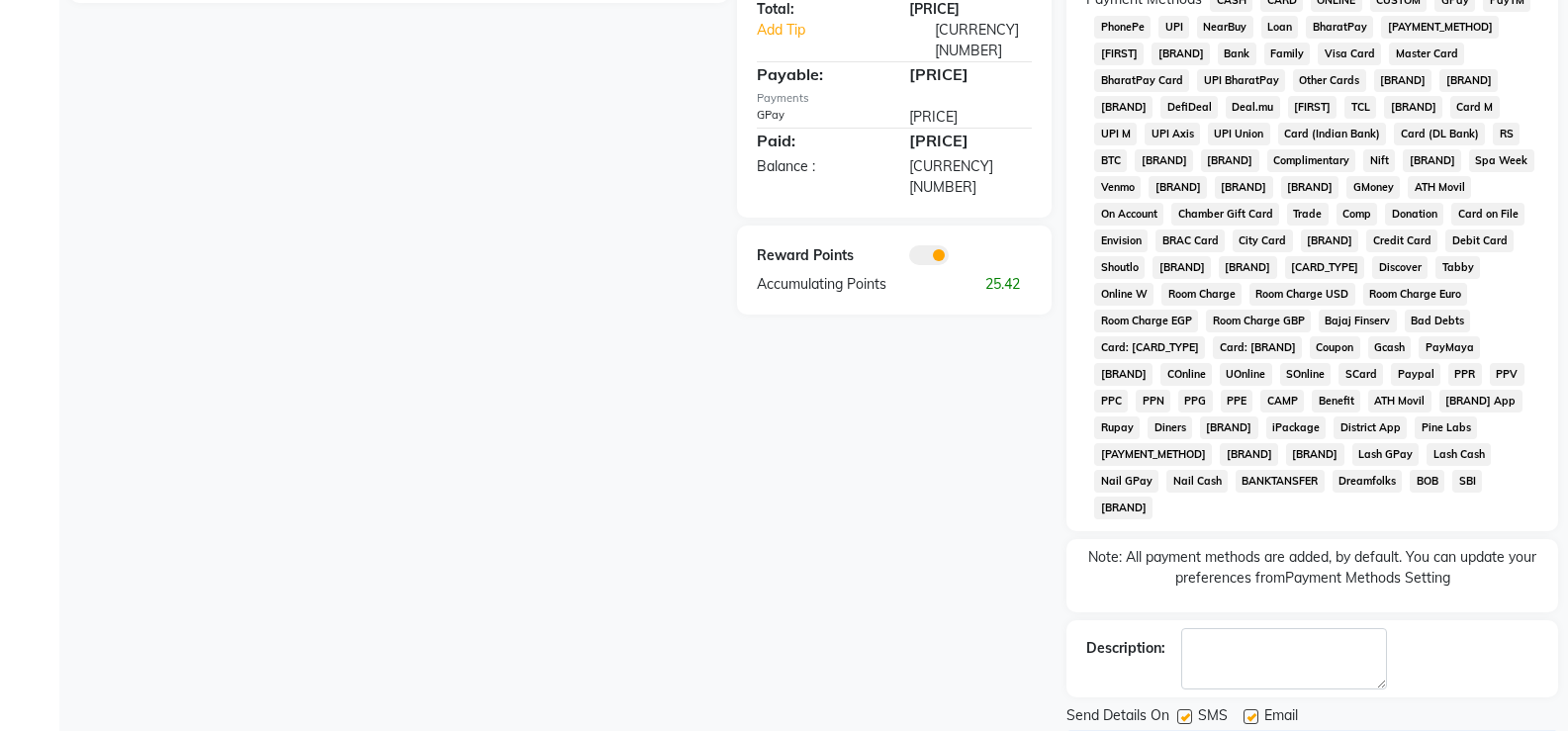 click on "Checkout" at bounding box center (1312, 749) 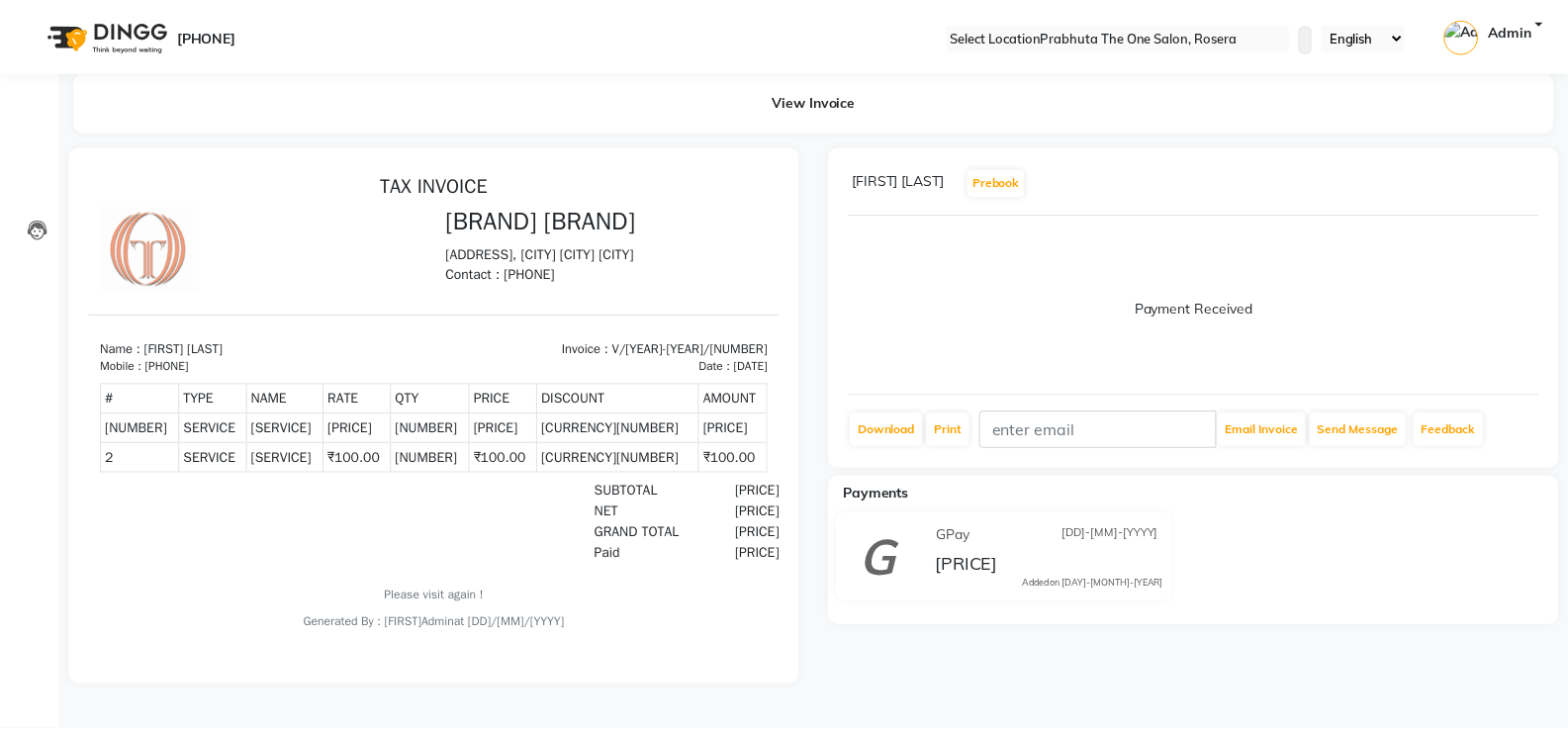 scroll, scrollTop: 0, scrollLeft: 0, axis: both 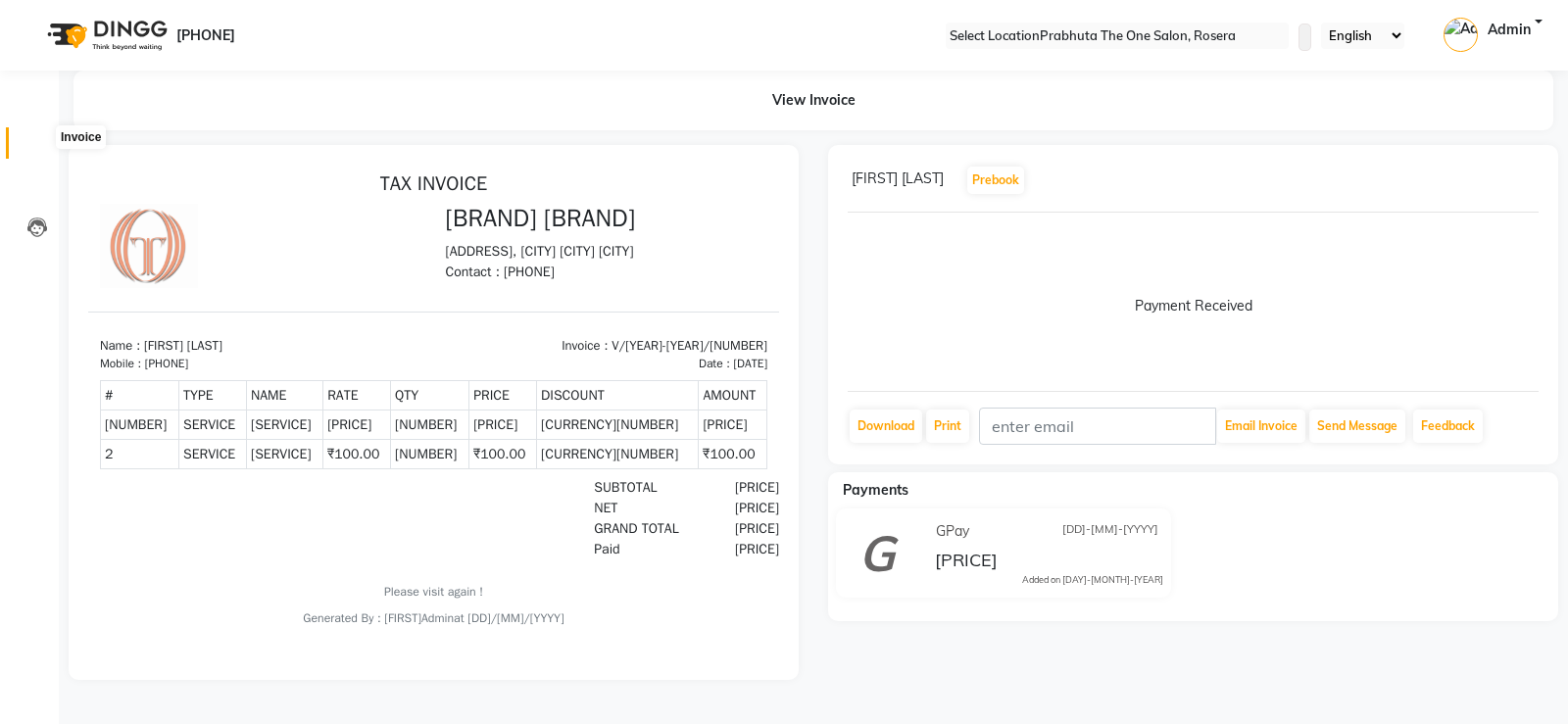 click at bounding box center (36, 148) 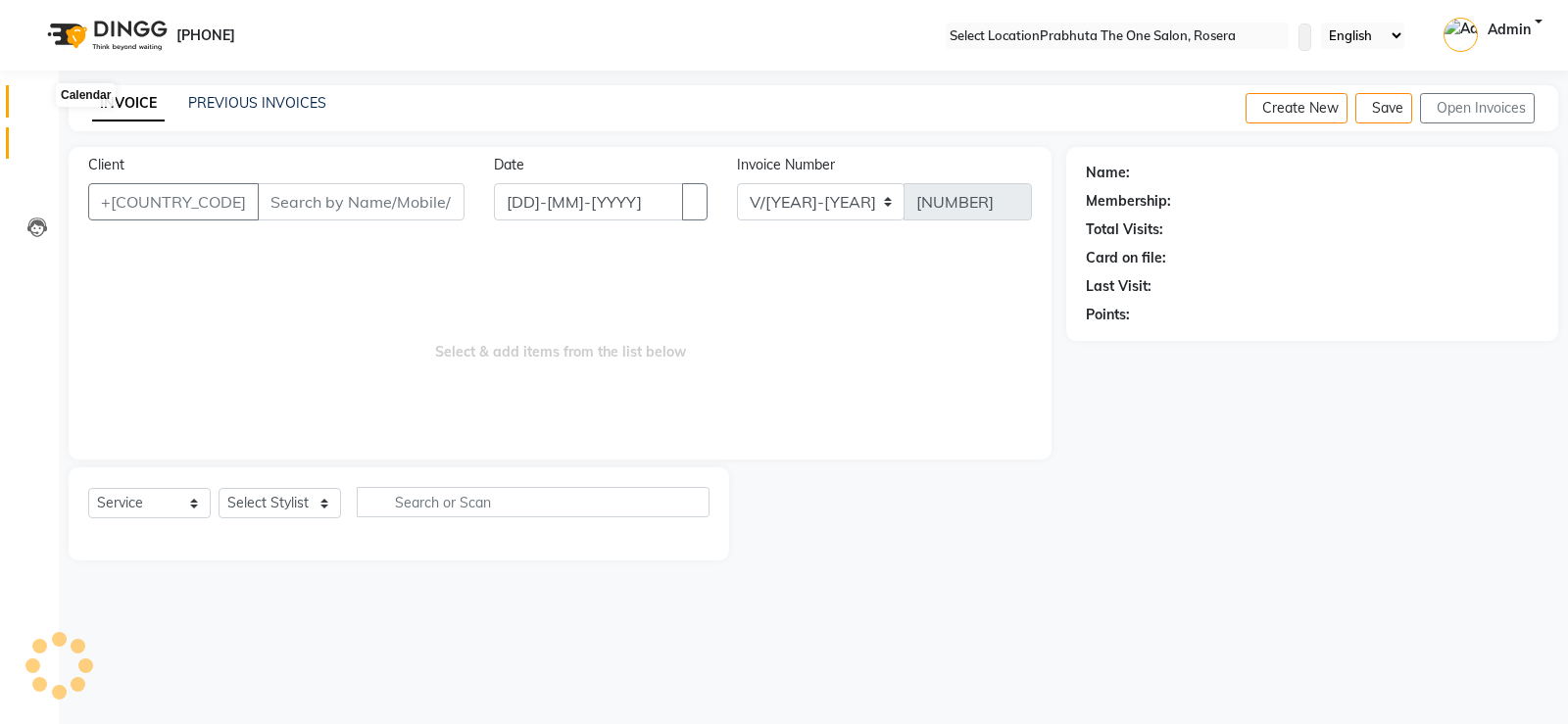 click at bounding box center (36, 106) 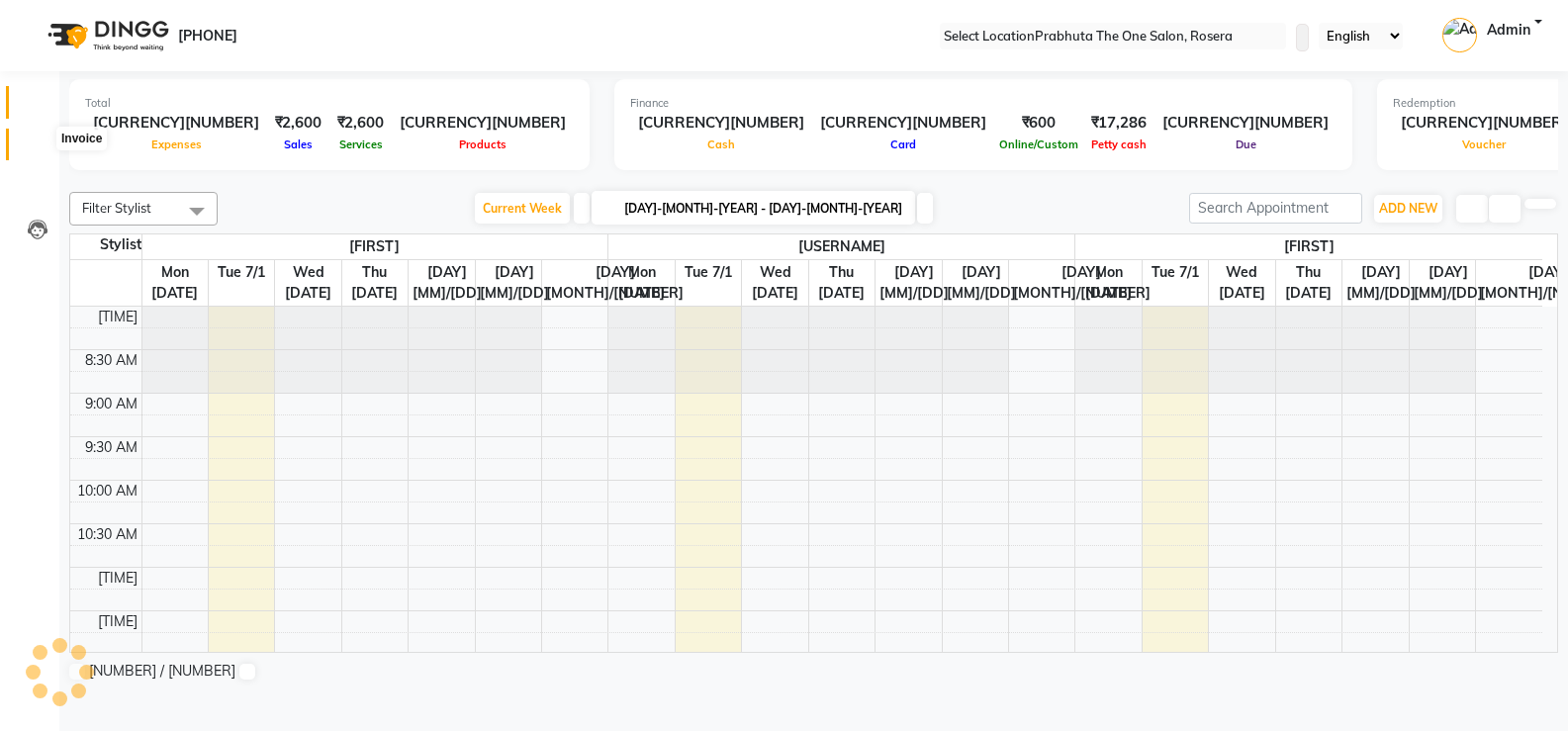 scroll, scrollTop: 0, scrollLeft: 0, axis: both 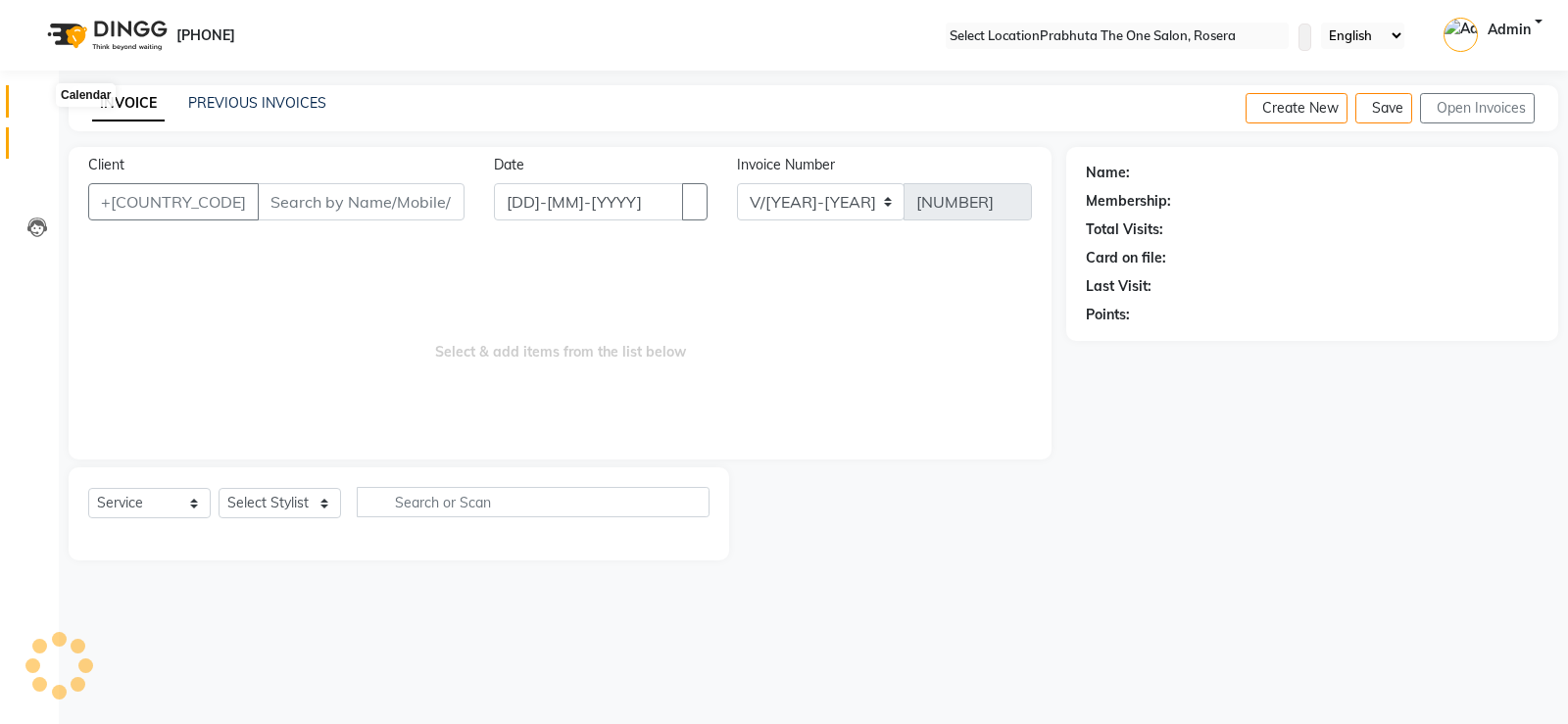 click at bounding box center (37, 106) 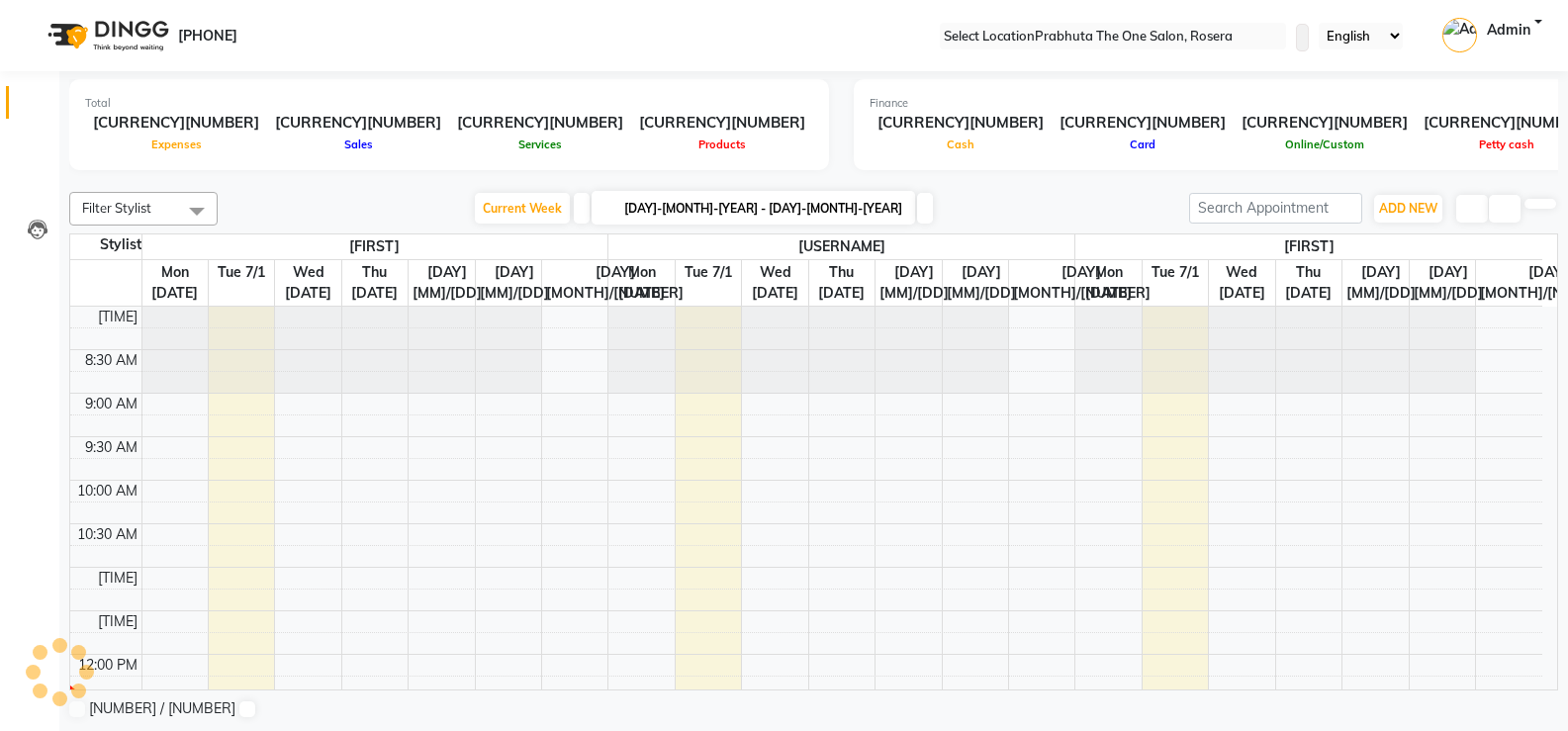 scroll, scrollTop: 0, scrollLeft: 0, axis: both 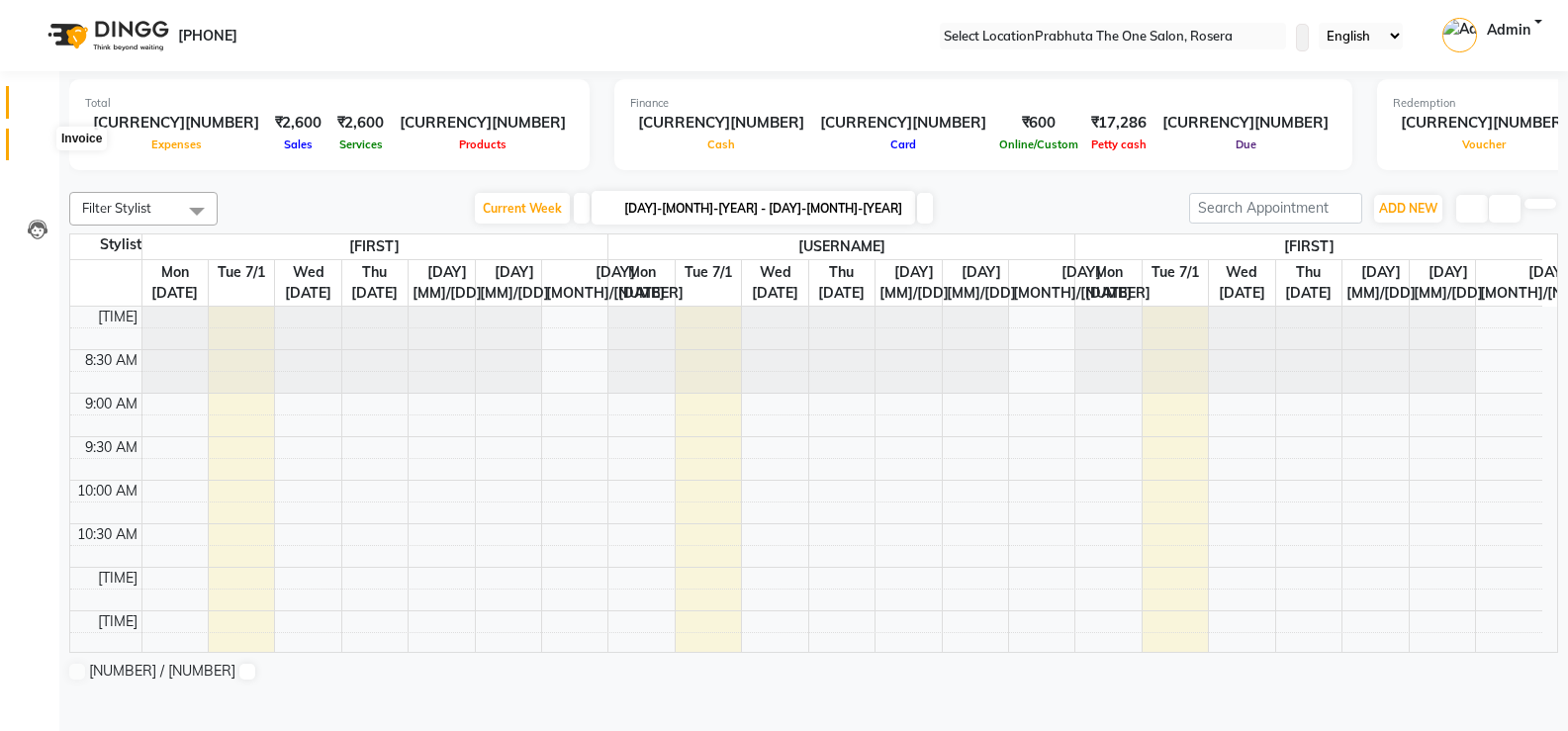 click at bounding box center (38, 149) 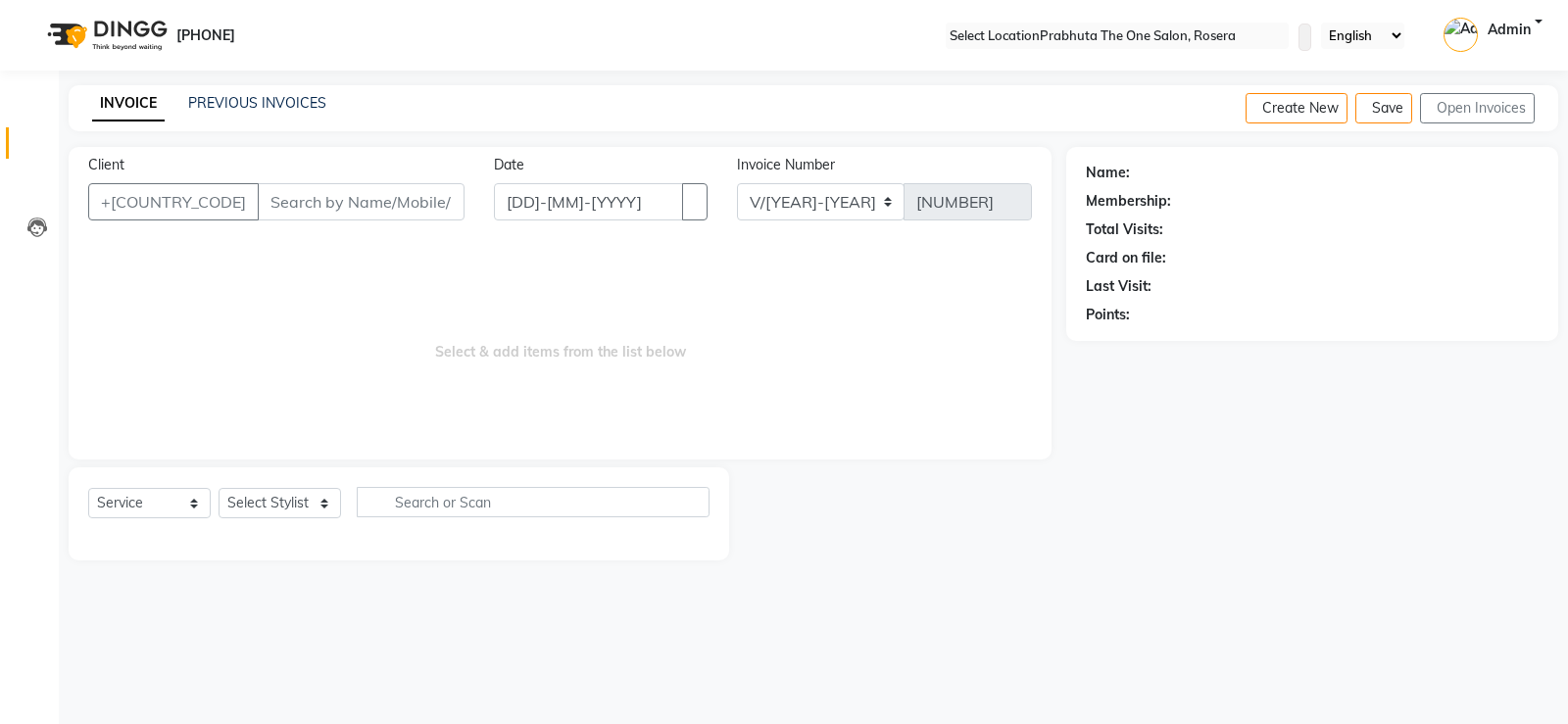 click on "Client" at bounding box center [361, 202] 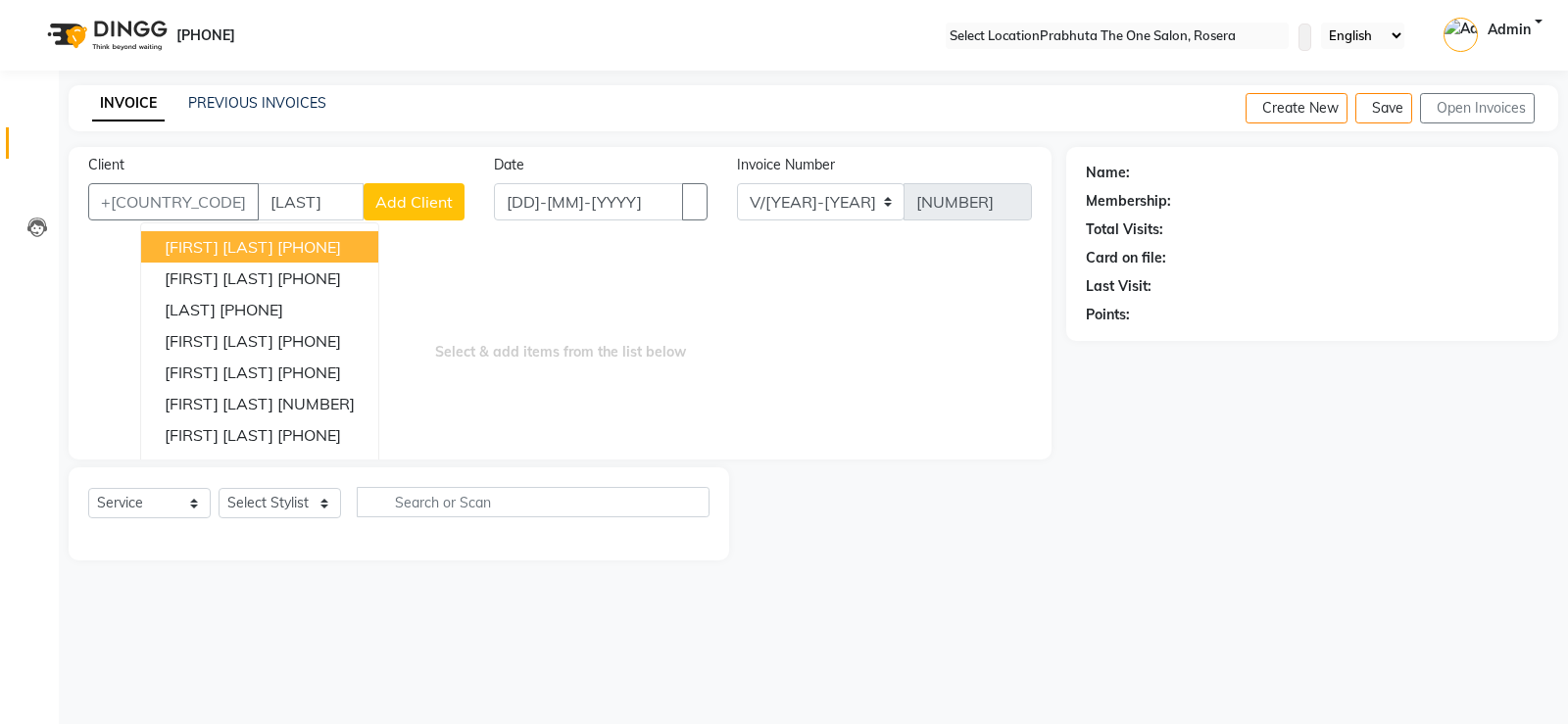 click on "[PHONE]" at bounding box center (309, 247) 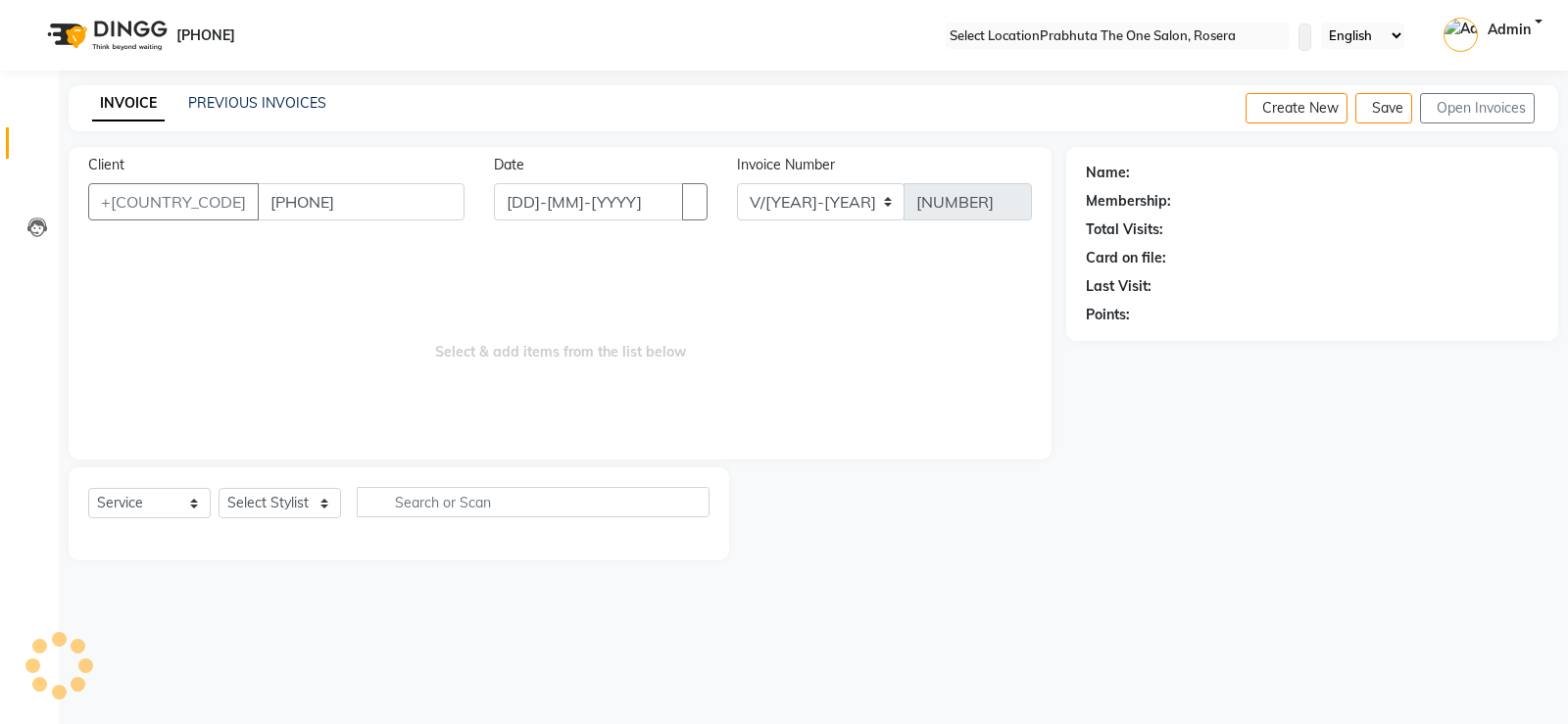 type on "[PHONE]" 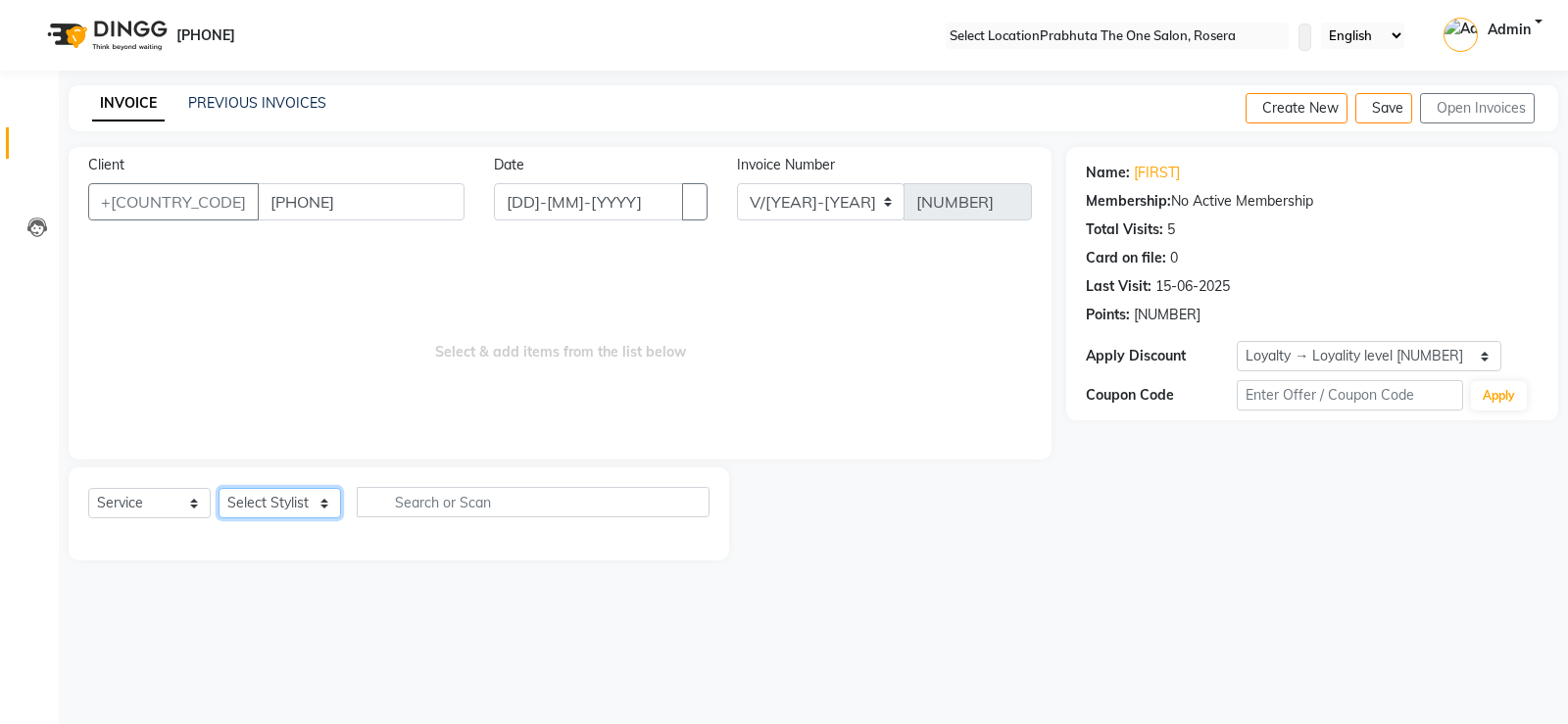 drag, startPoint x: 285, startPoint y: 496, endPoint x: 366, endPoint y: 497, distance: 81.006173 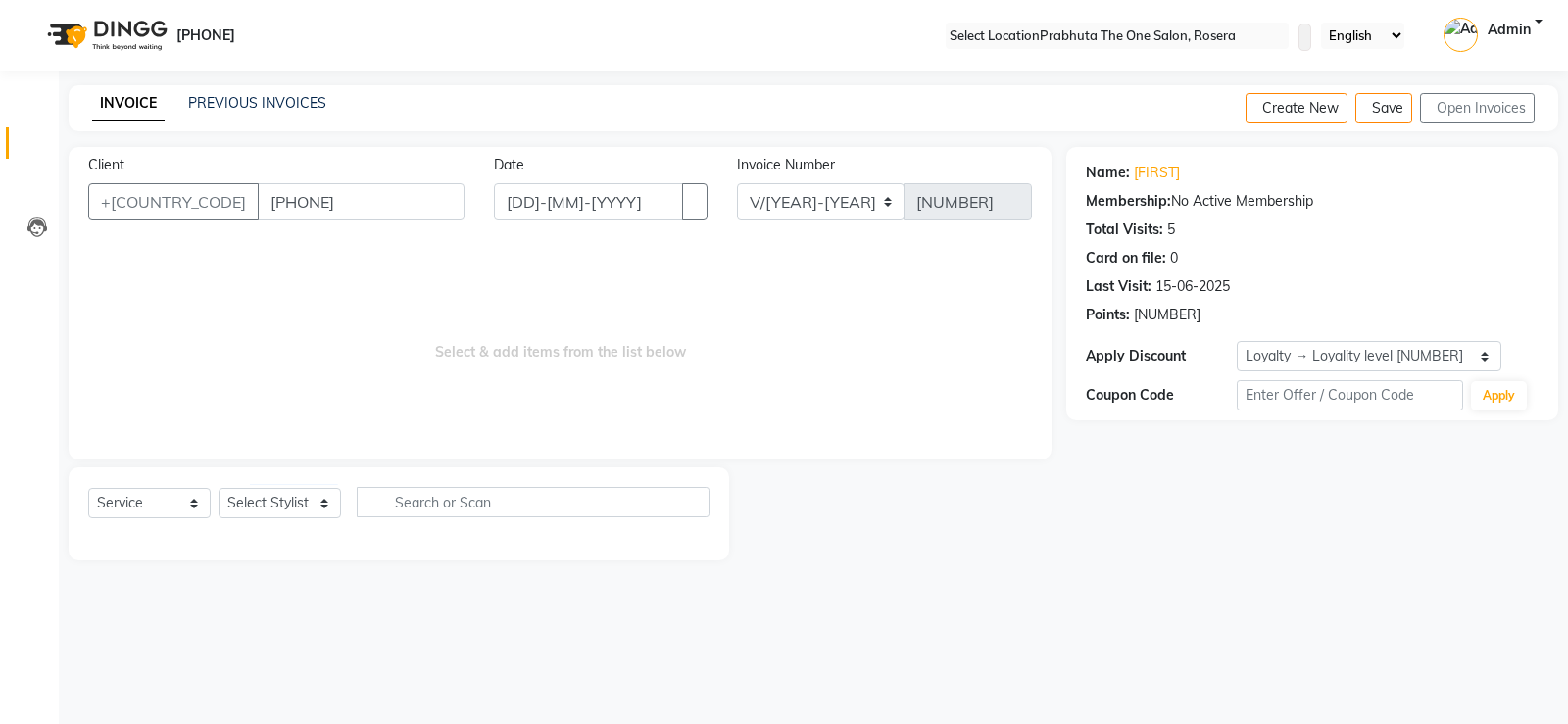 click on "Select & add items from the list below" at bounding box center [560, 342] 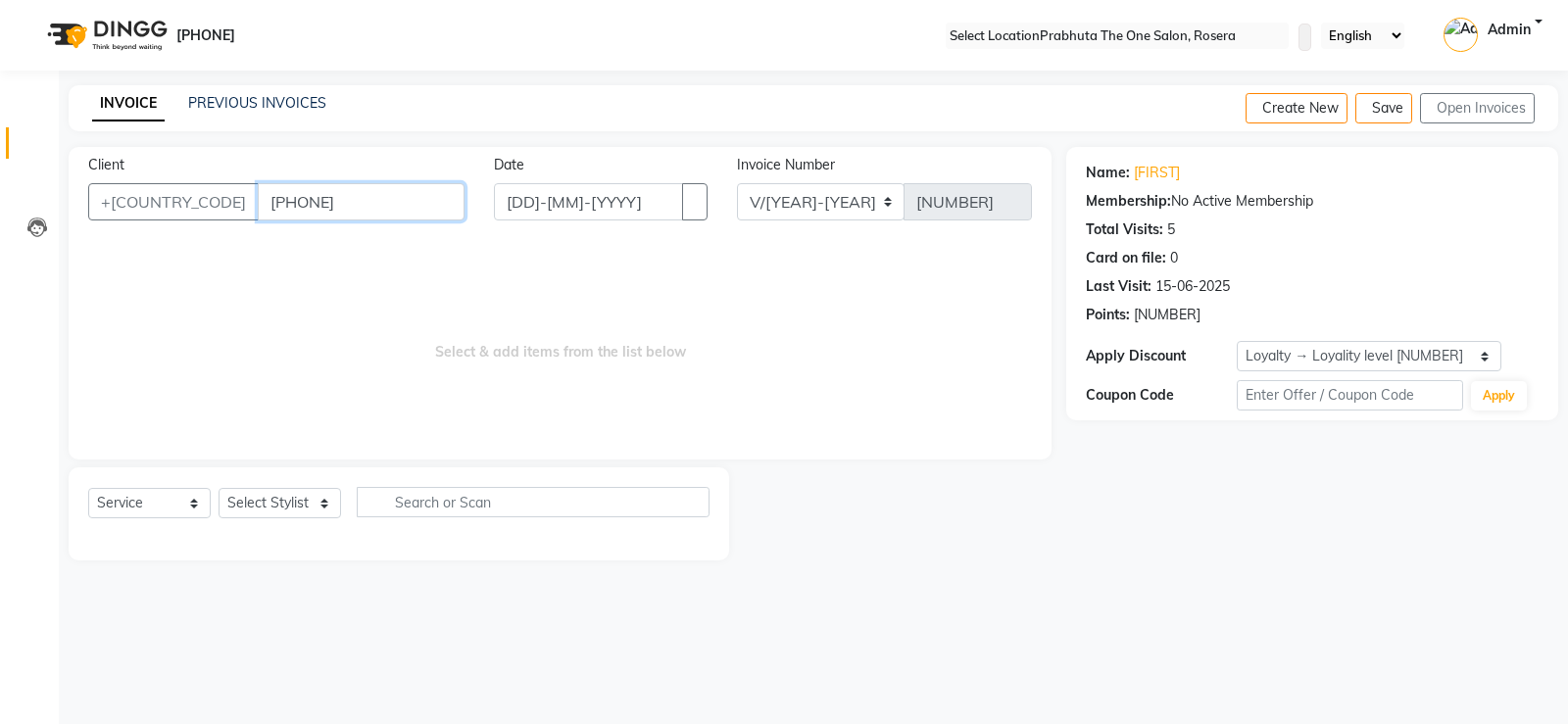 click on "[PHONE]" at bounding box center [361, 202] 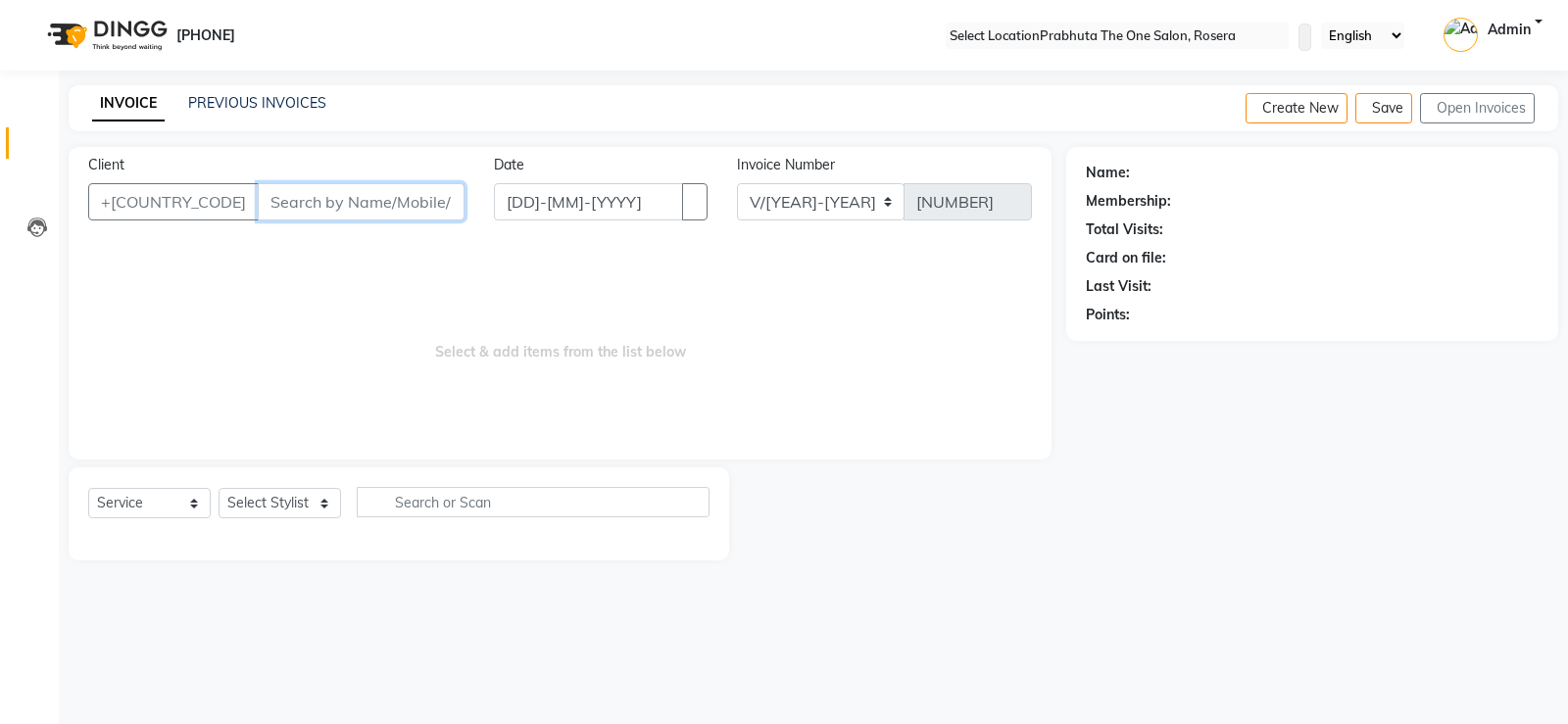 click on "Client" at bounding box center [361, 202] 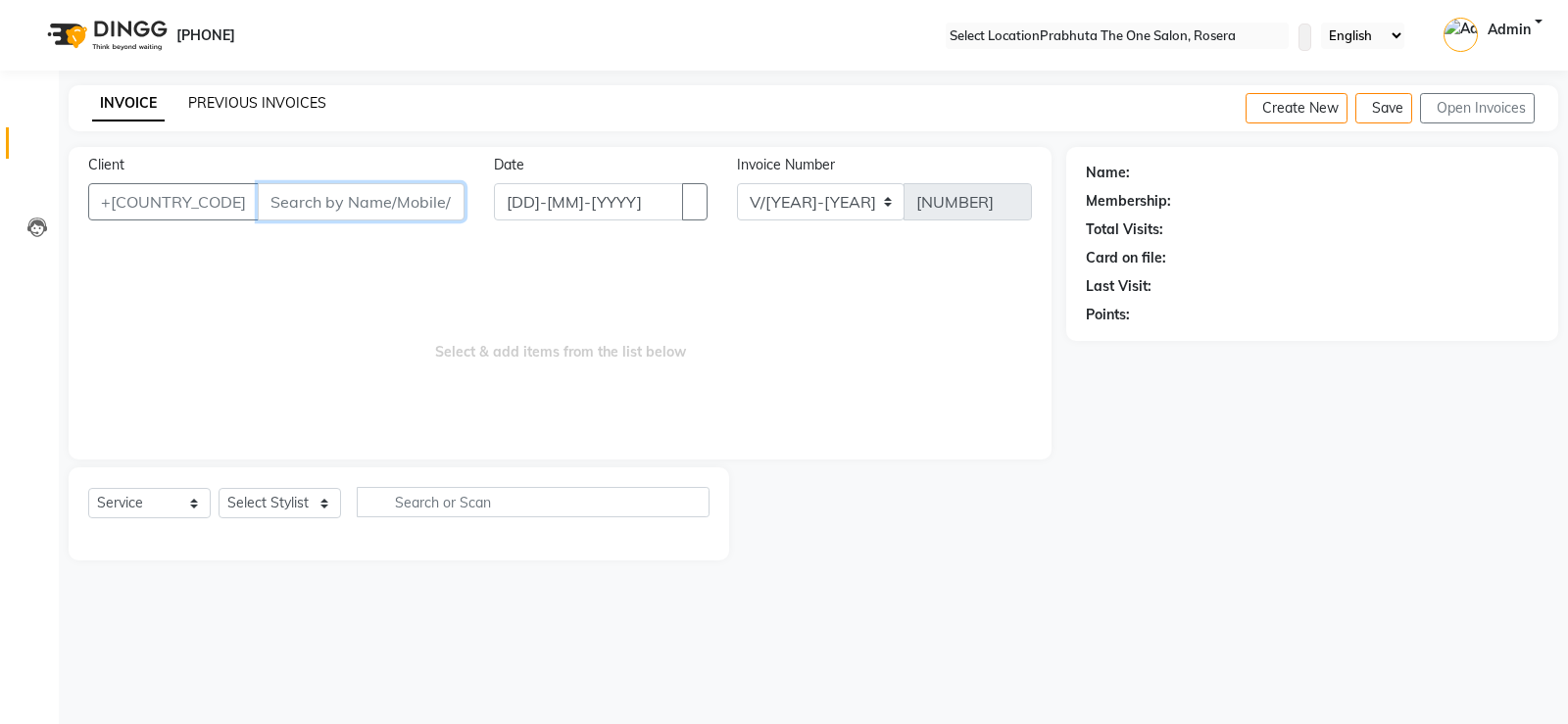 type 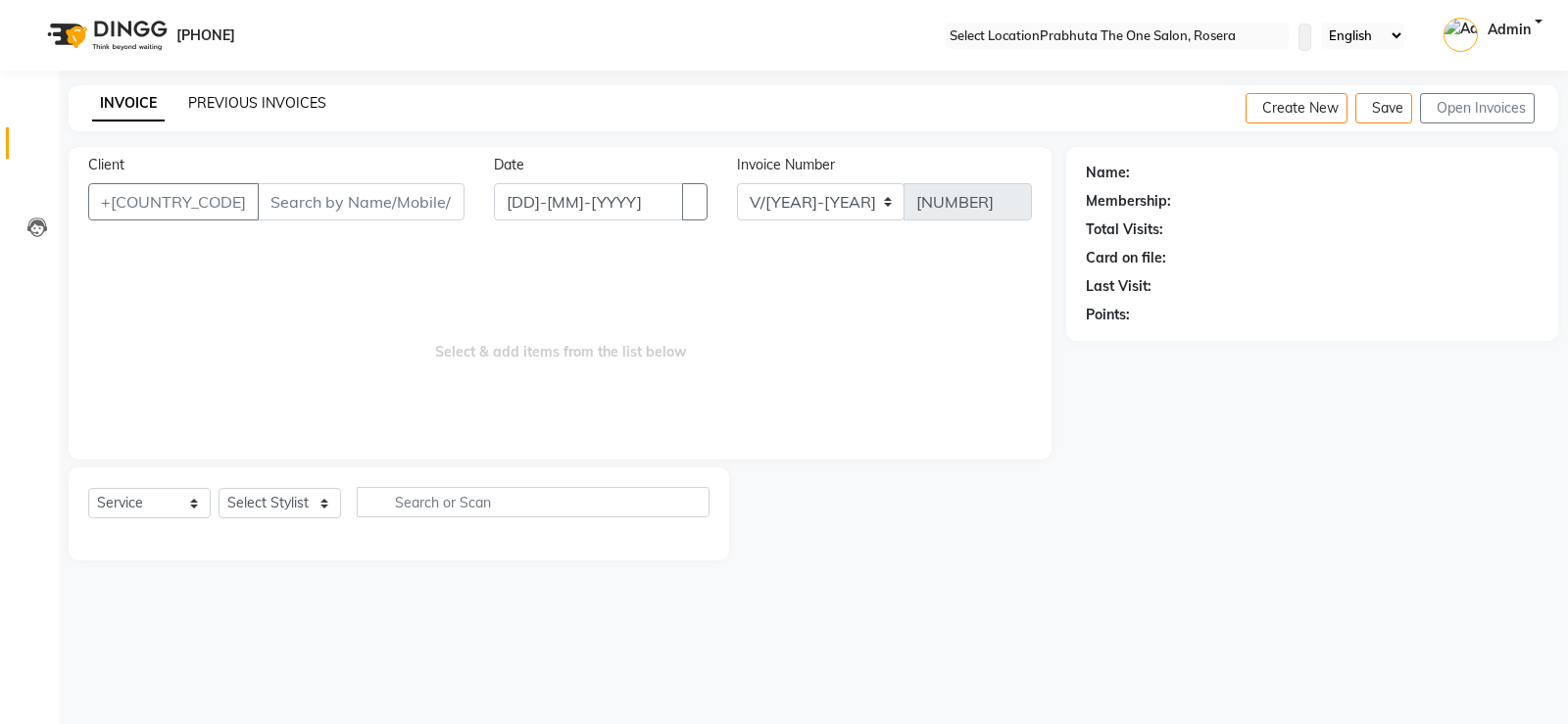 click on "PREVIOUS INVOICES" at bounding box center [257, 103] 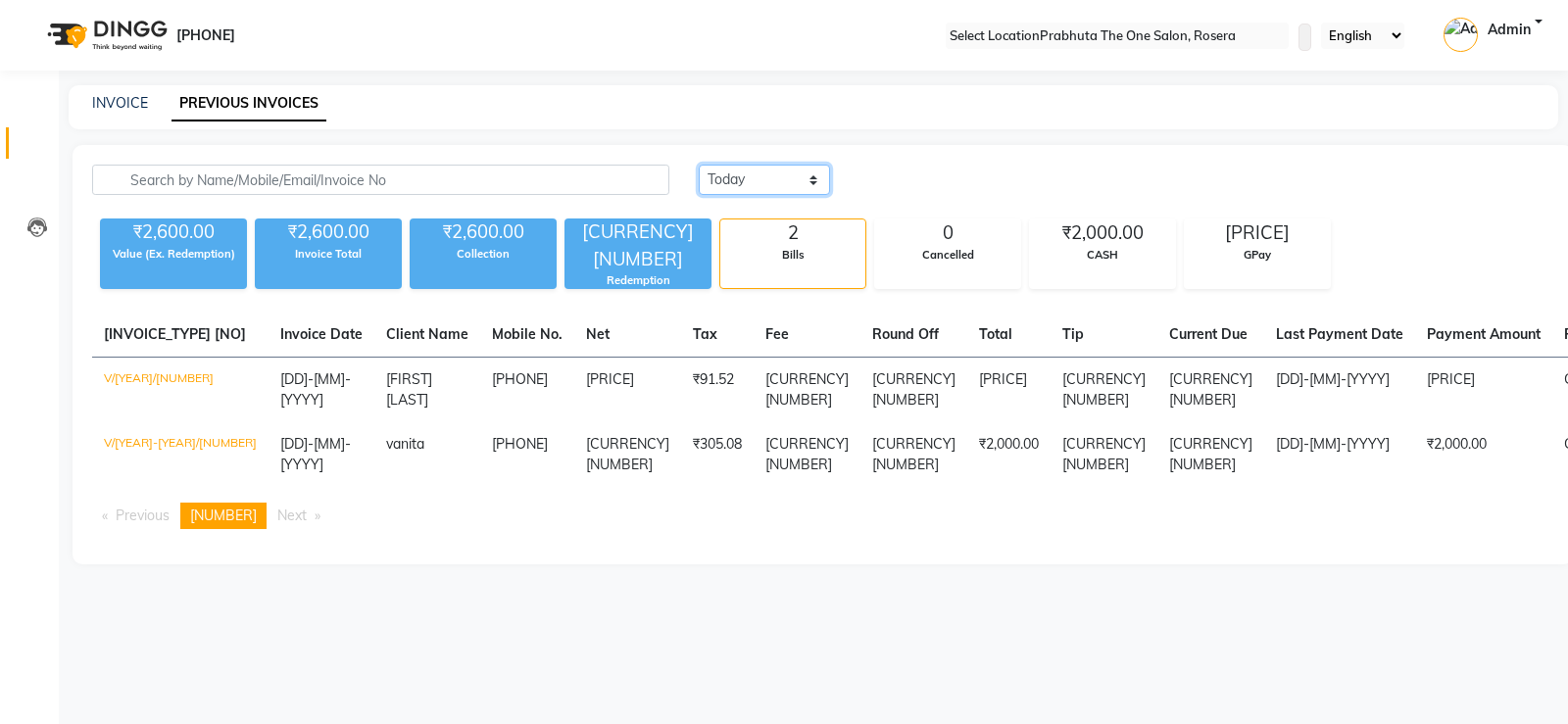 click on "Today Yesterday Custom Range" at bounding box center (764, 179) 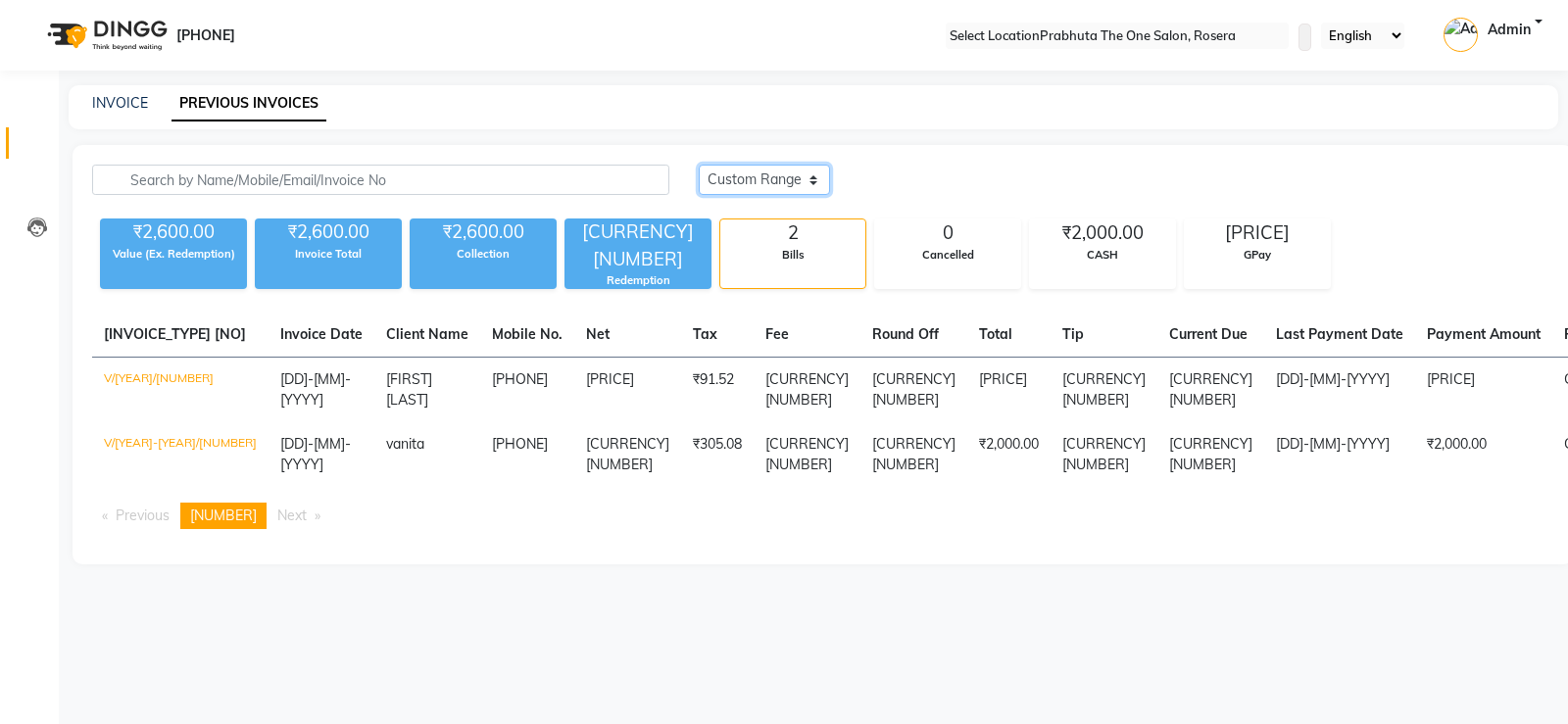 click on "Today Yesterday Custom Range" at bounding box center (764, 179) 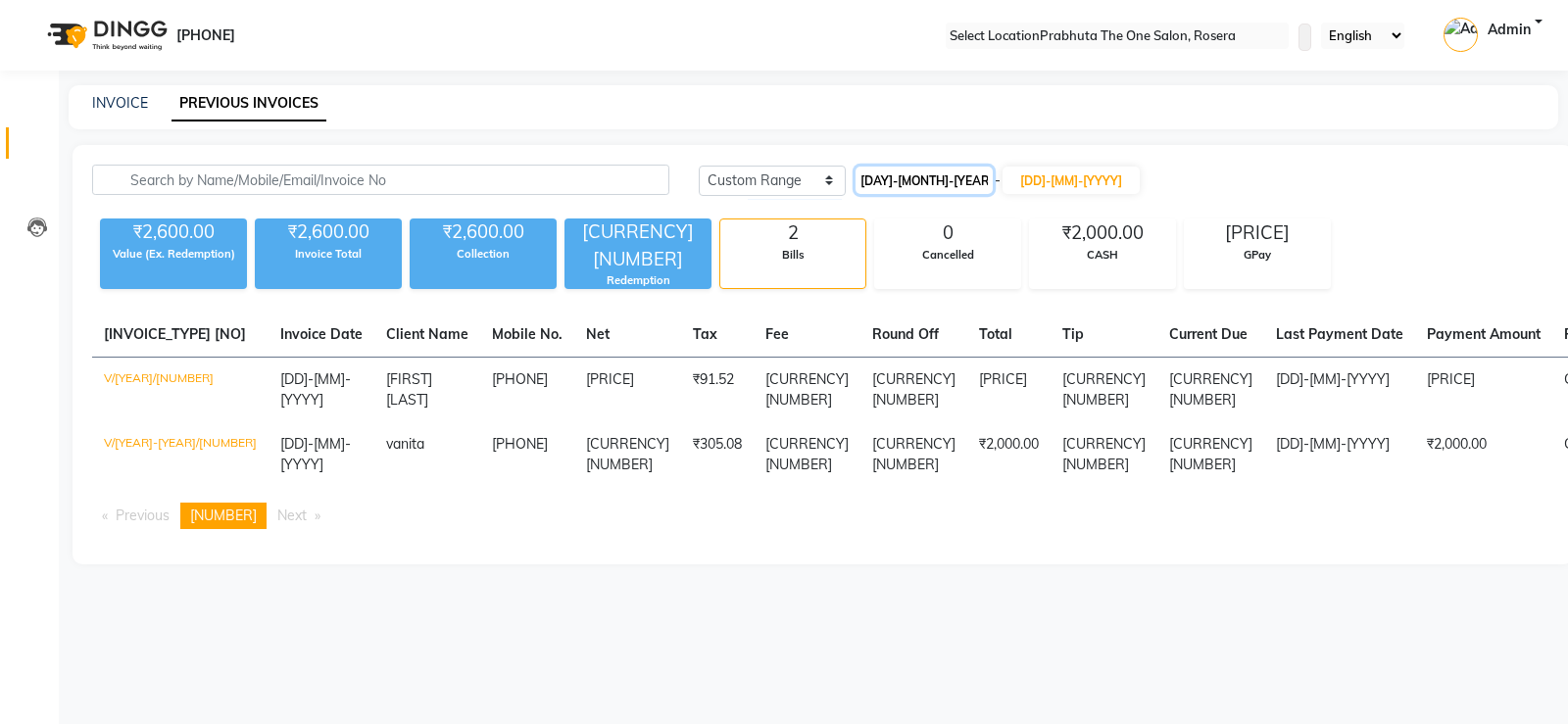 click on "[DAY]-[MONTH]-[YEAR]" at bounding box center [924, 180] 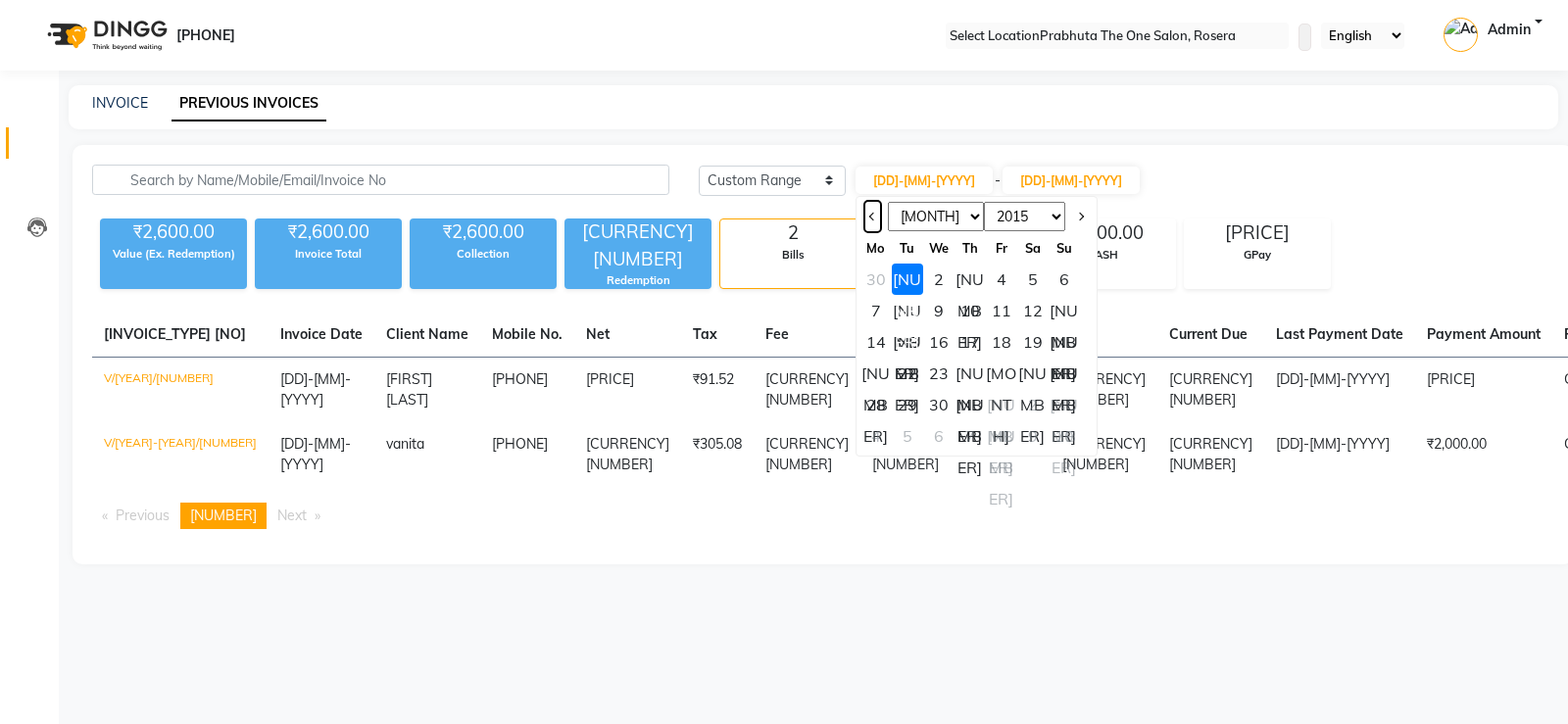 type 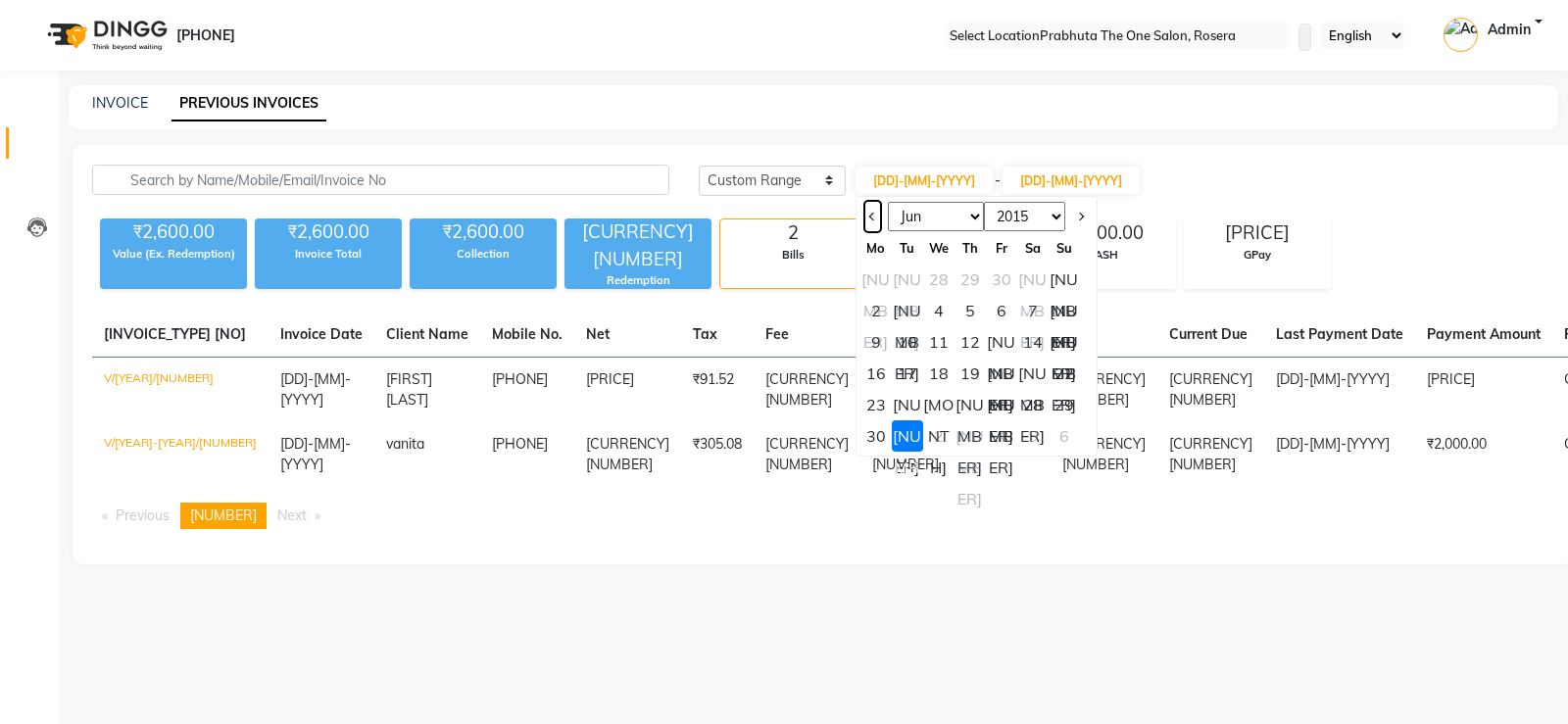 click at bounding box center (872, 217) 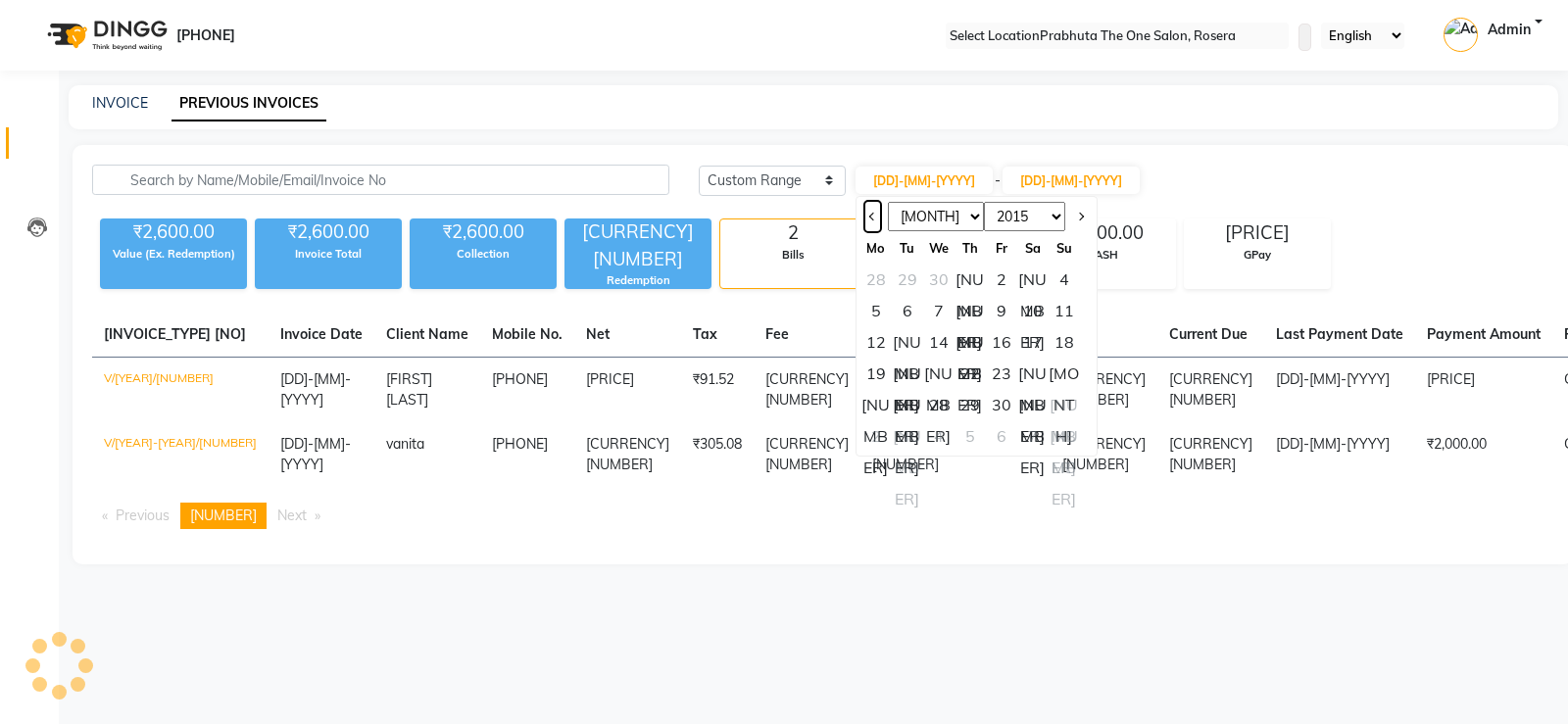 click at bounding box center (872, 217) 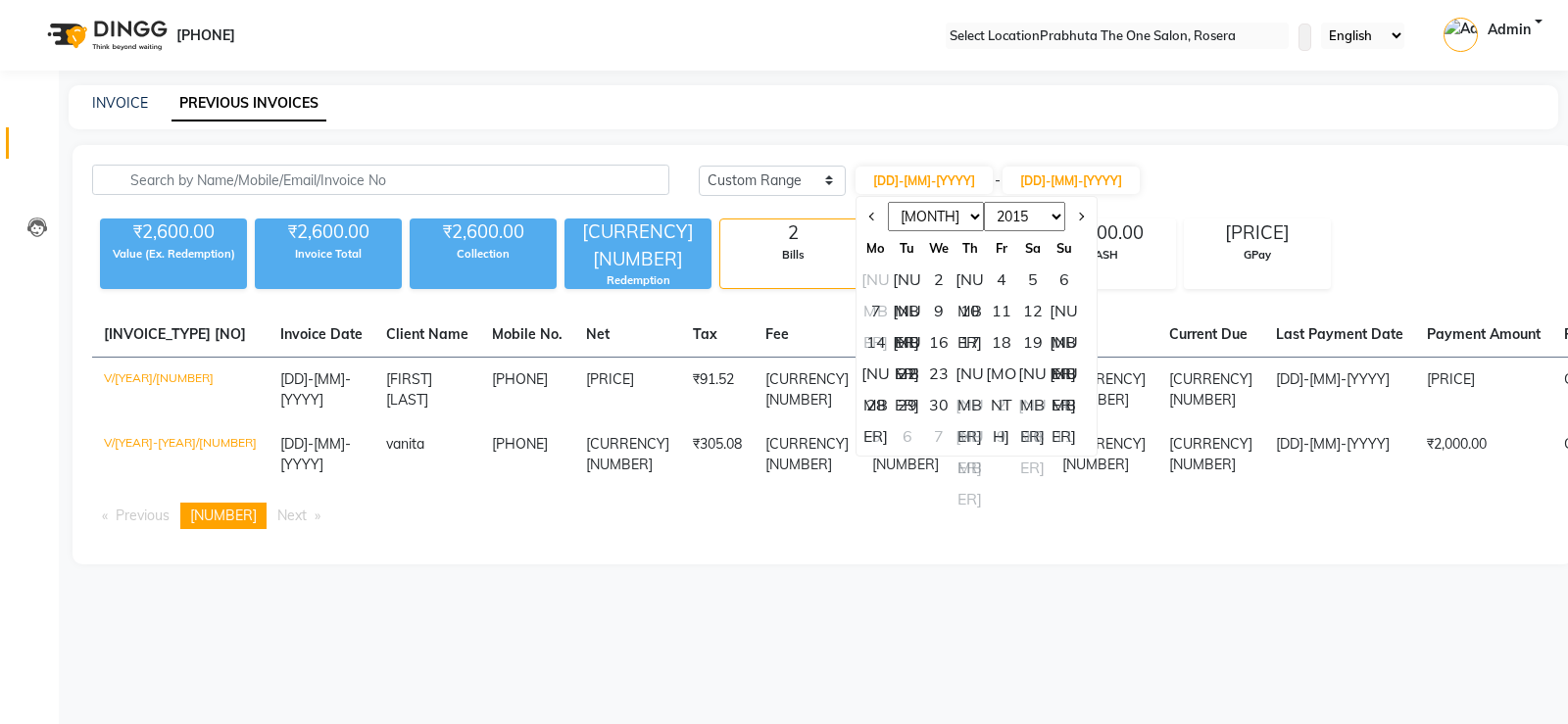 click on "[NUMBER]" at bounding box center (907, 311) 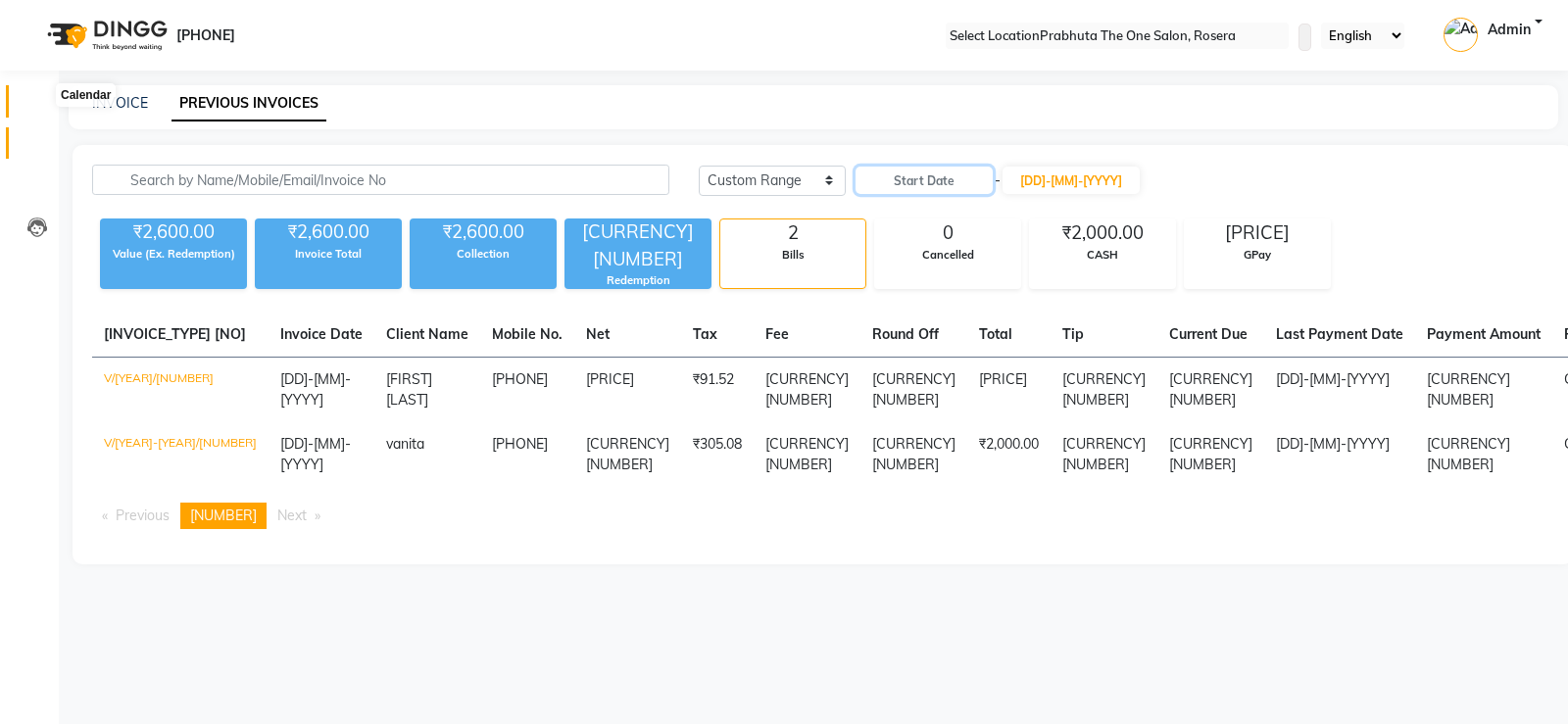 type 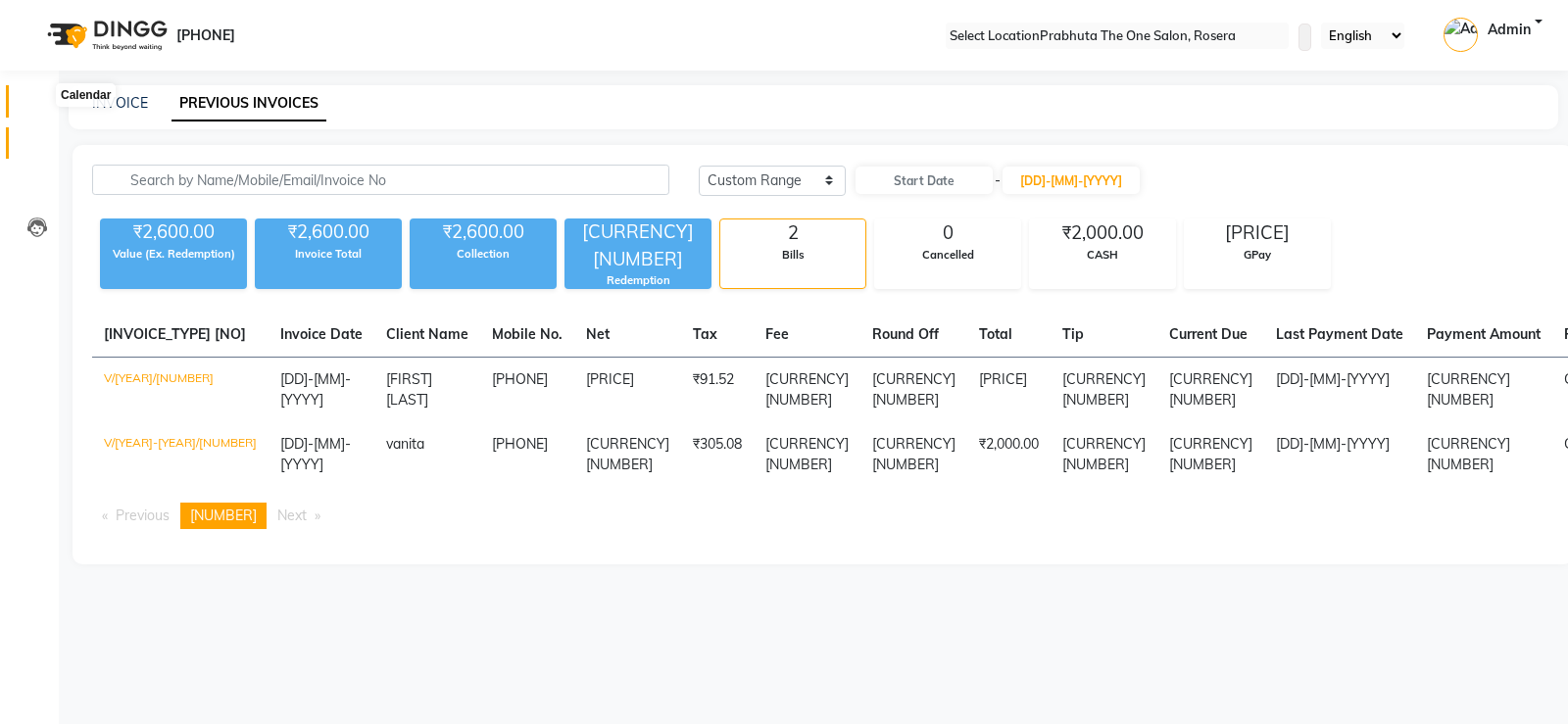 click at bounding box center (36, 106) 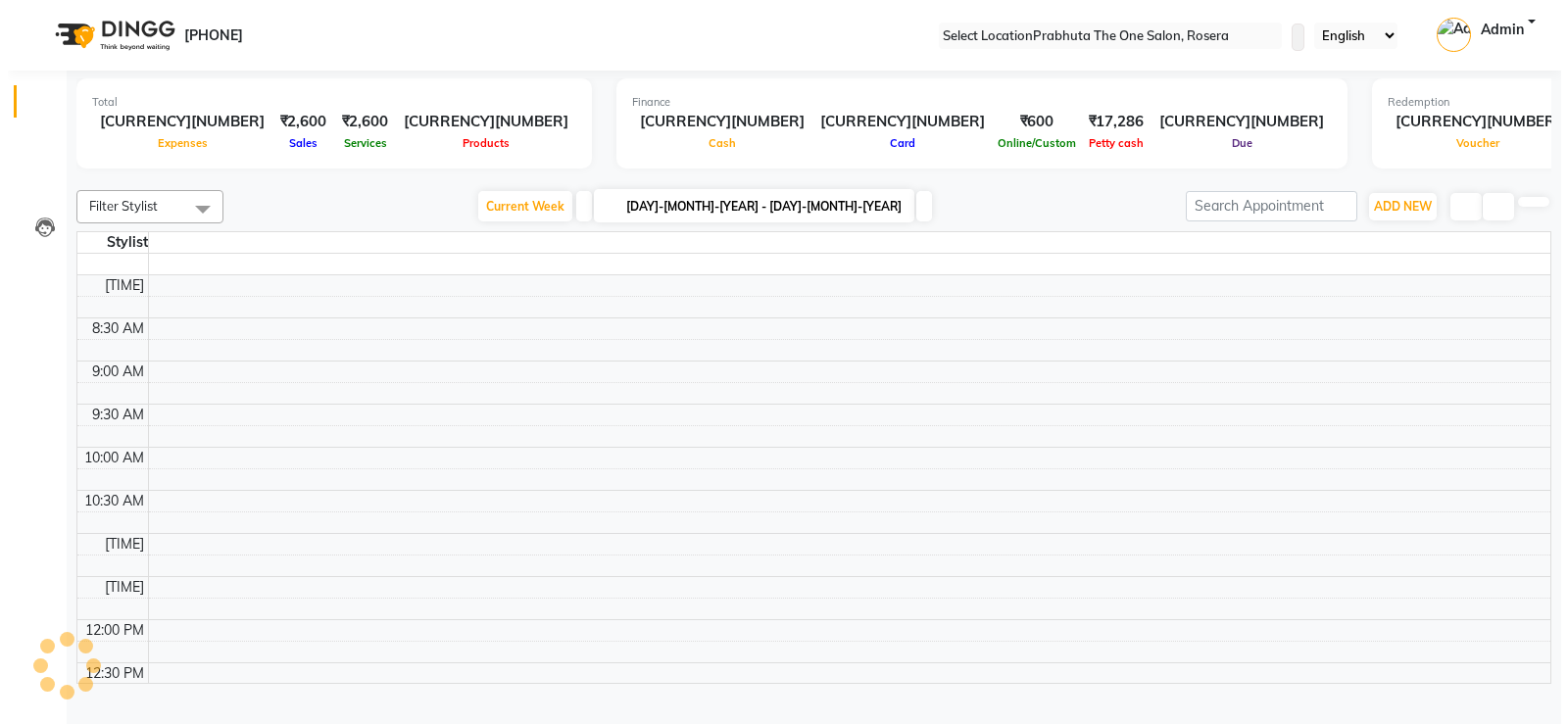 scroll, scrollTop: 0, scrollLeft: 0, axis: both 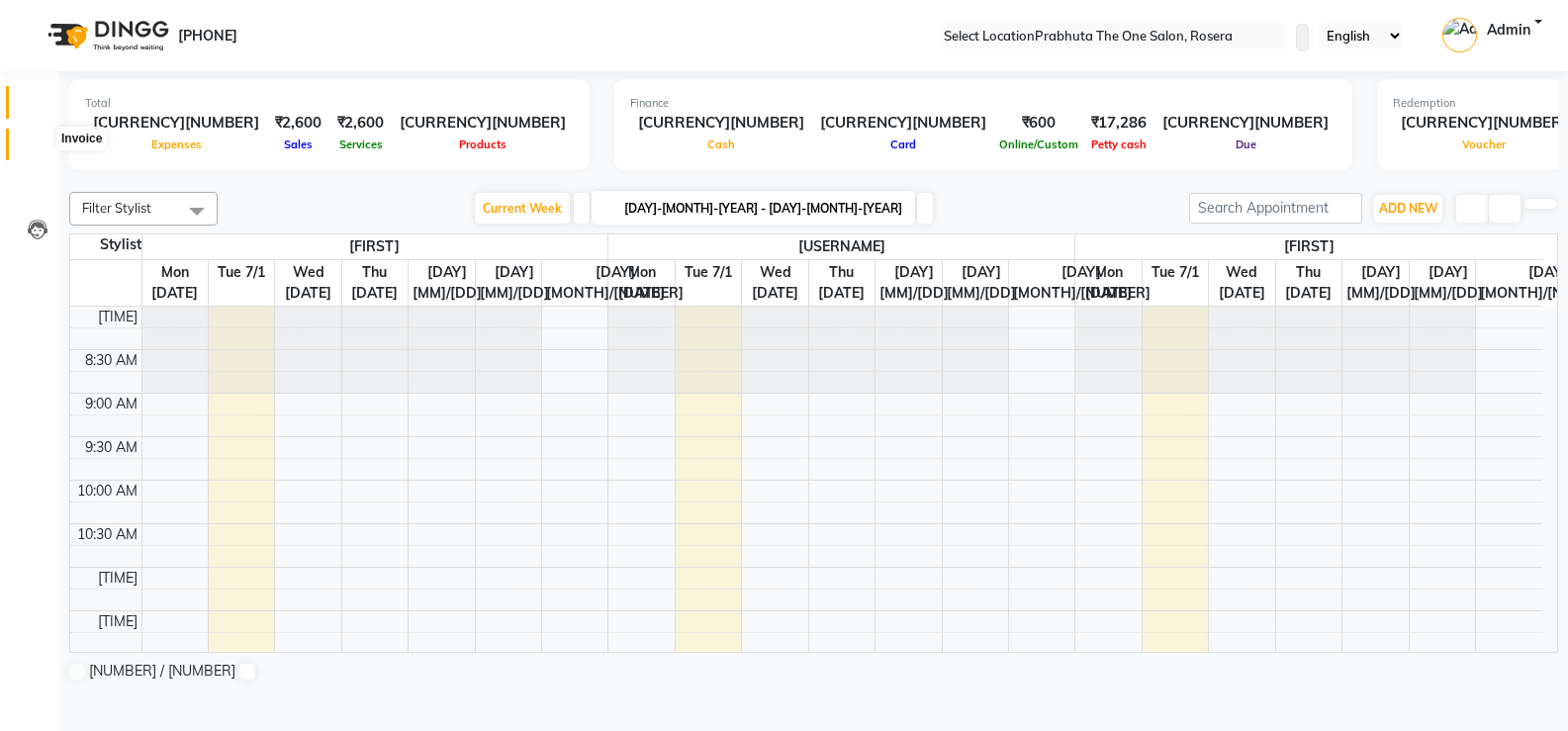 click at bounding box center (37, 149) 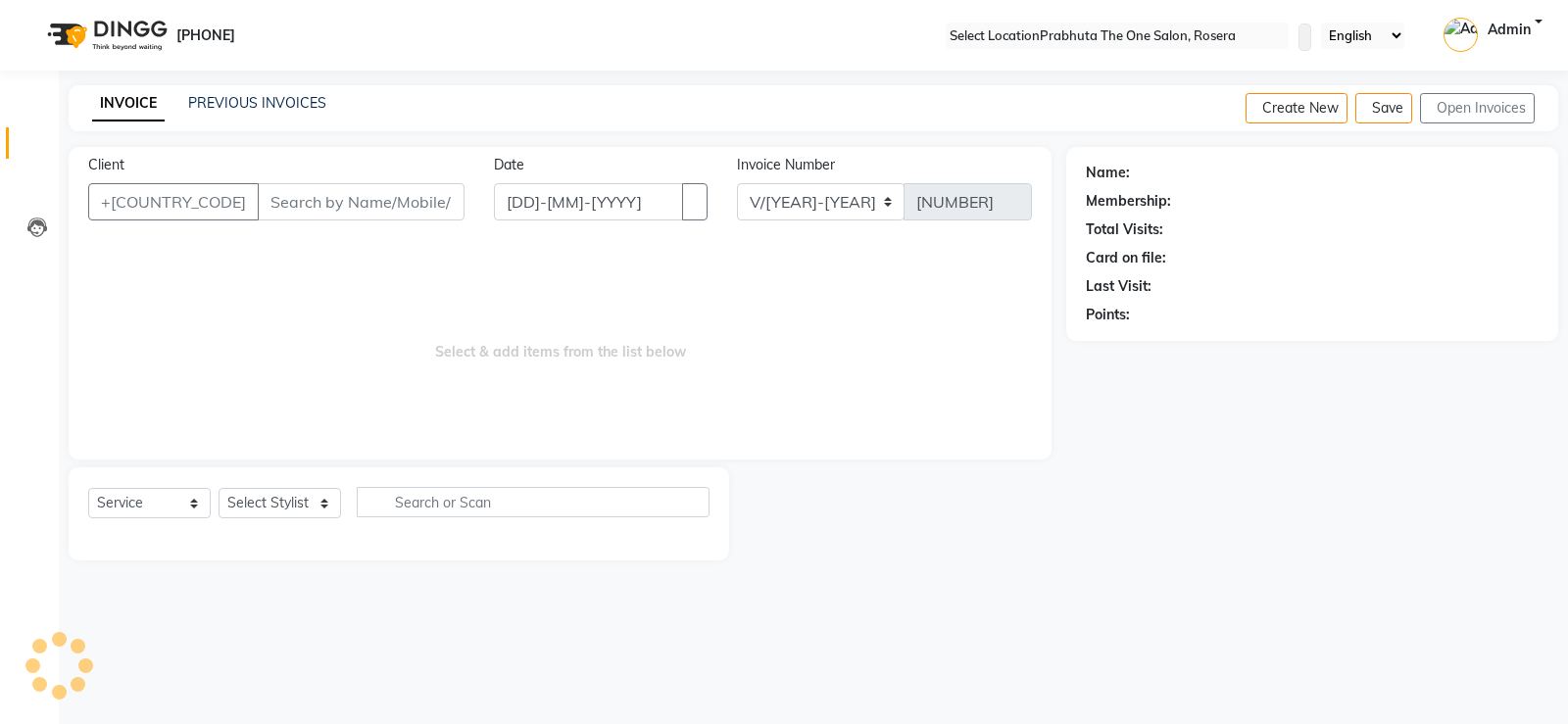 click on "Client" at bounding box center [361, 202] 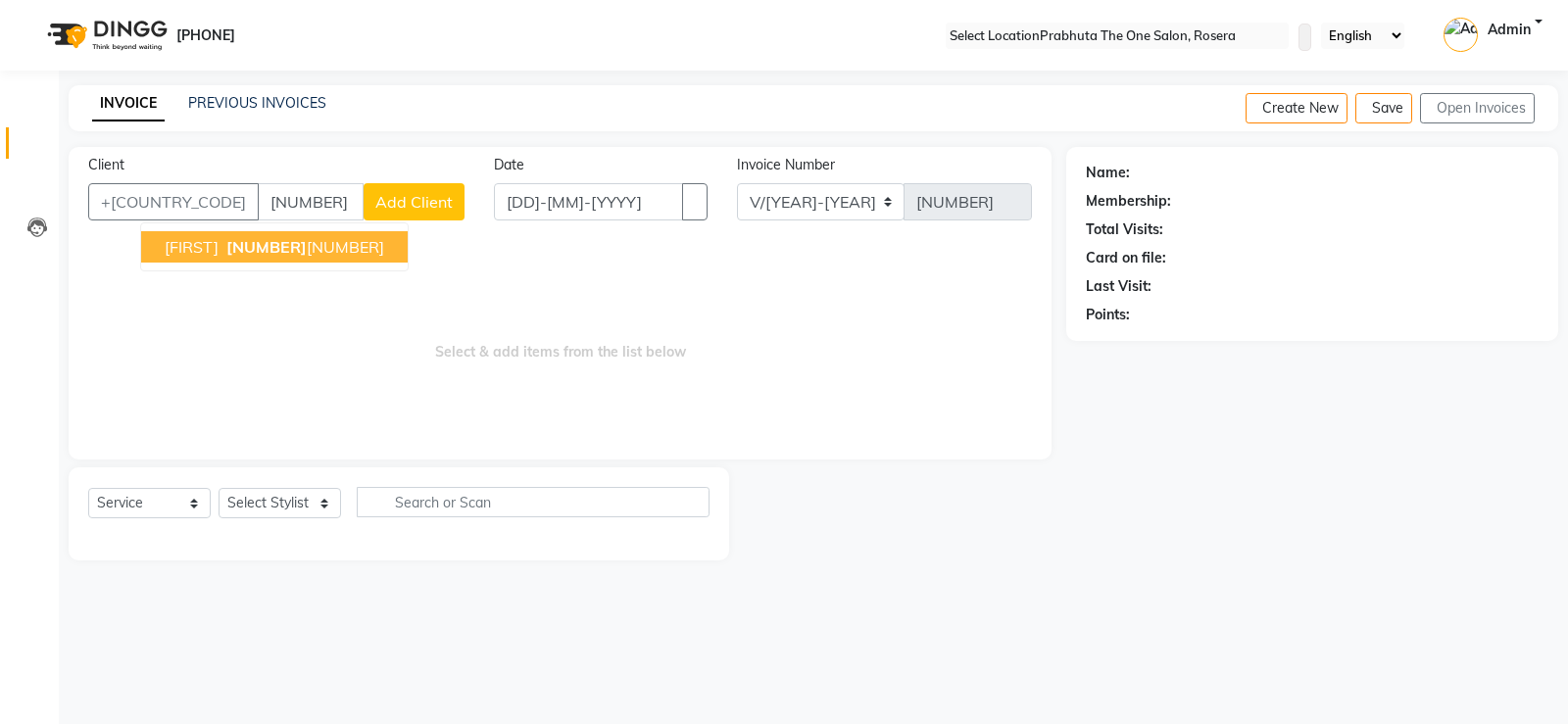 click on "[NUMBER]" at bounding box center [267, 247] 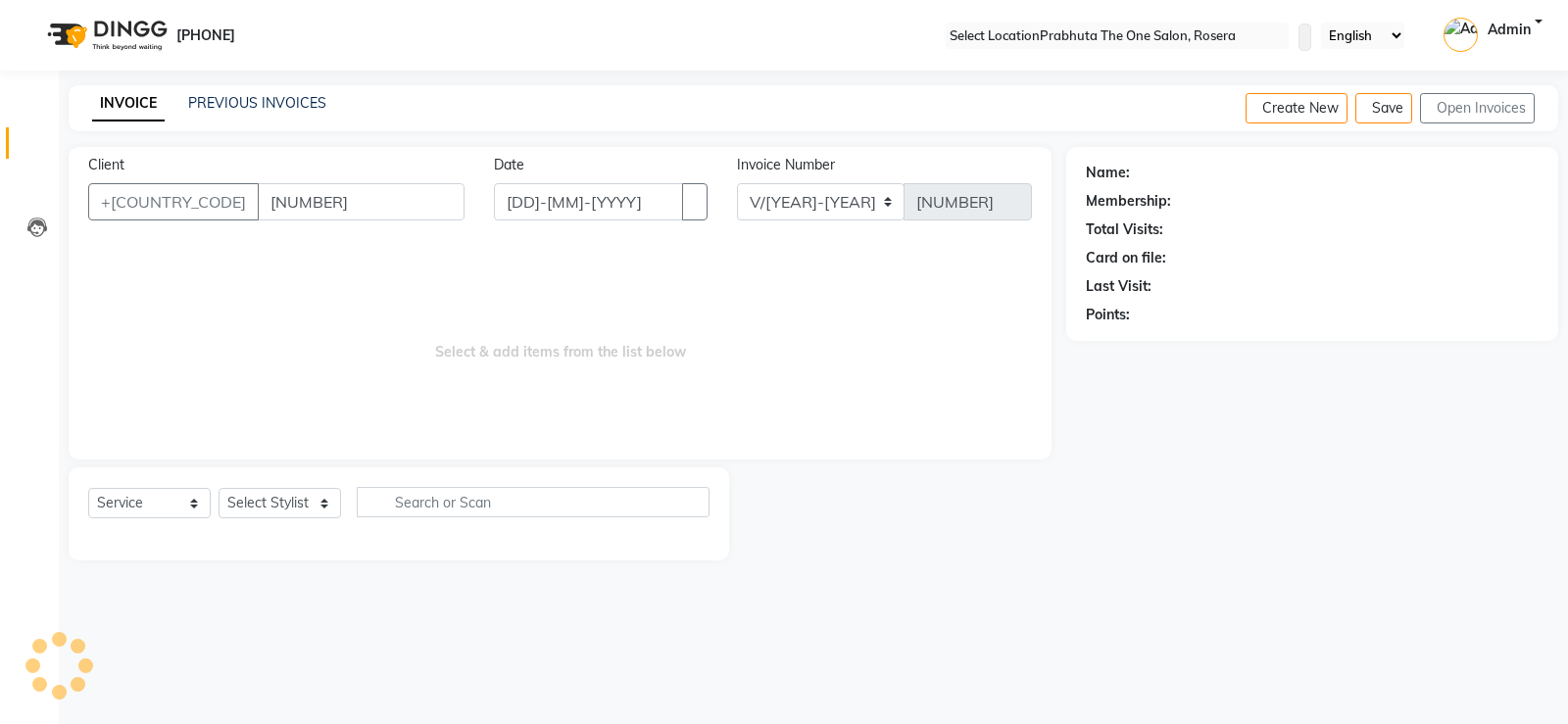 type on "[NUMBER]" 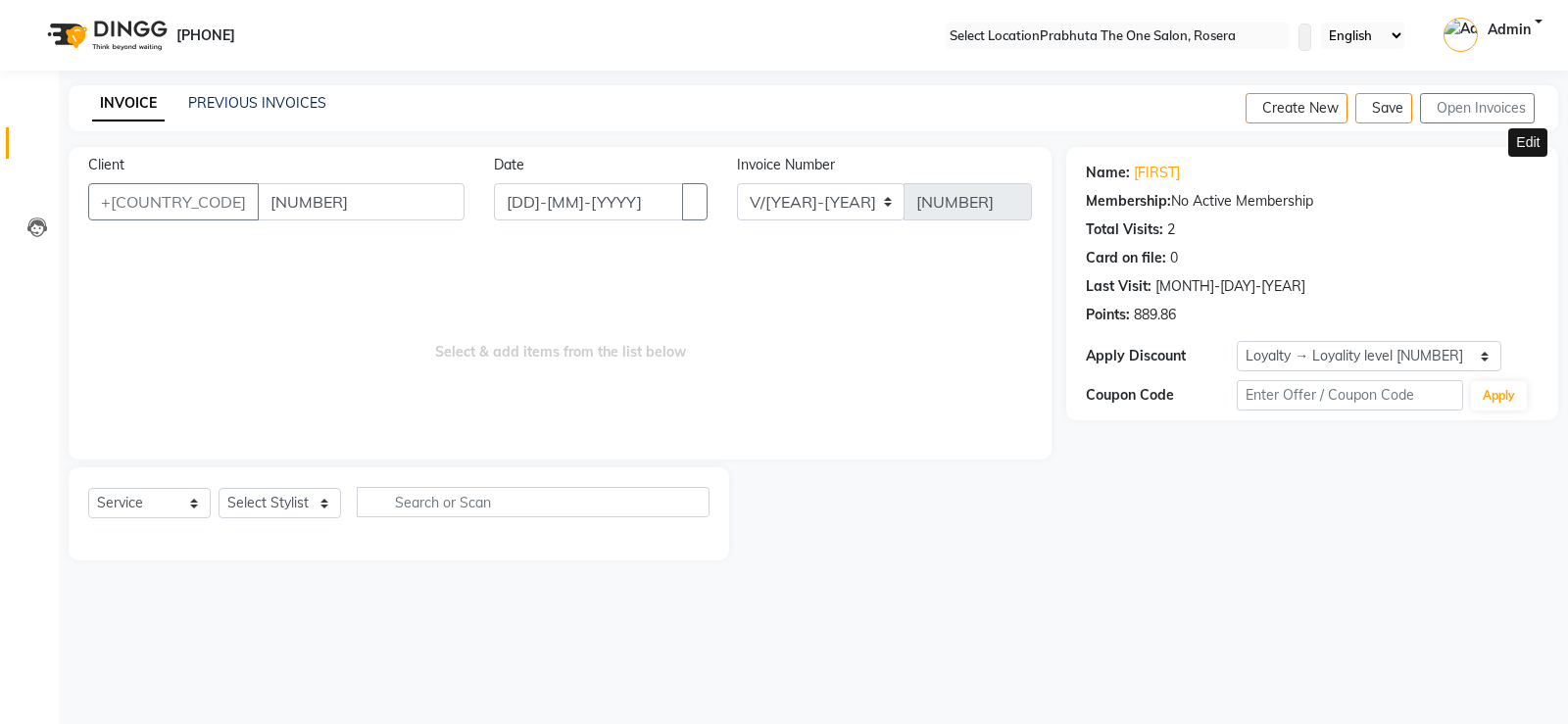 click at bounding box center [1531, 172] 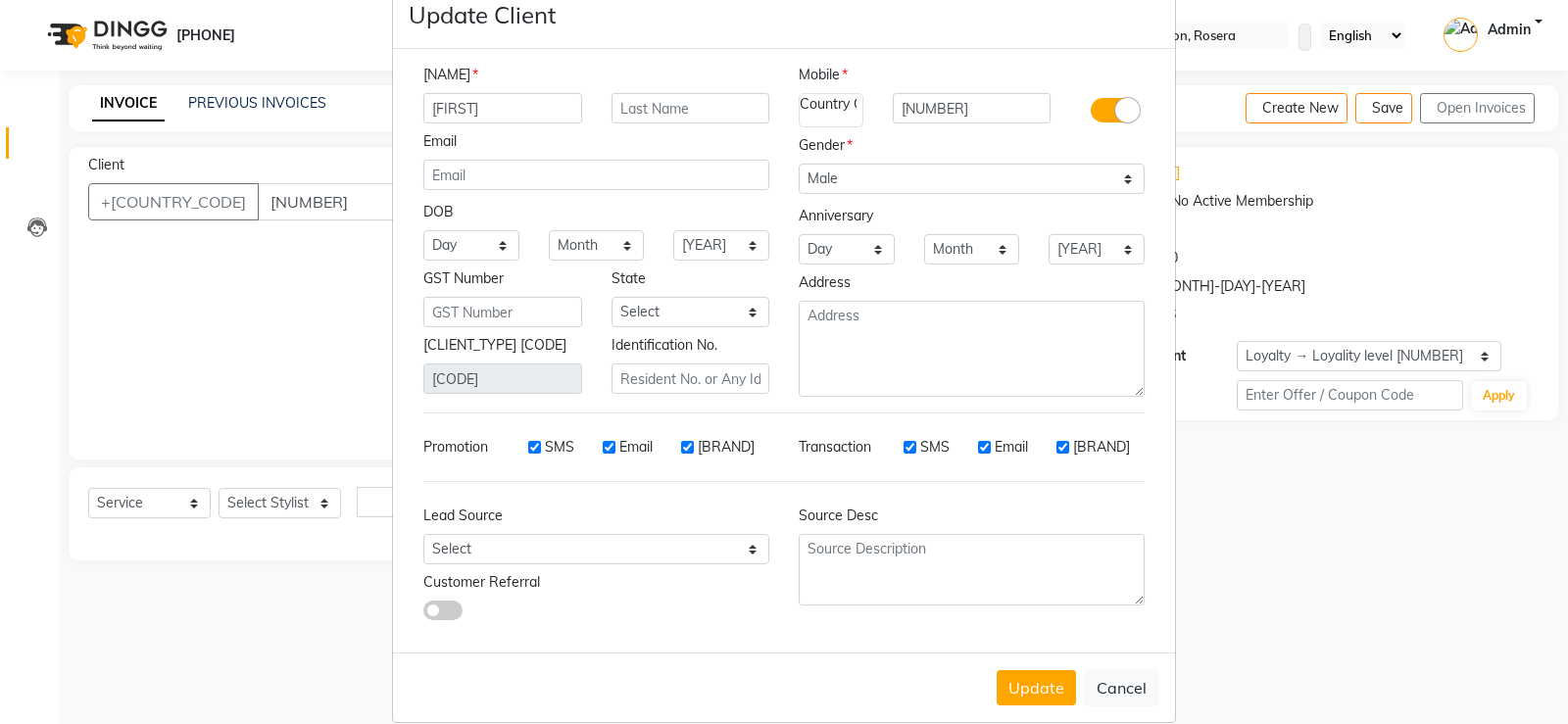scroll, scrollTop: 72, scrollLeft: 0, axis: vertical 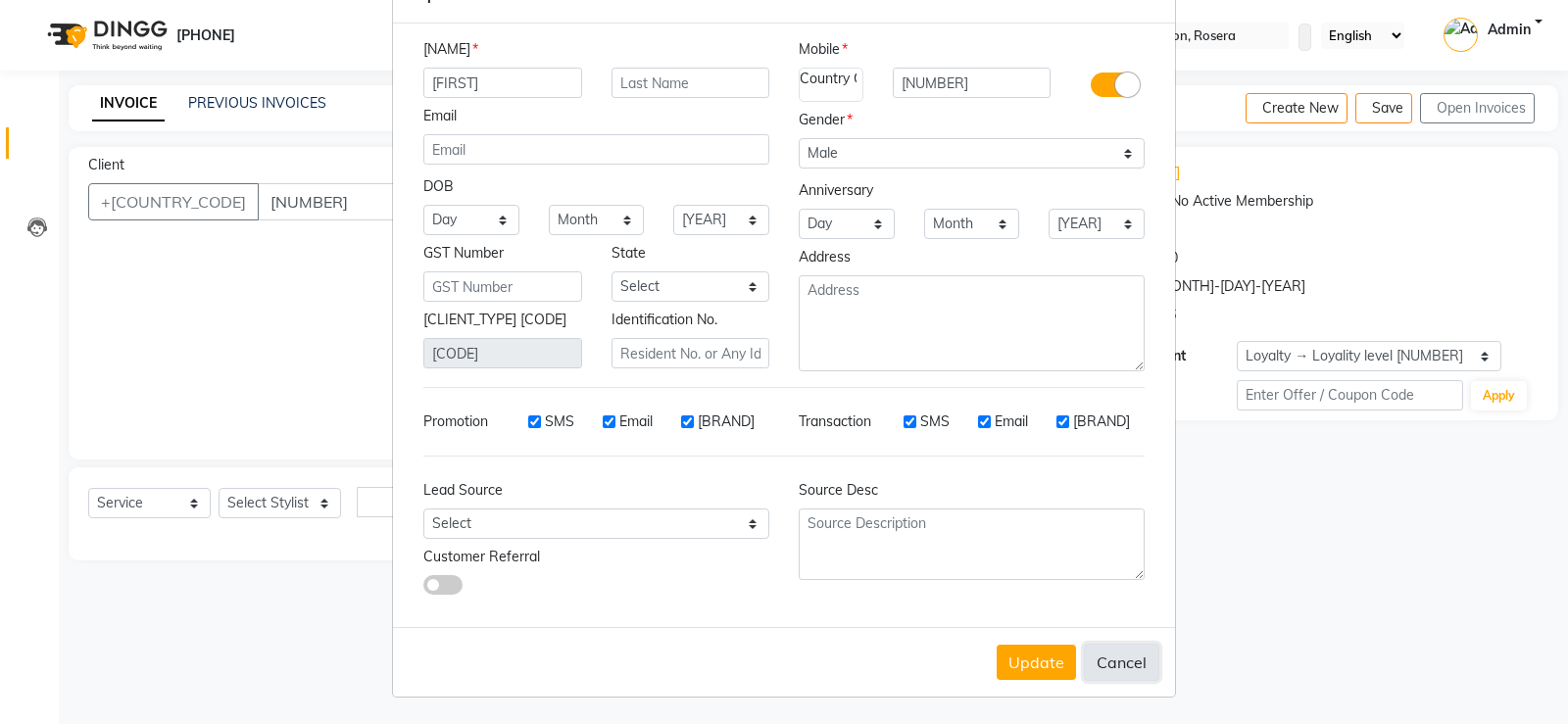 click on "Cancel" at bounding box center (1121, 662) 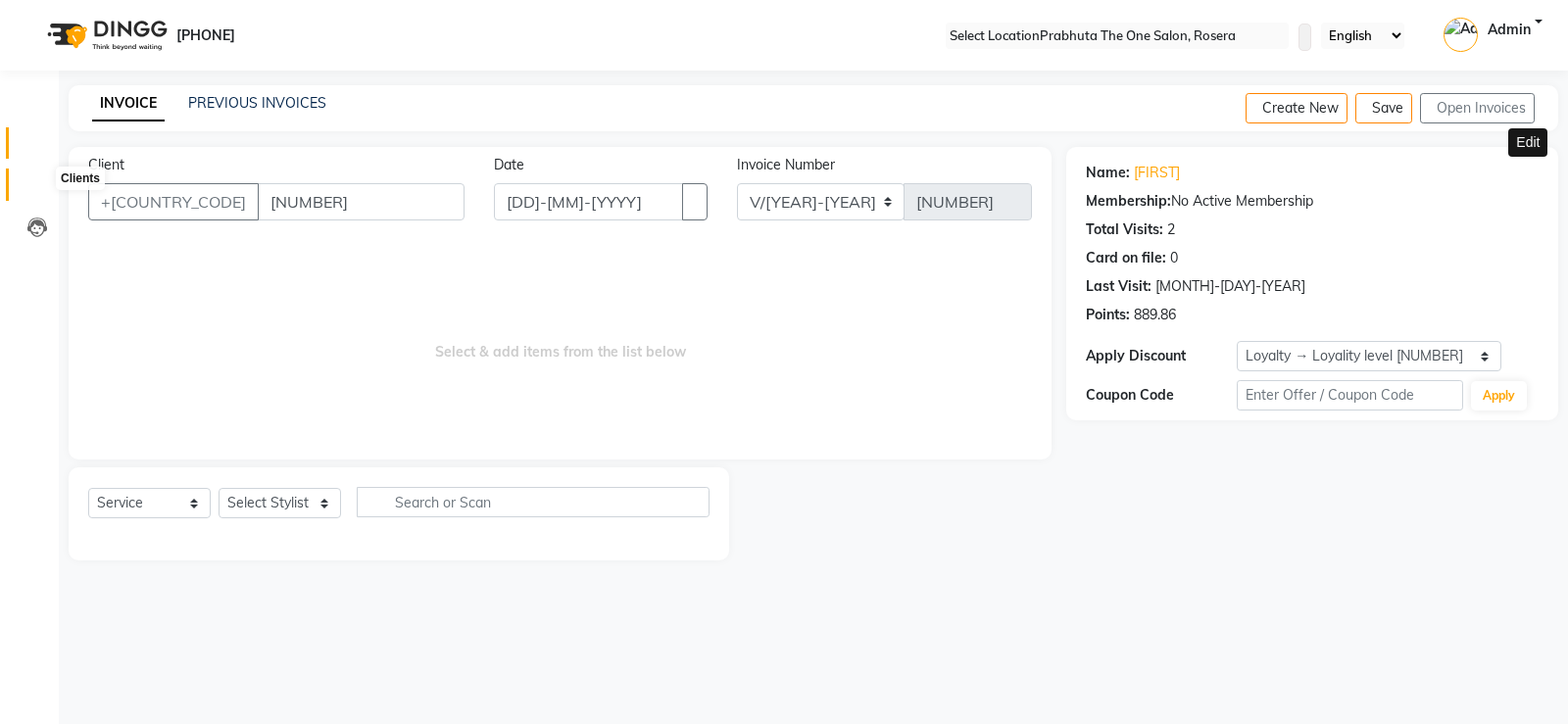 click at bounding box center (37, 189) 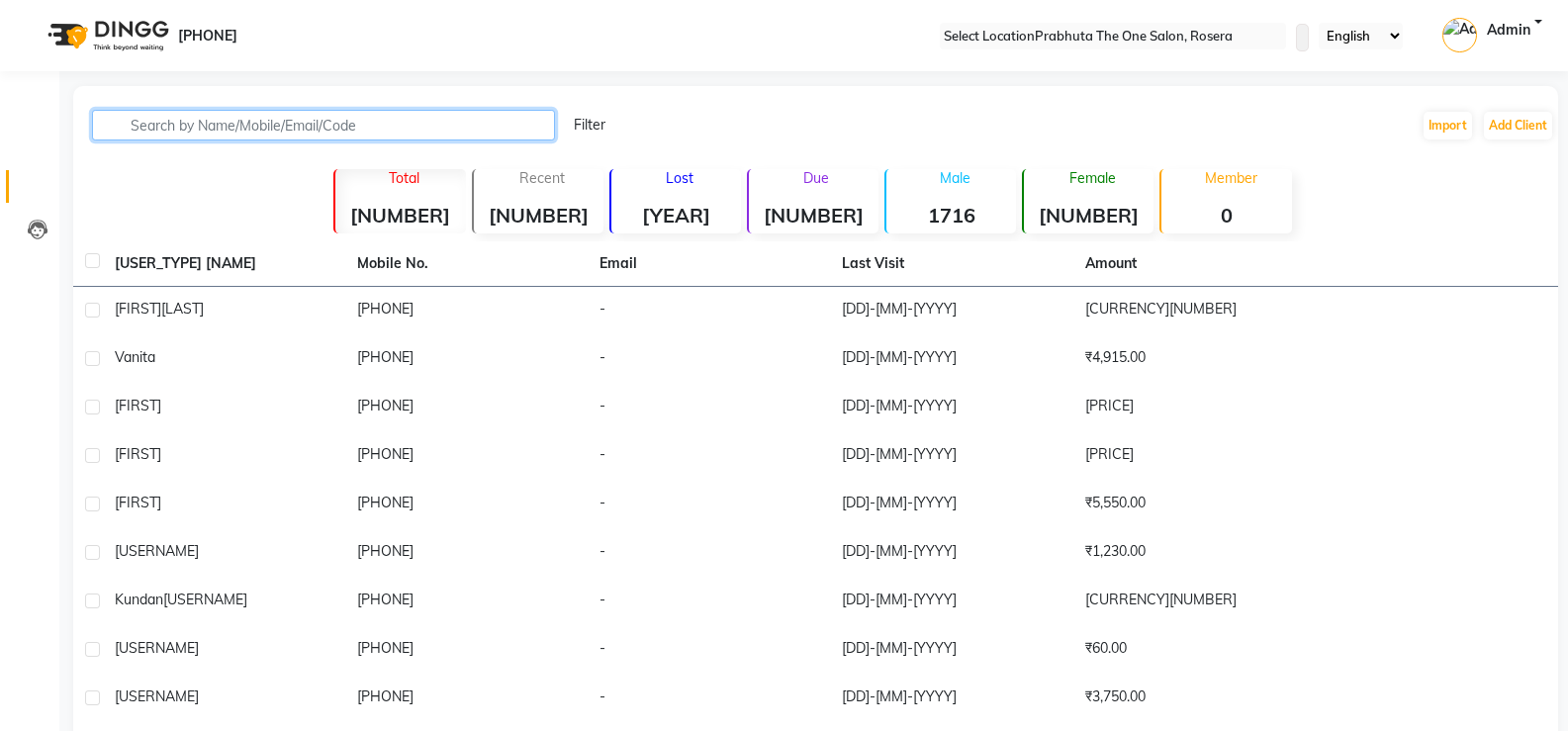 click at bounding box center [323, 125] 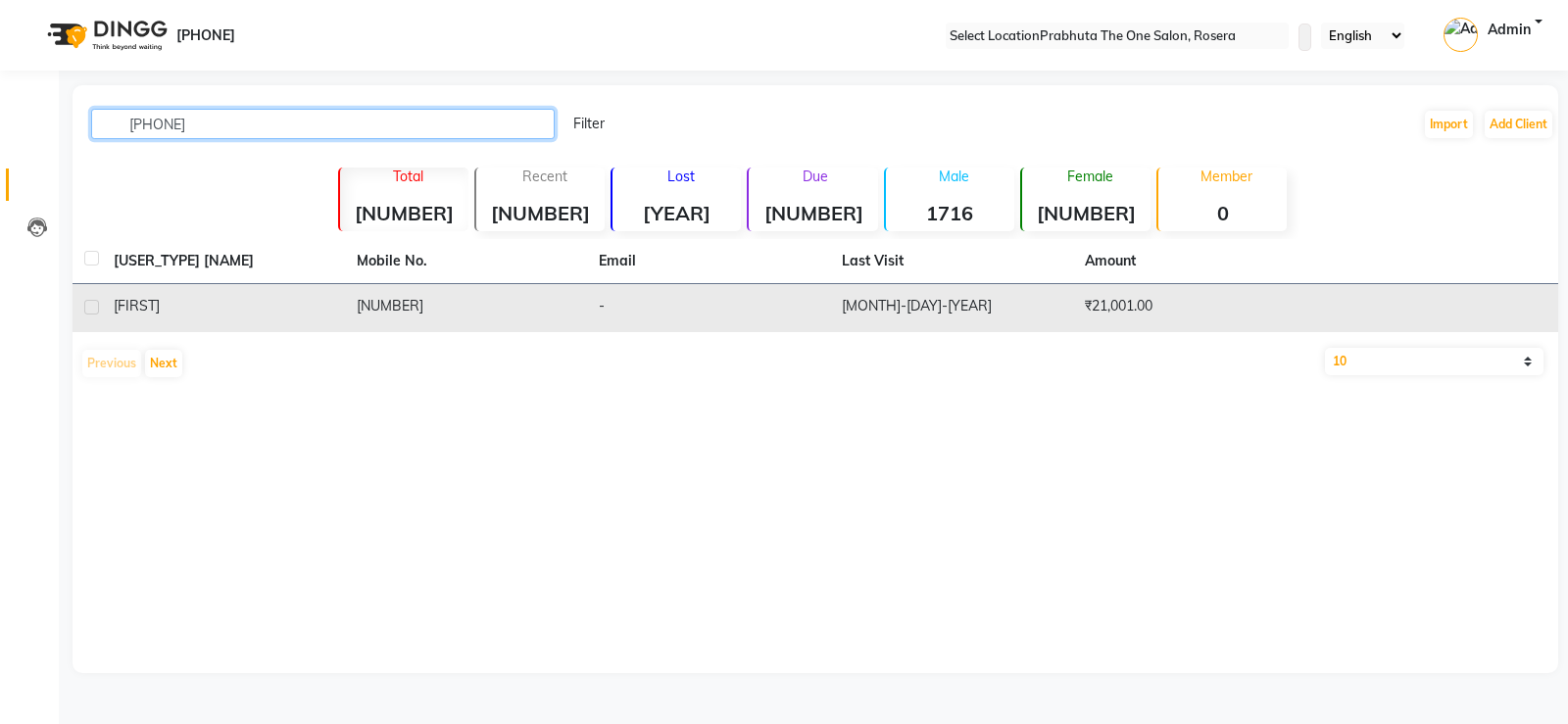 type on "[PHONE]" 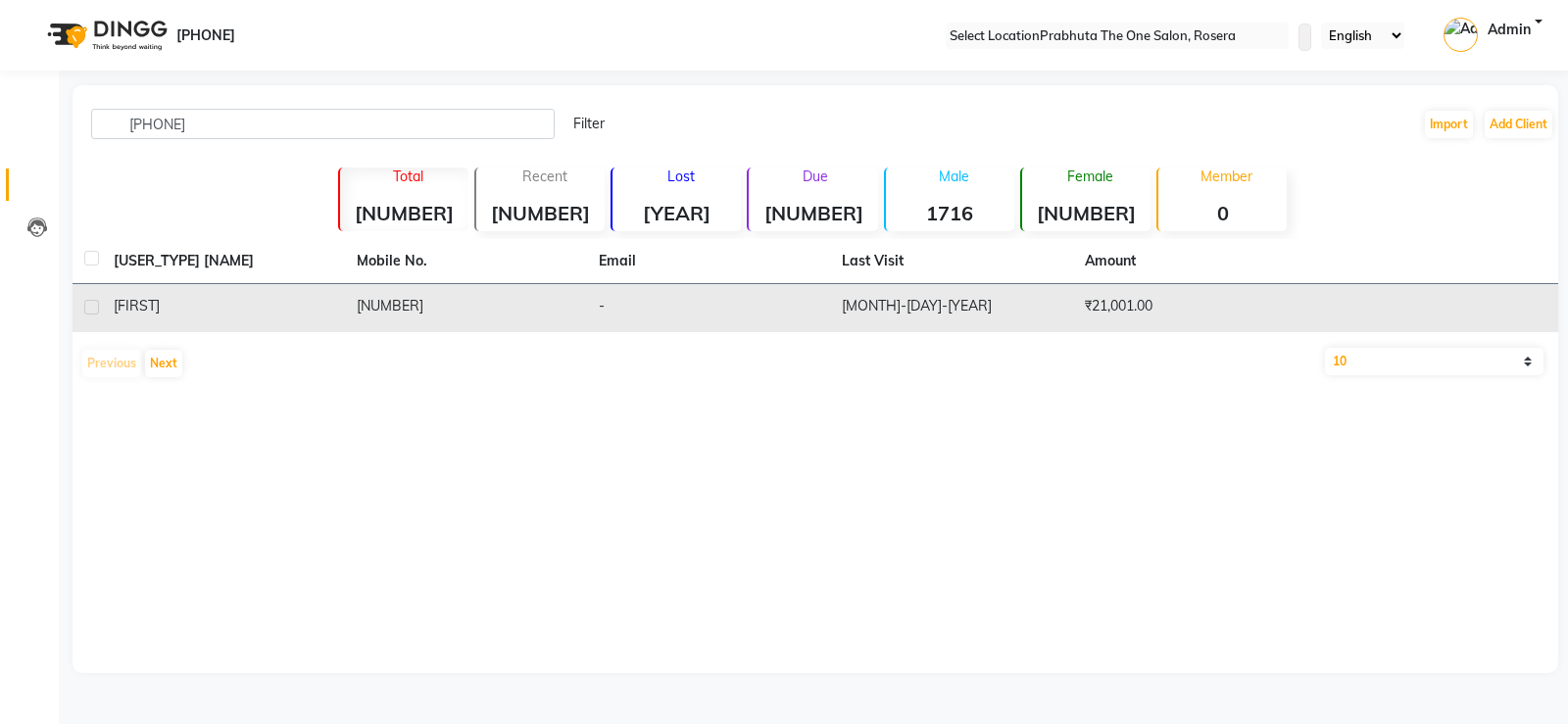 click on "[NUMBER]" at bounding box center (466, 308) 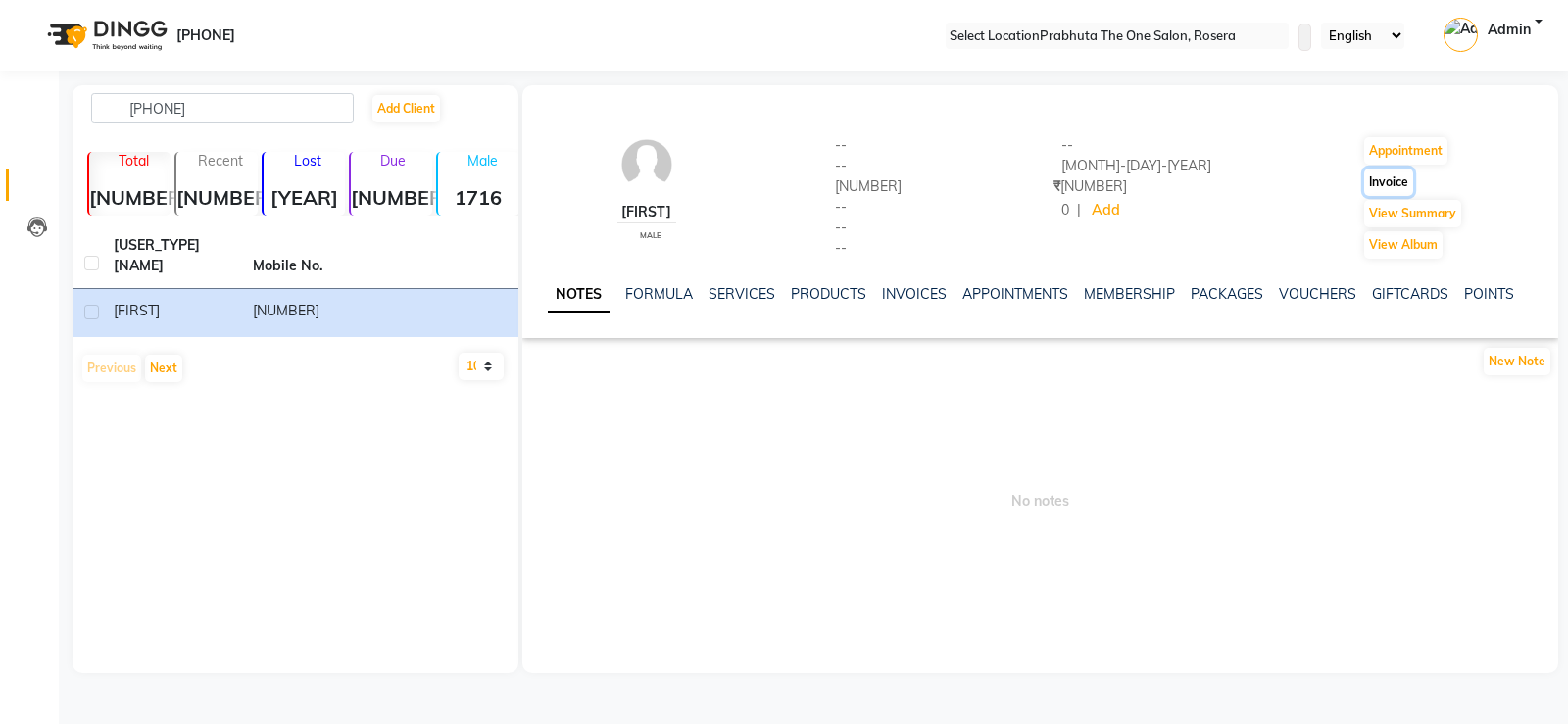 click on "Invoice" at bounding box center [1405, 151] 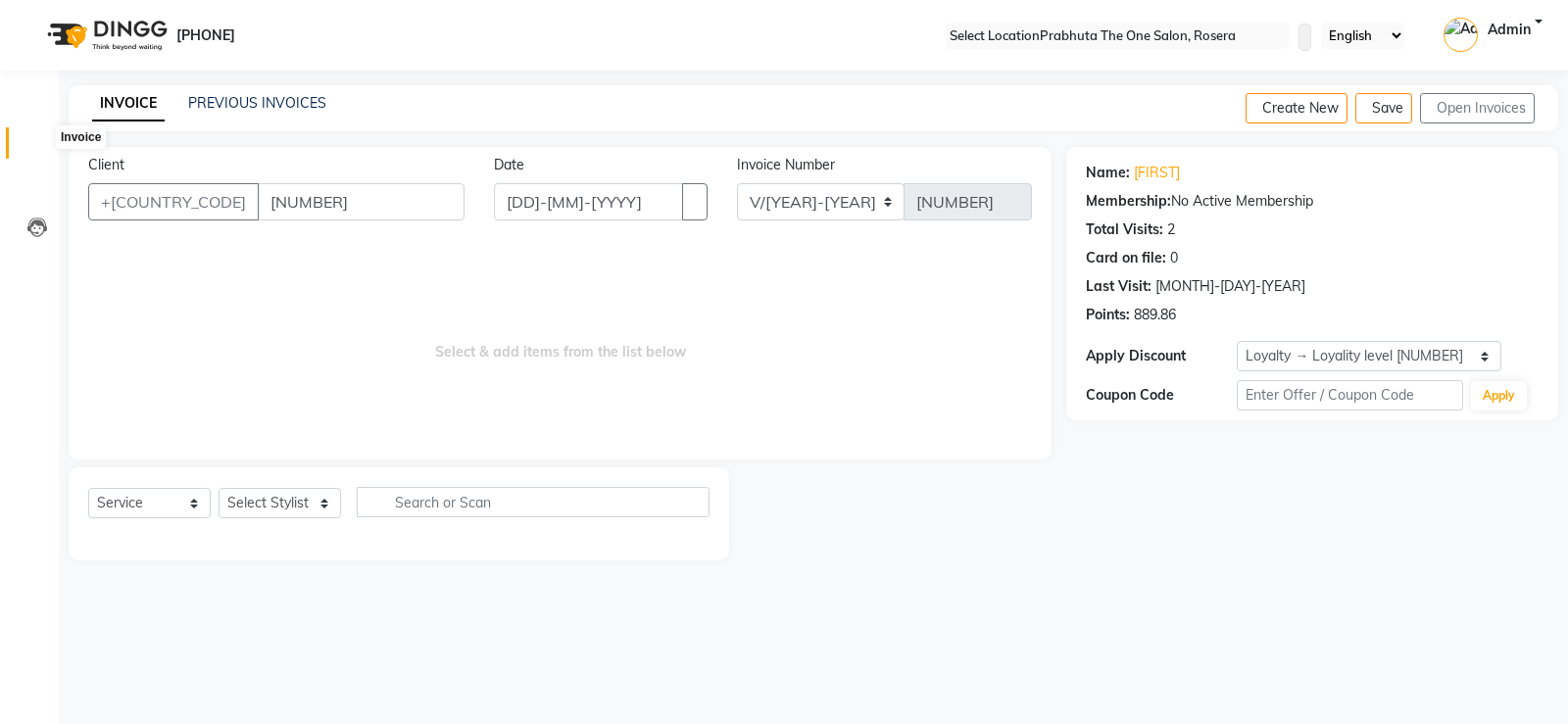 click at bounding box center [37, 148] 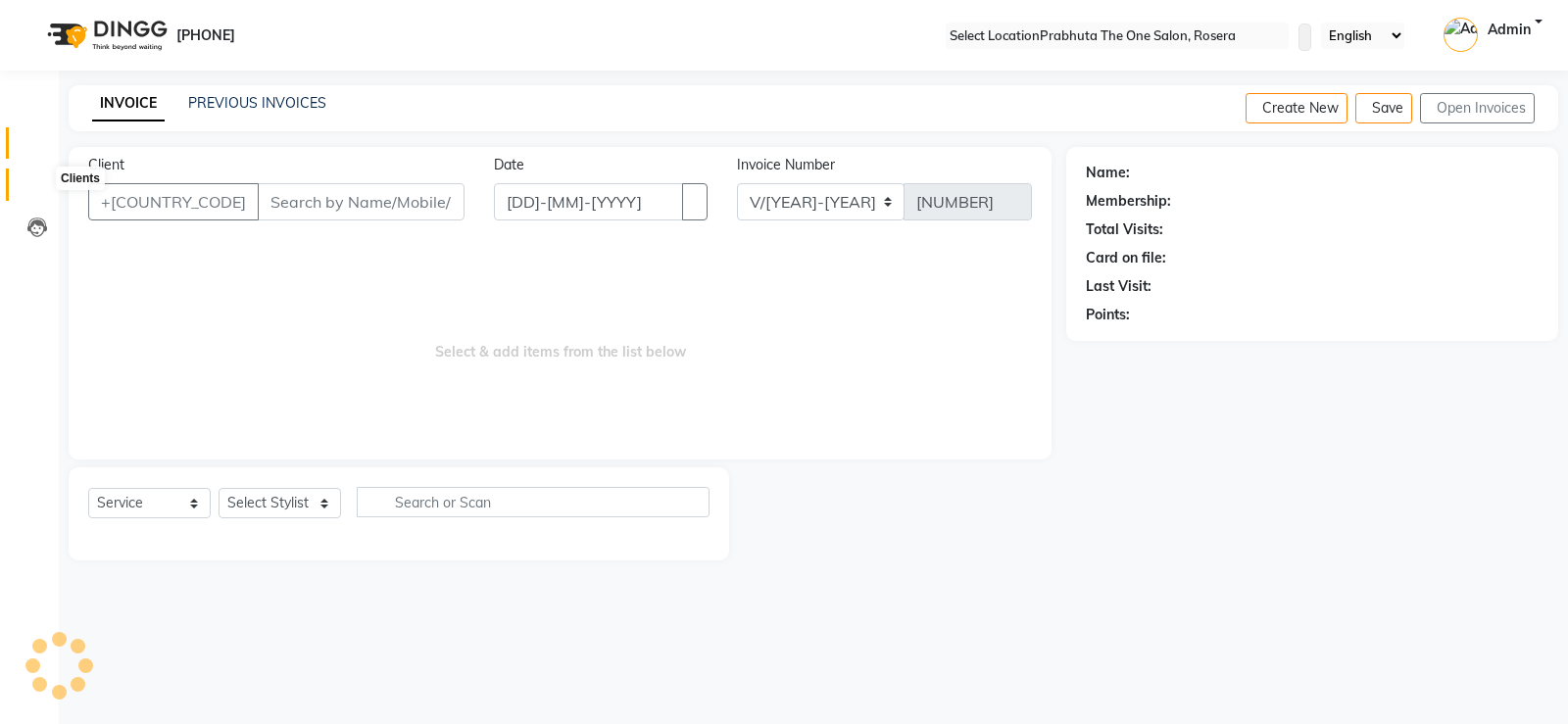 click at bounding box center [37, 189] 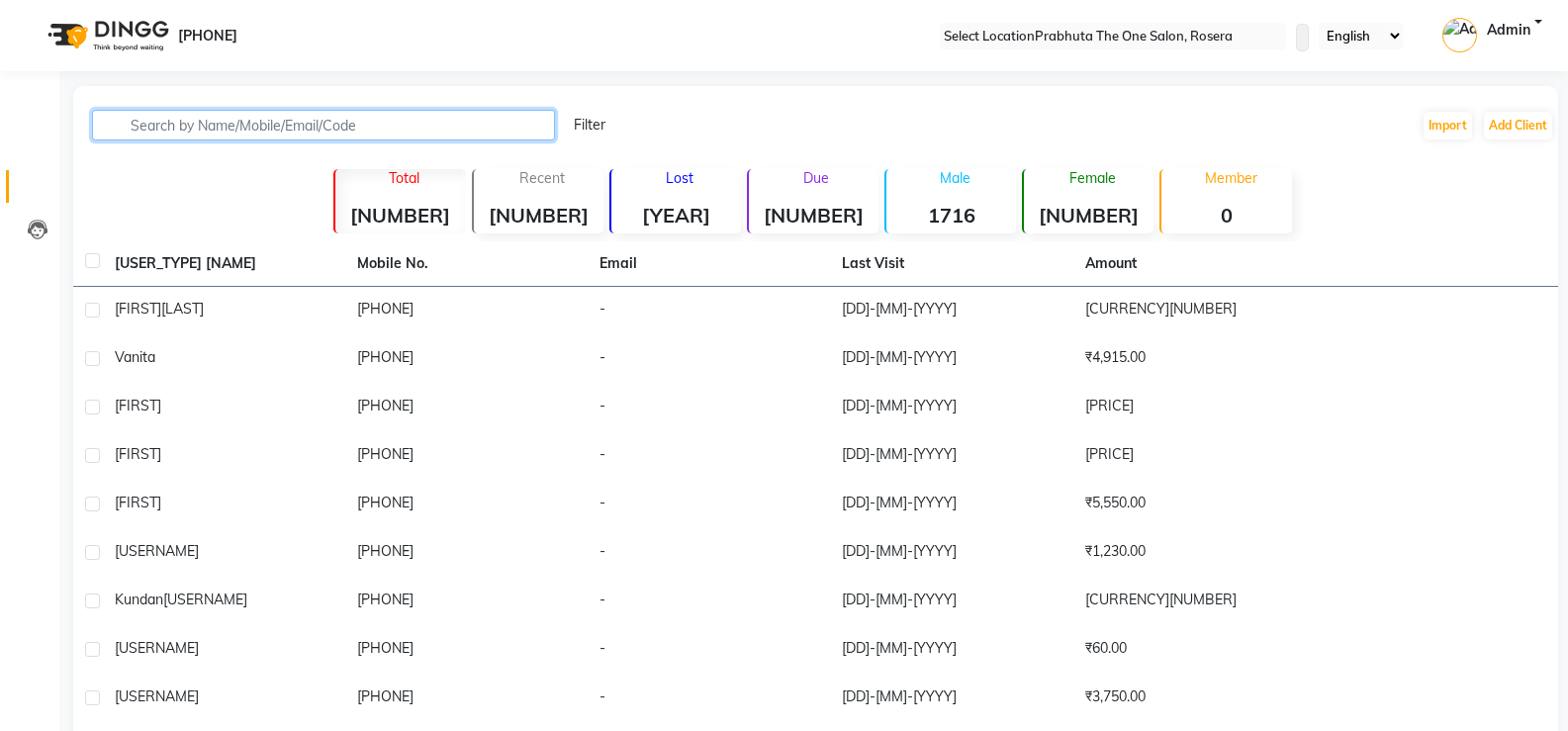 click at bounding box center [323, 125] 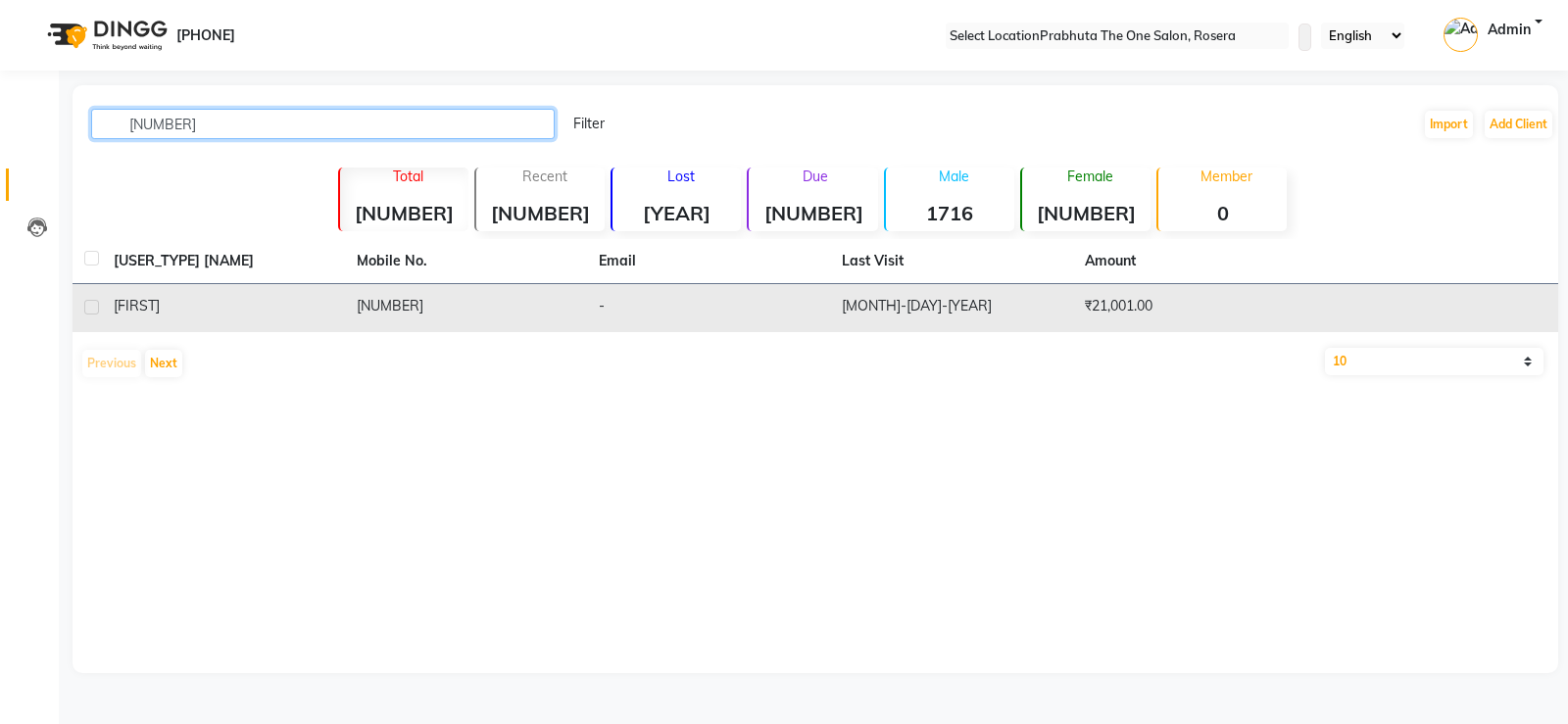 type on "[NUMBER]" 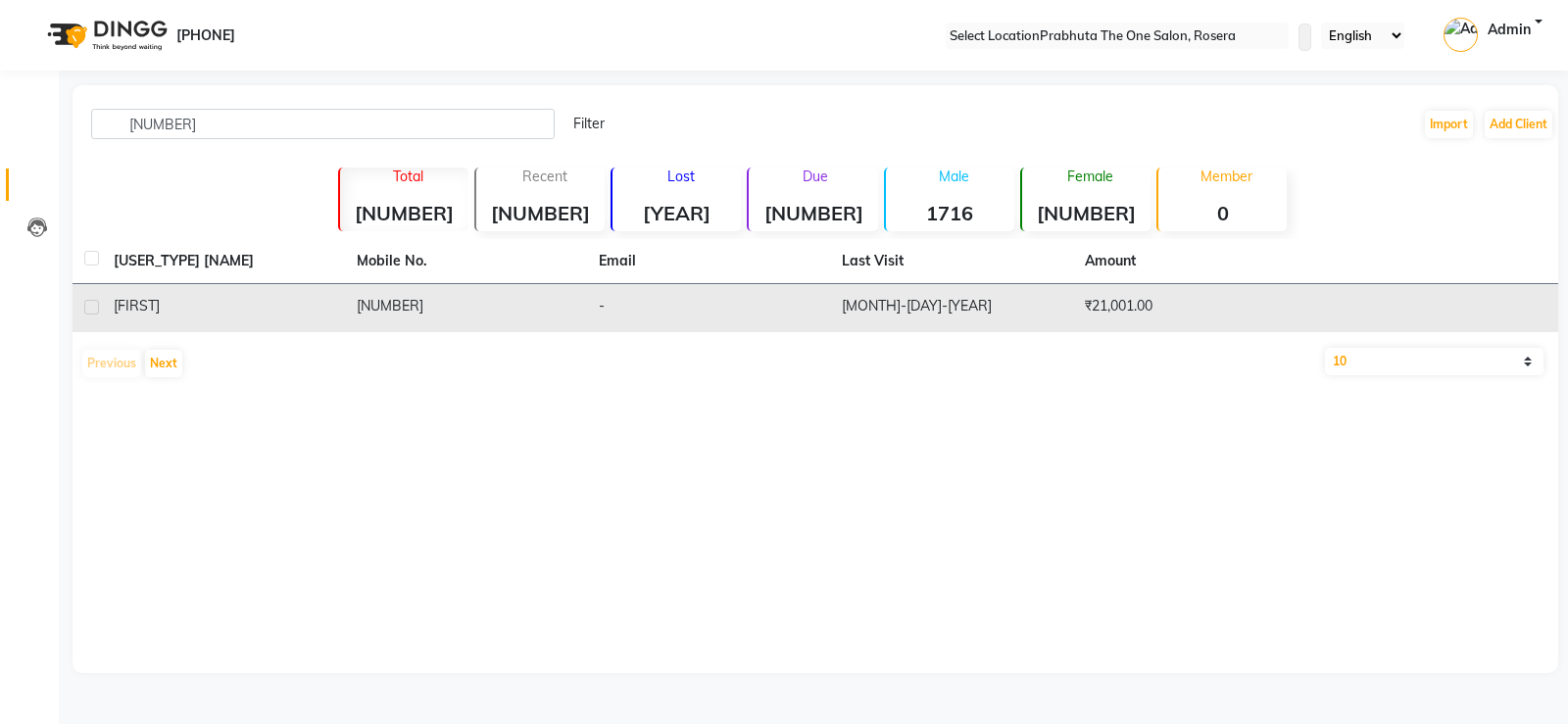 click on "[NUMBER]" at bounding box center (466, 308) 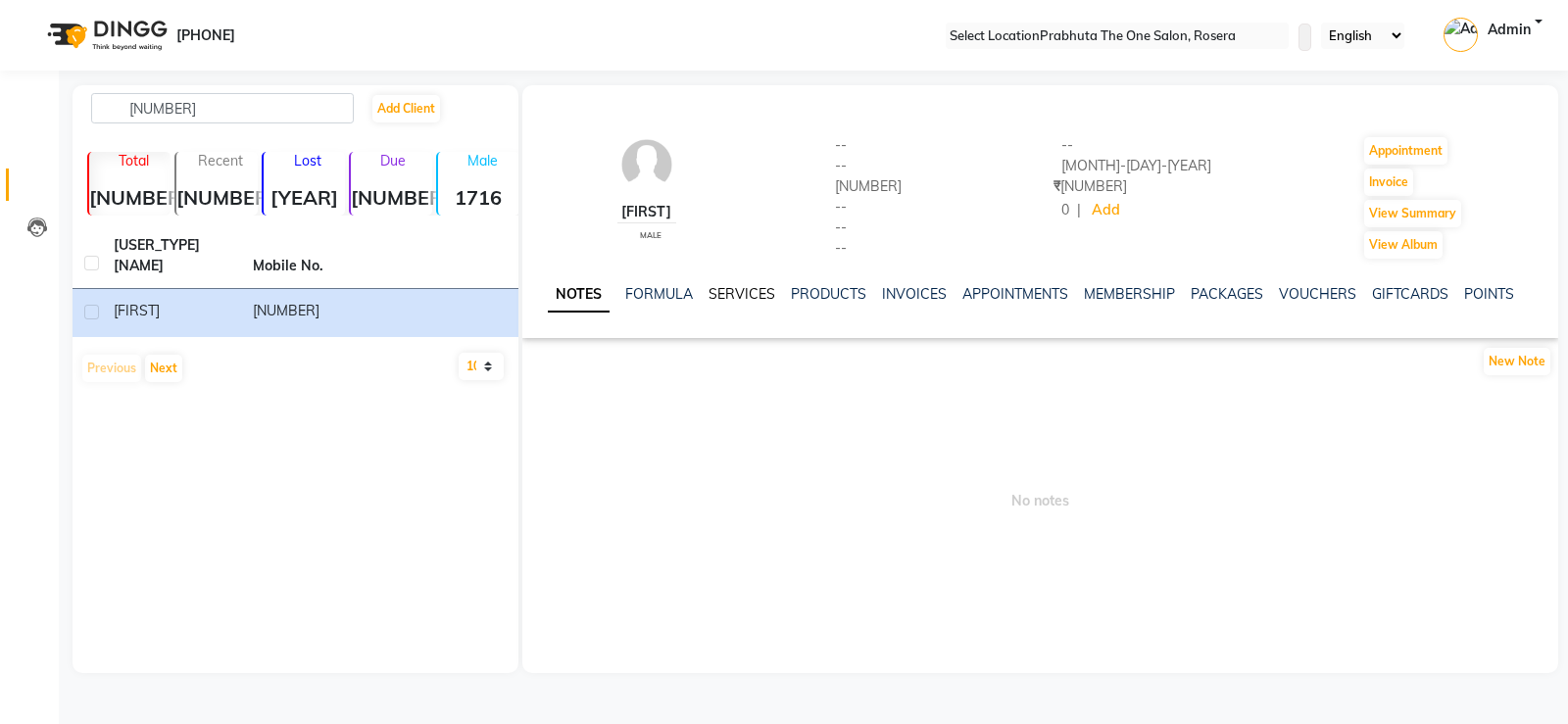 click on "SERVICES" at bounding box center [742, 294] 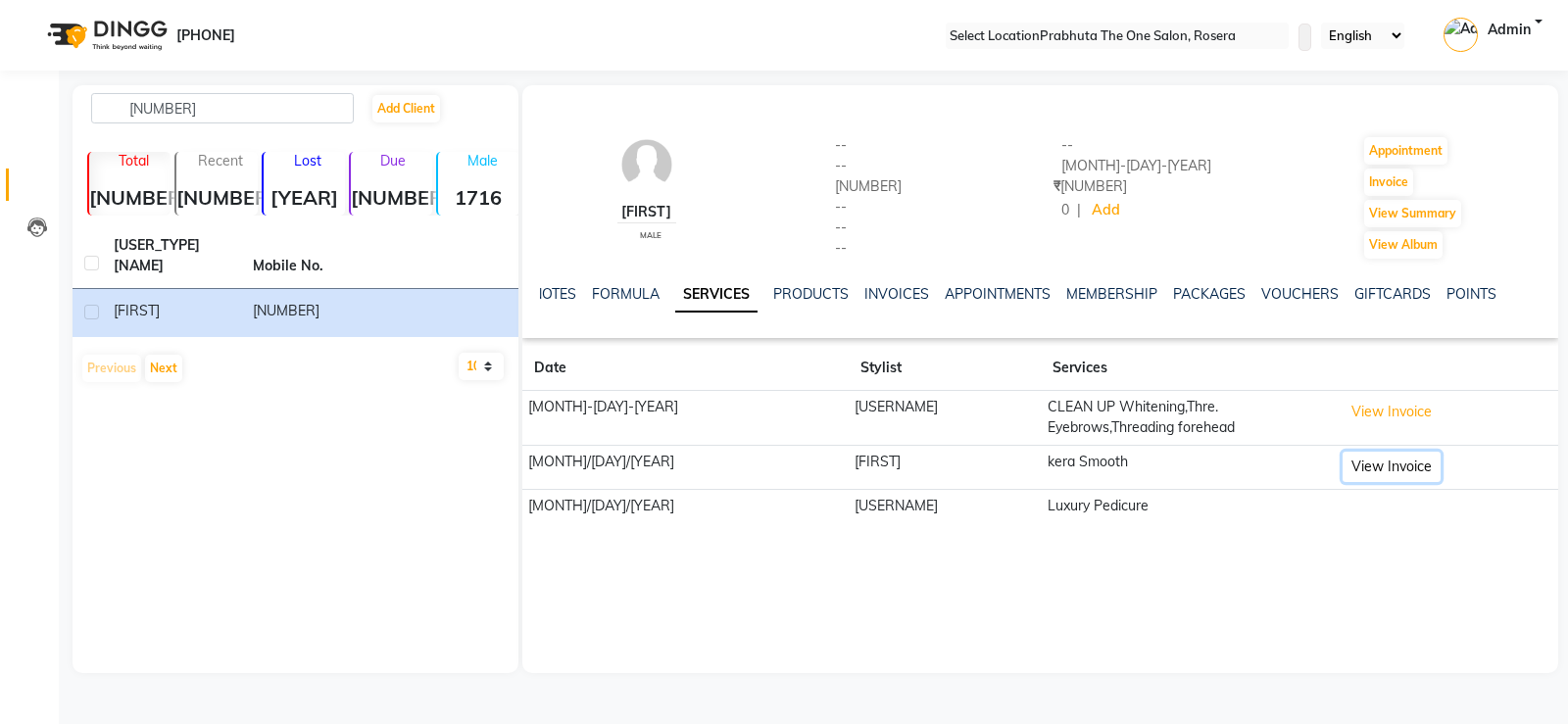 click on "View Invoice" at bounding box center [1392, 411] 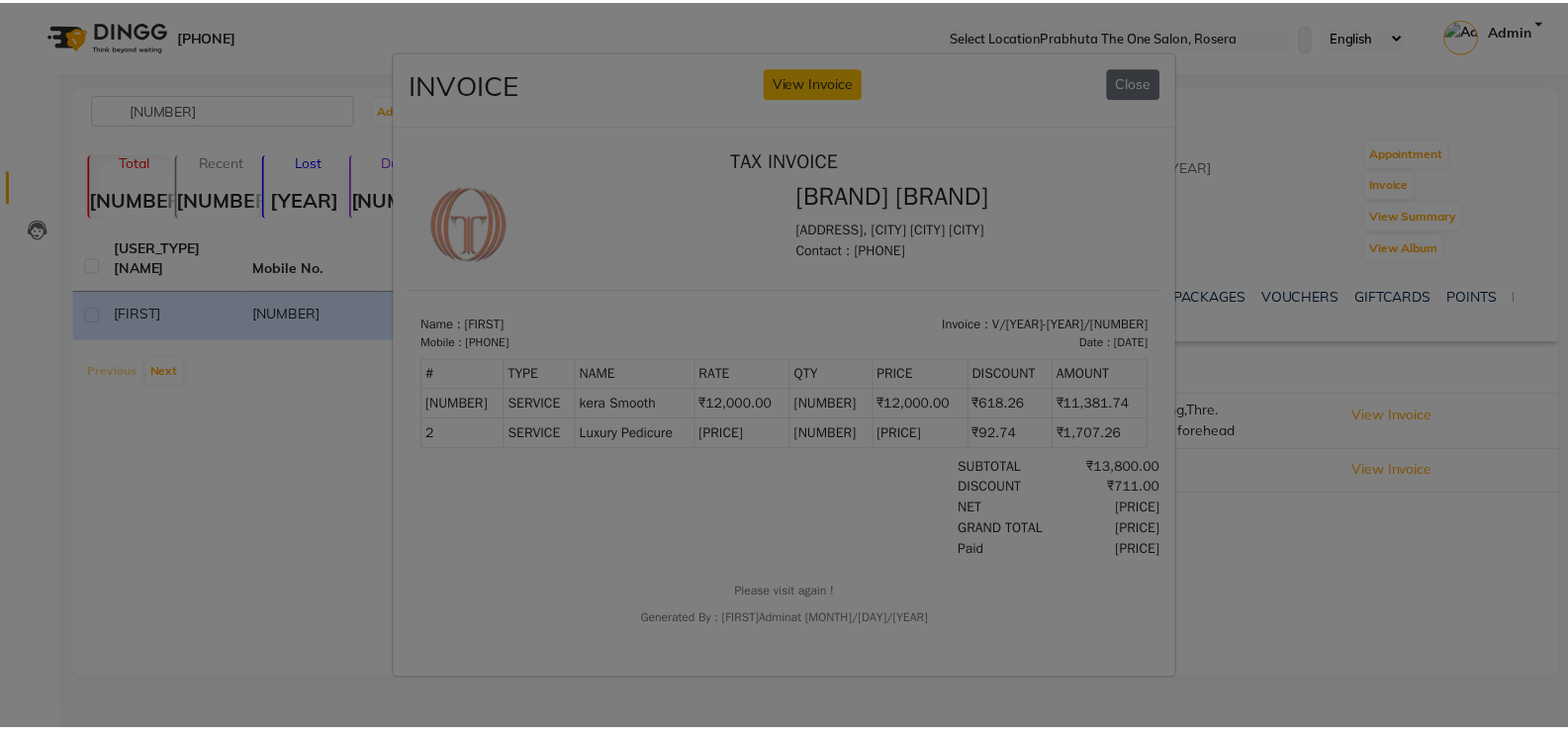 scroll, scrollTop: 0, scrollLeft: 0, axis: both 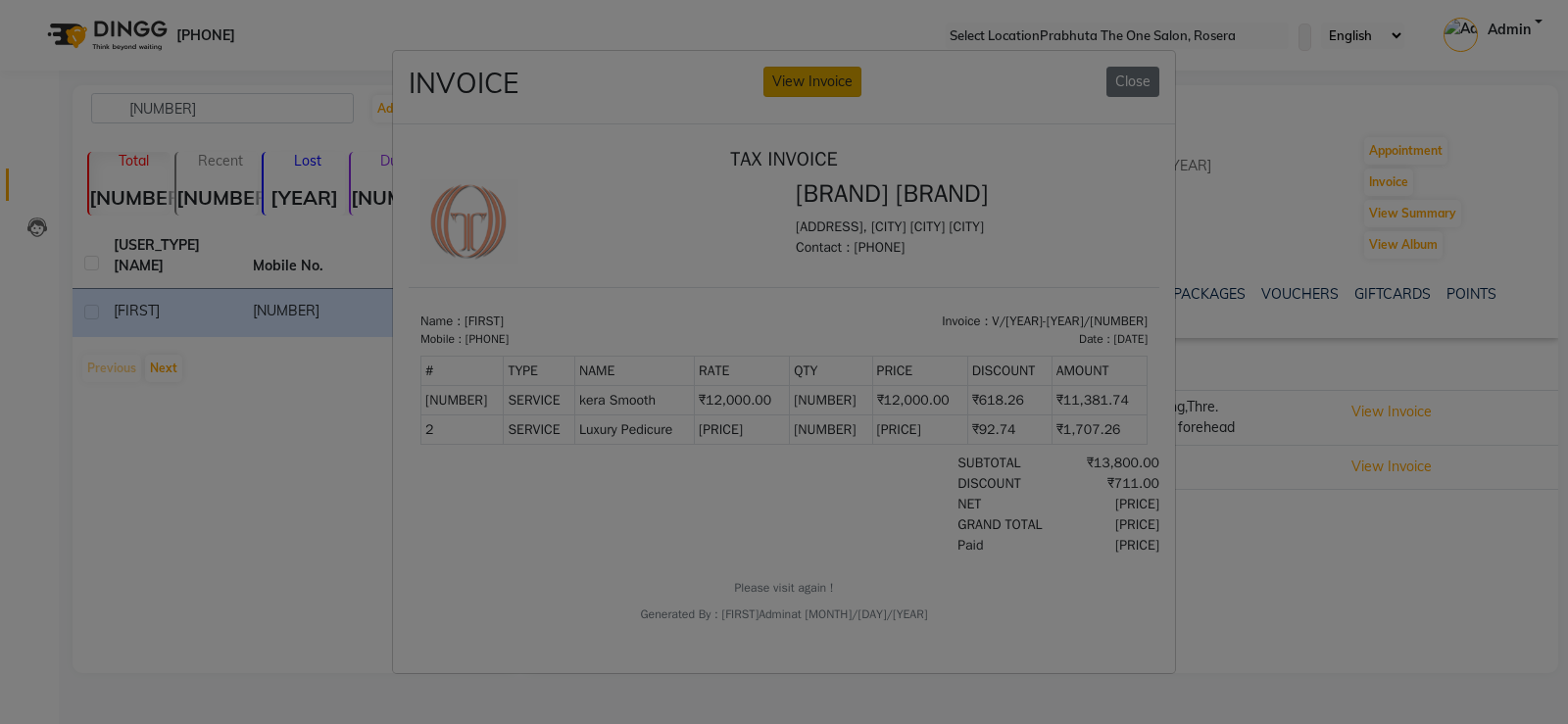 click on "View Invoice" at bounding box center [812, 81] 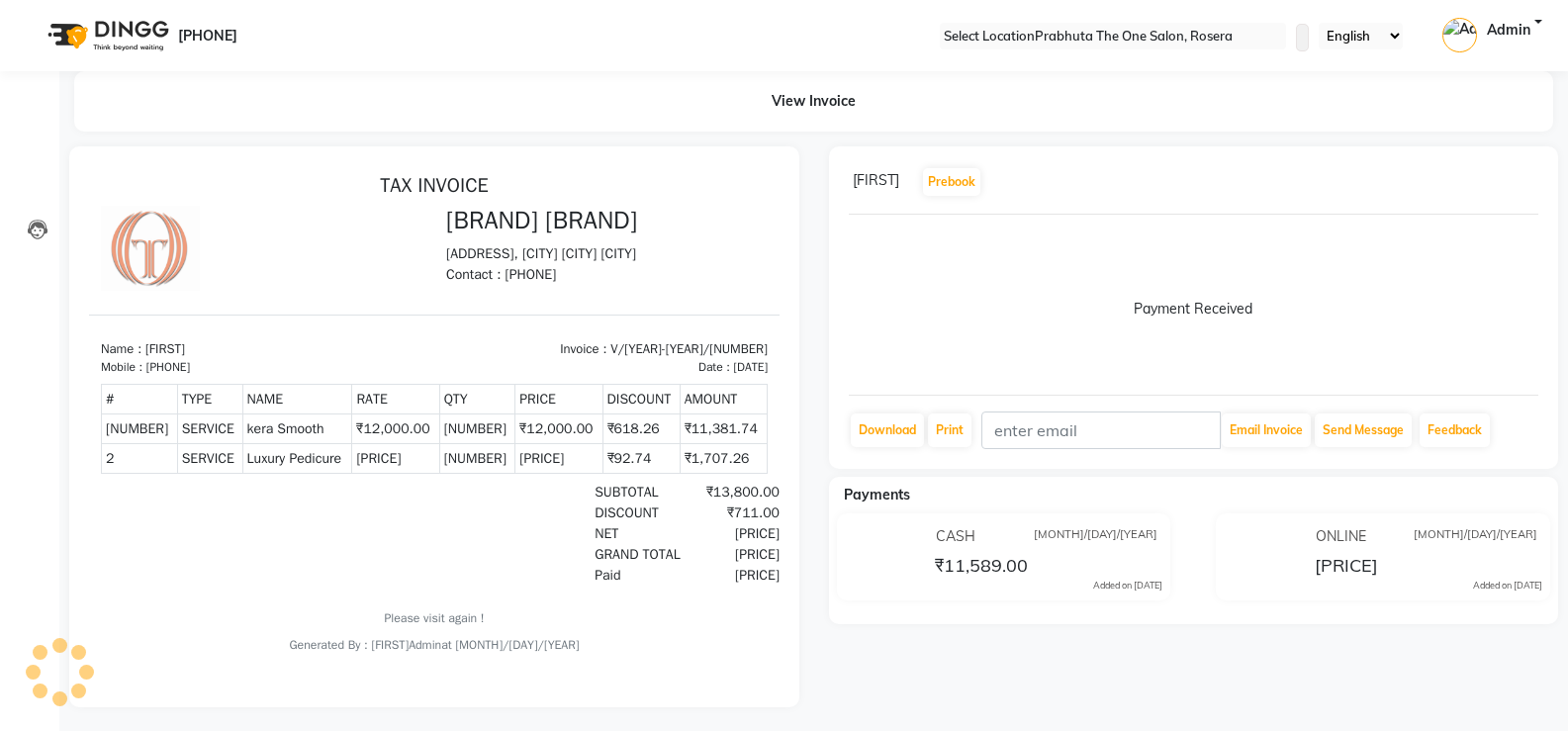 scroll, scrollTop: 0, scrollLeft: 0, axis: both 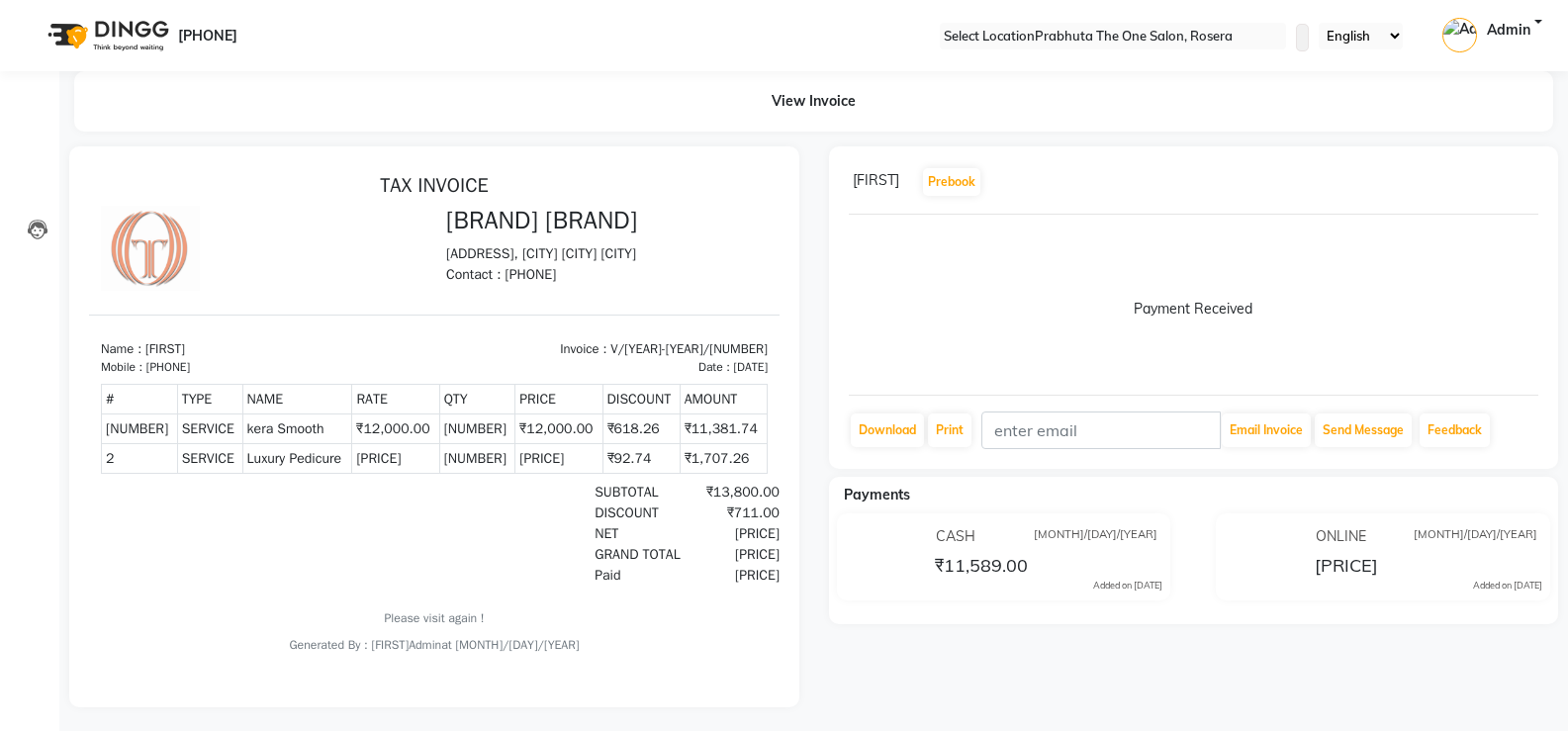 click at bounding box center (1534, 182) 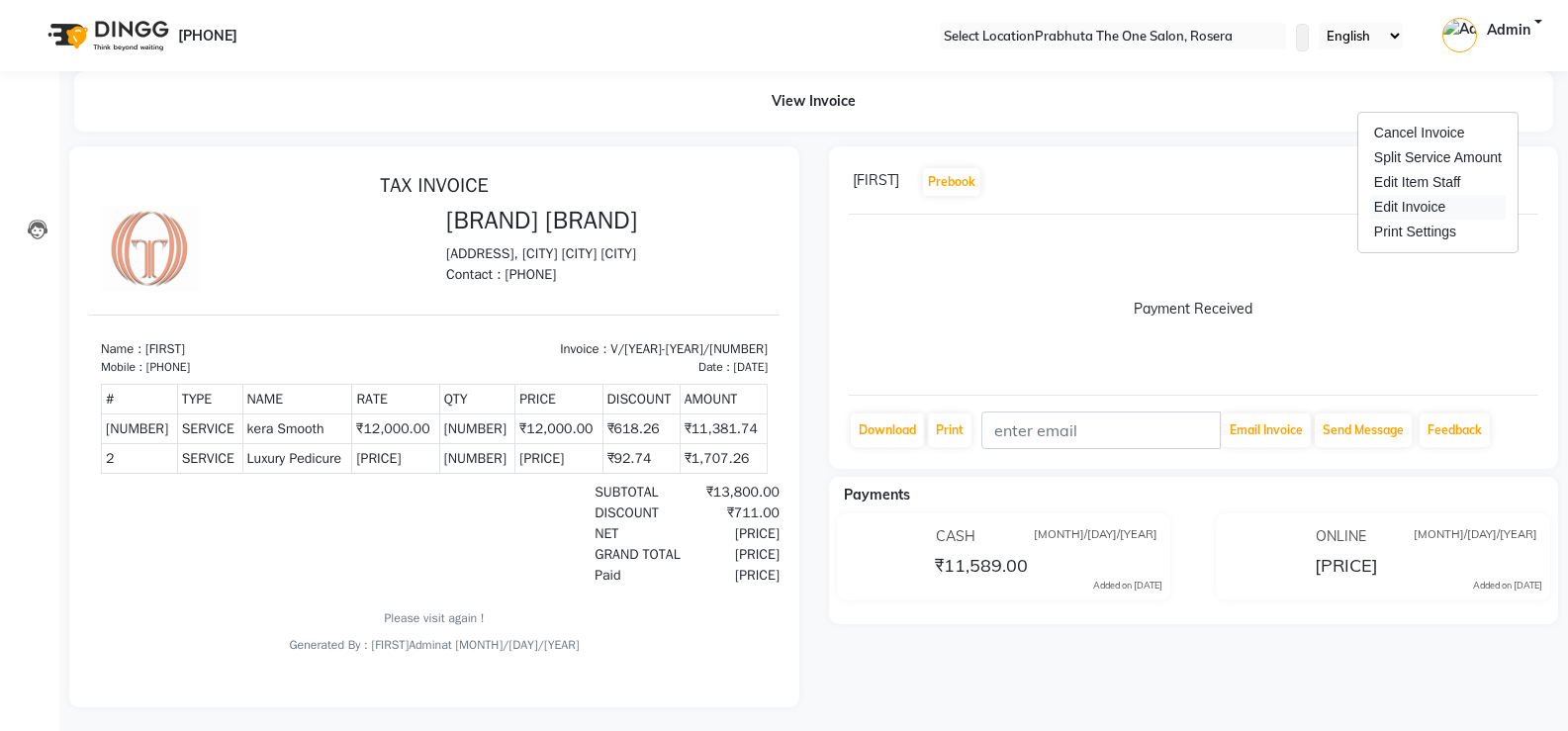 click on "Edit Invoice" at bounding box center (1437, 207) 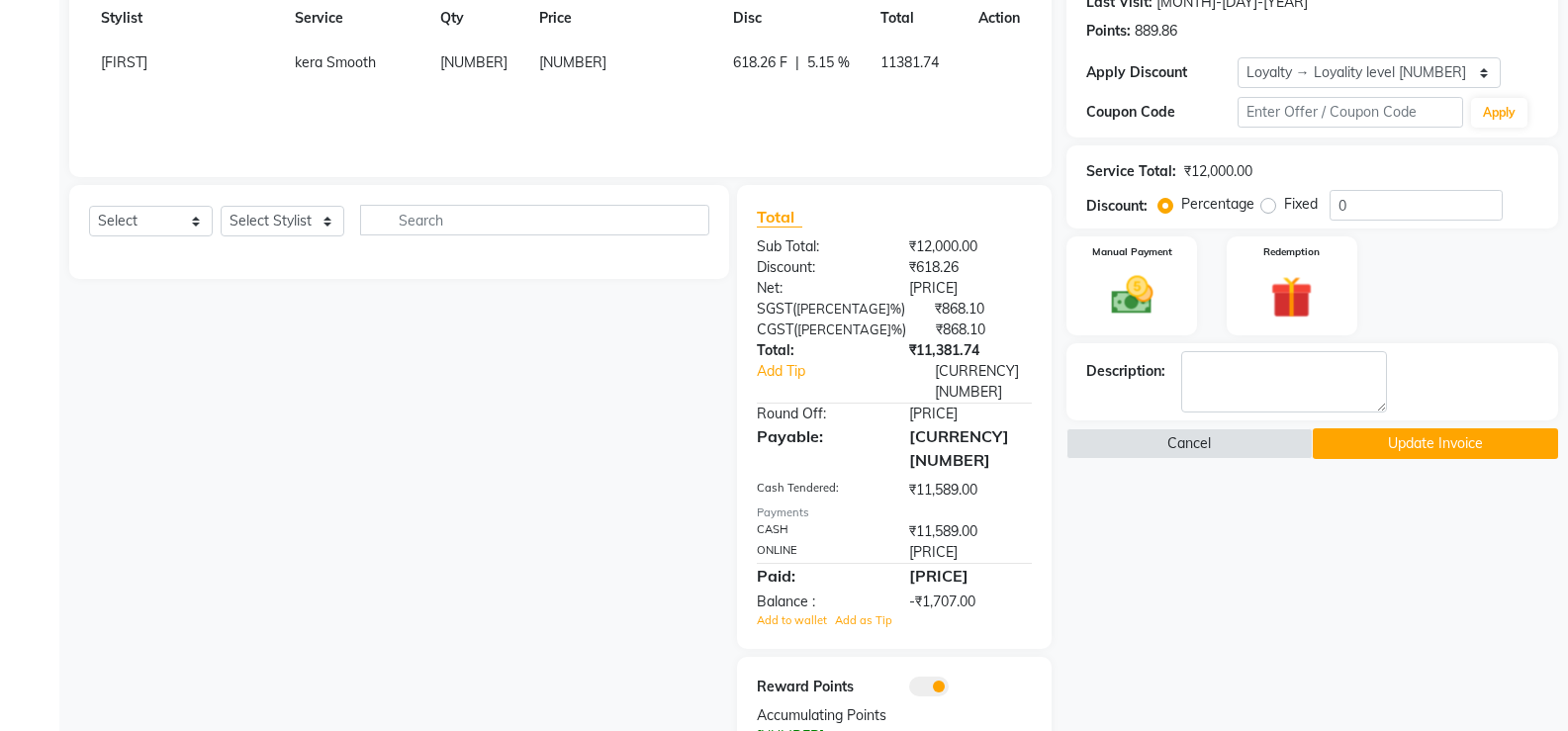 scroll, scrollTop: 0, scrollLeft: 0, axis: both 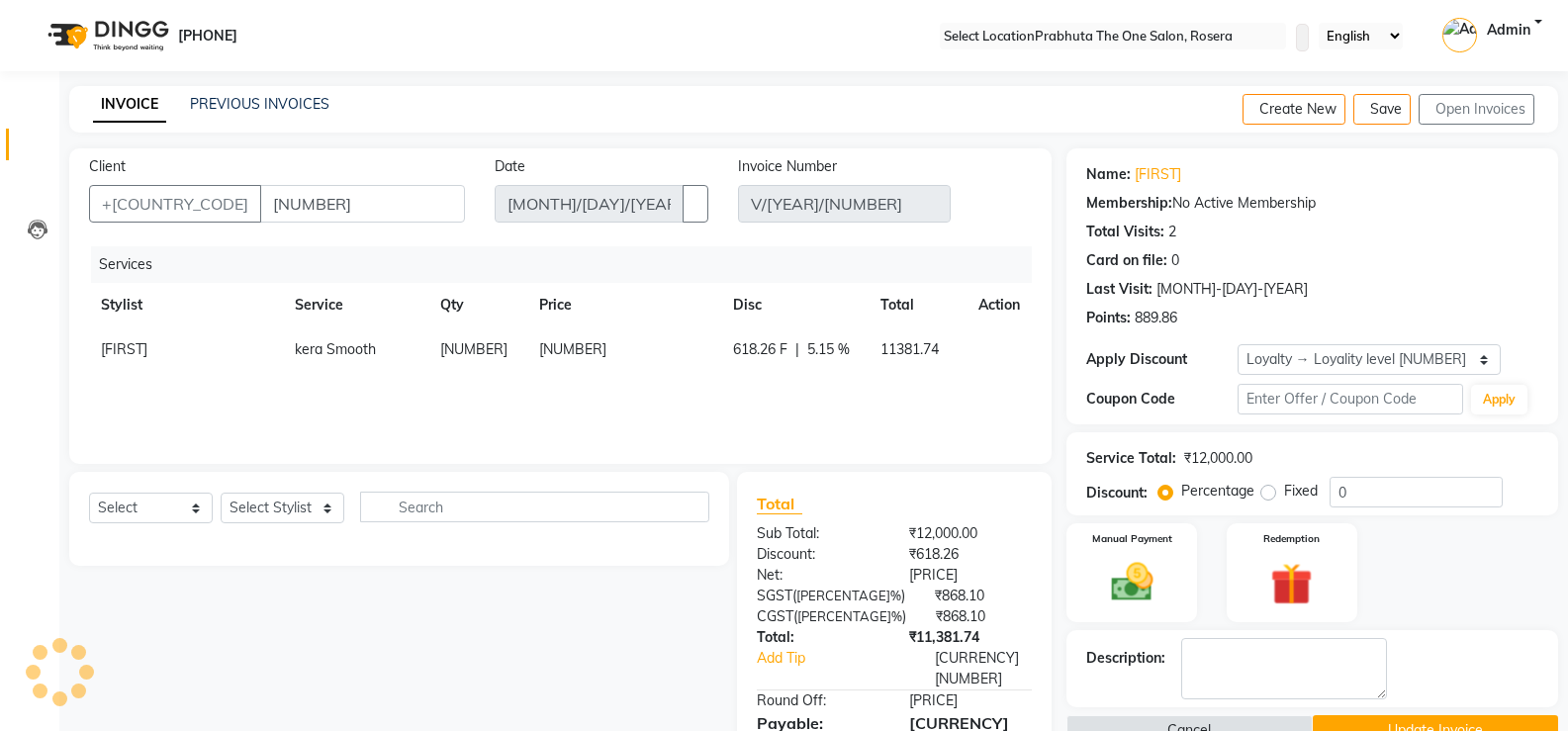 click on "Invoice" at bounding box center [30, 144] 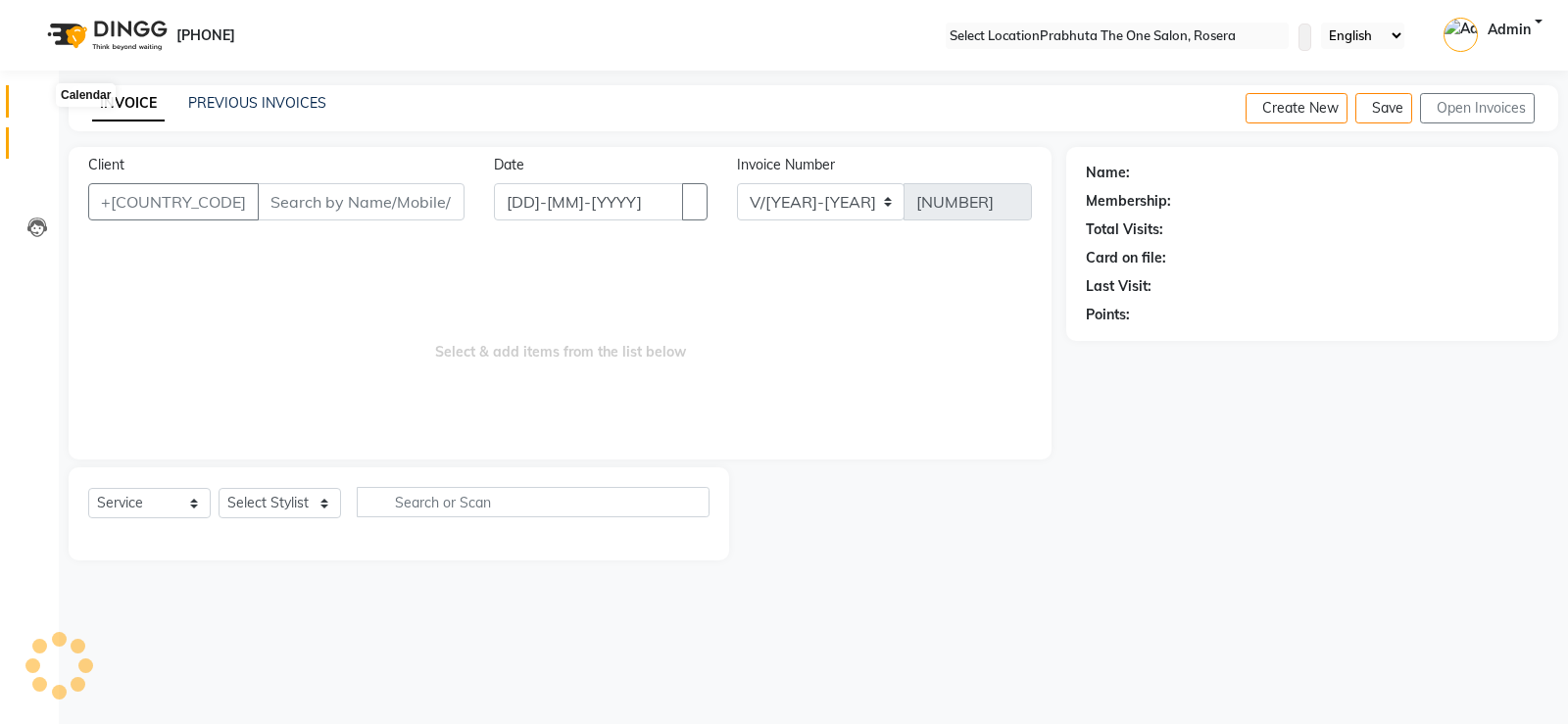 click at bounding box center (36, 106) 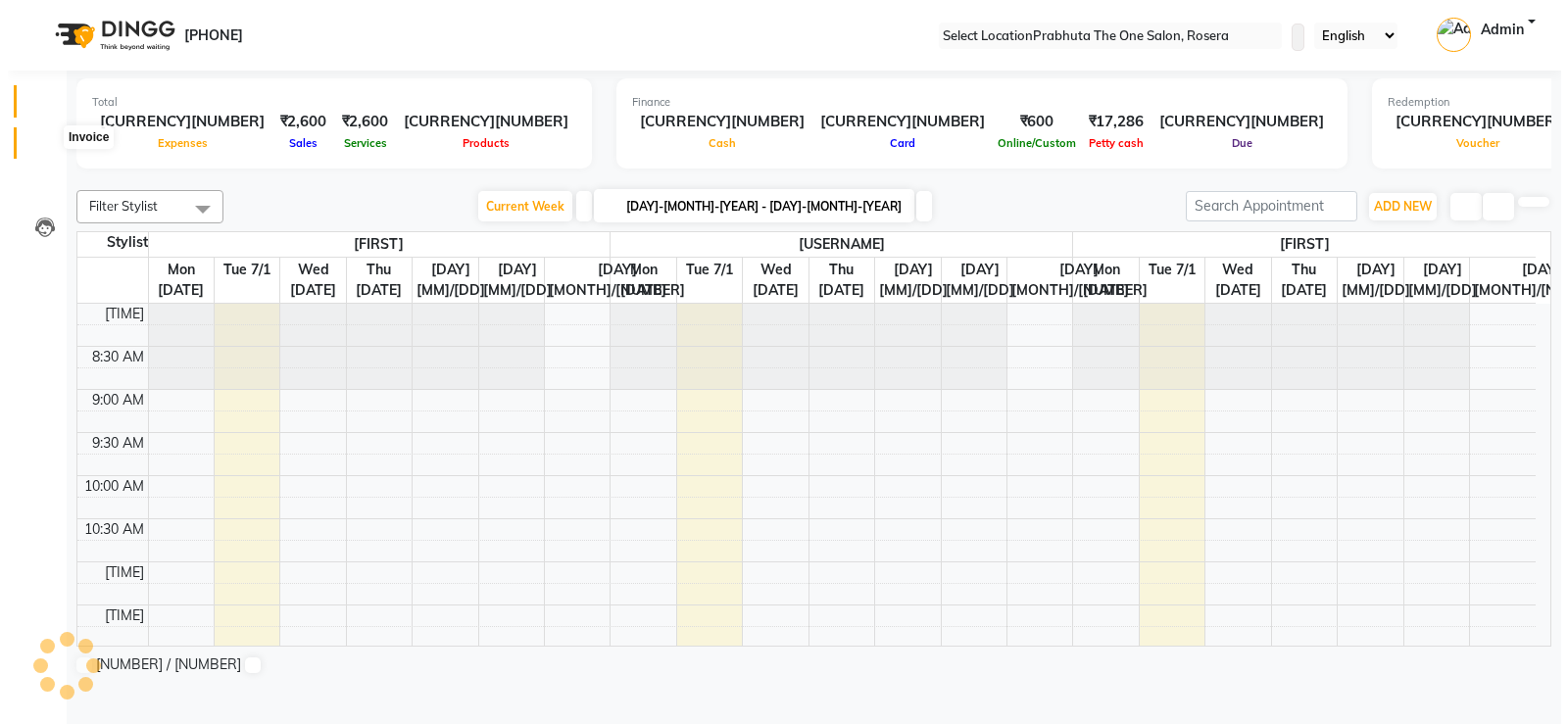 scroll, scrollTop: 432, scrollLeft: 0, axis: vertical 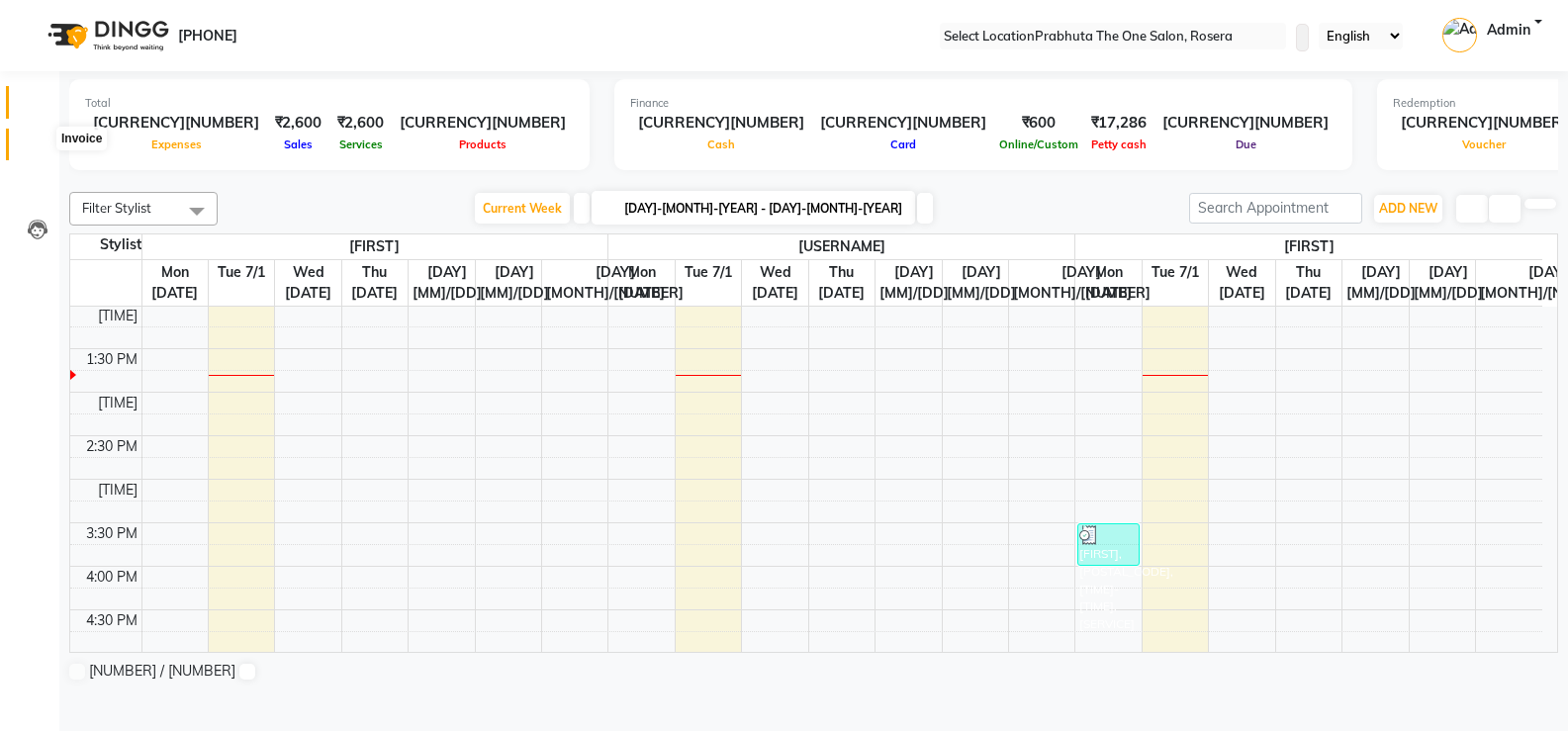 click at bounding box center [38, 149] 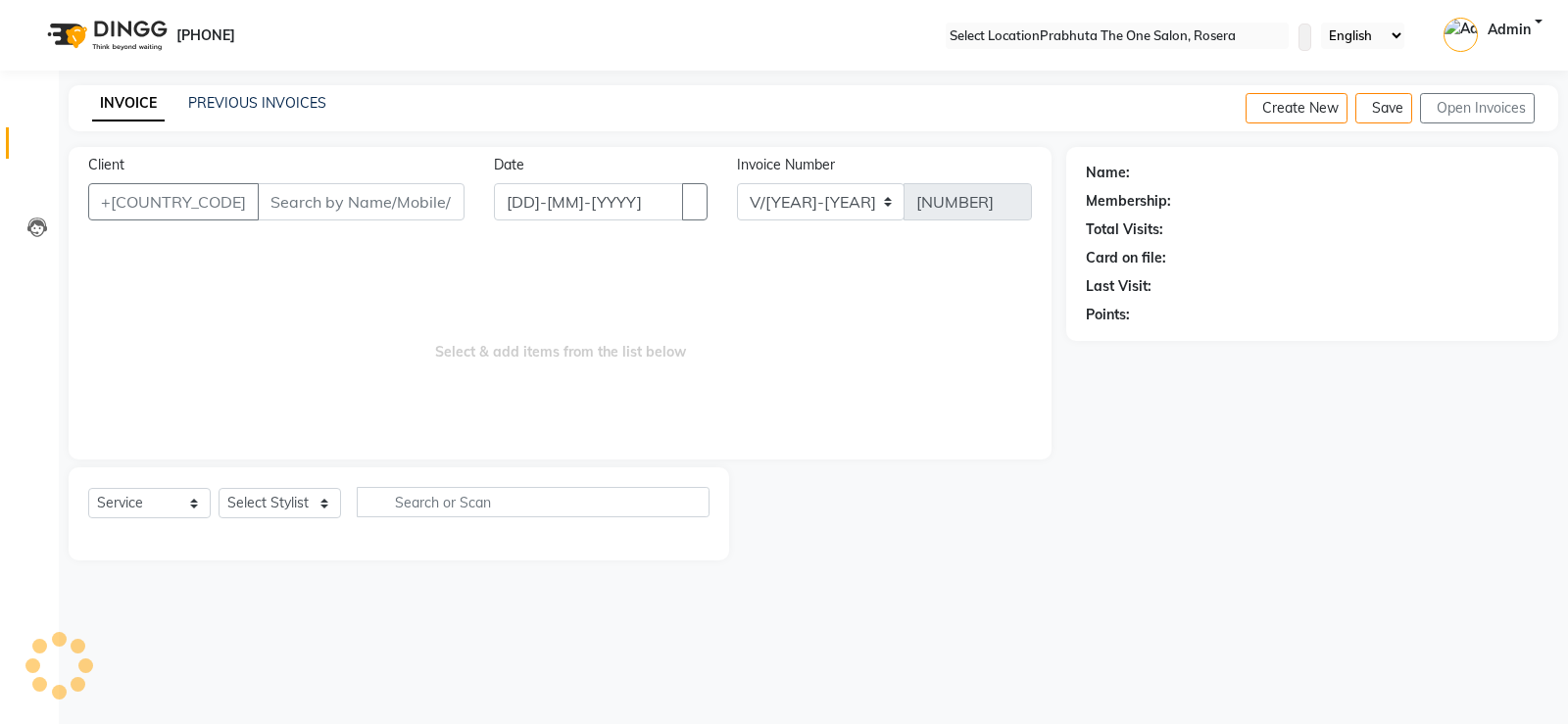 click on "Client" at bounding box center [361, 202] 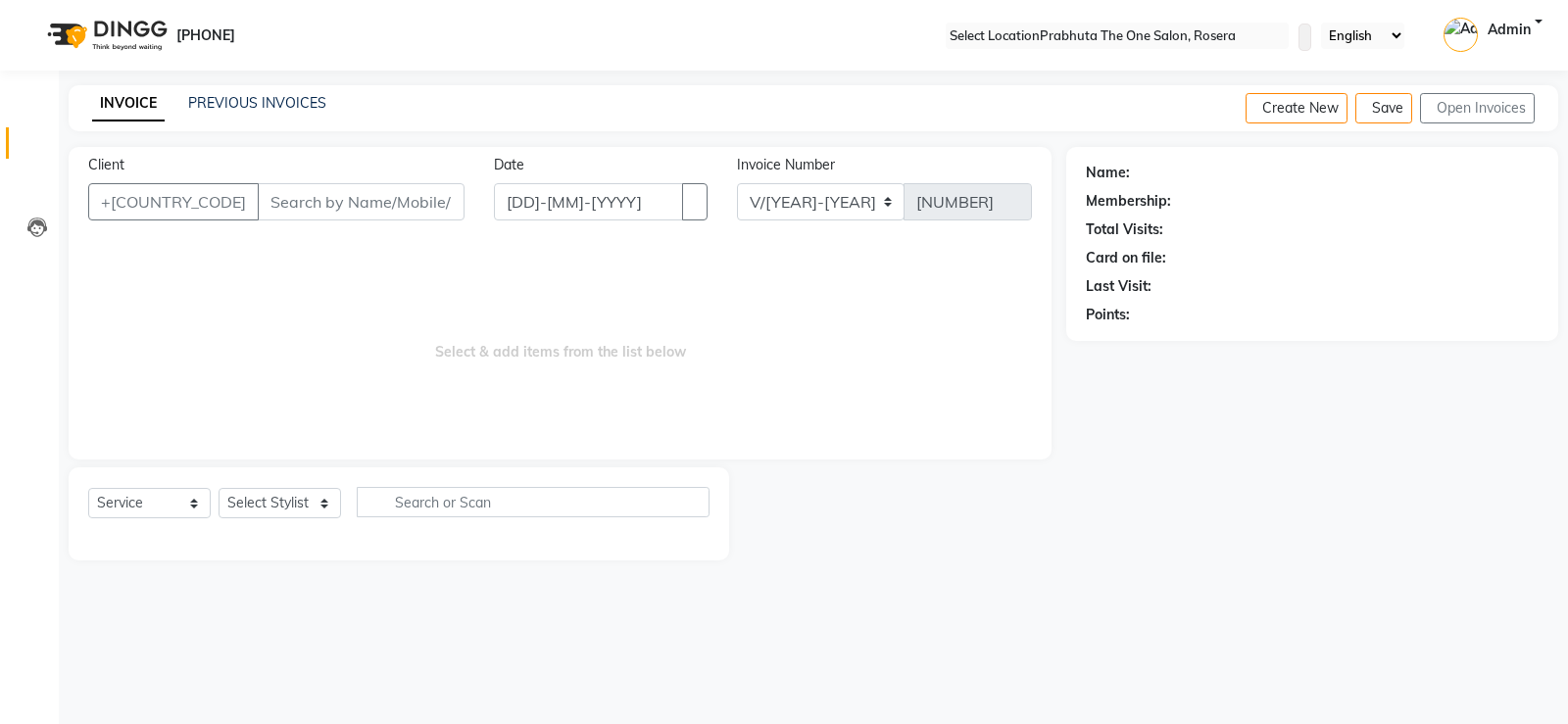 click on "Client" at bounding box center (361, 202) 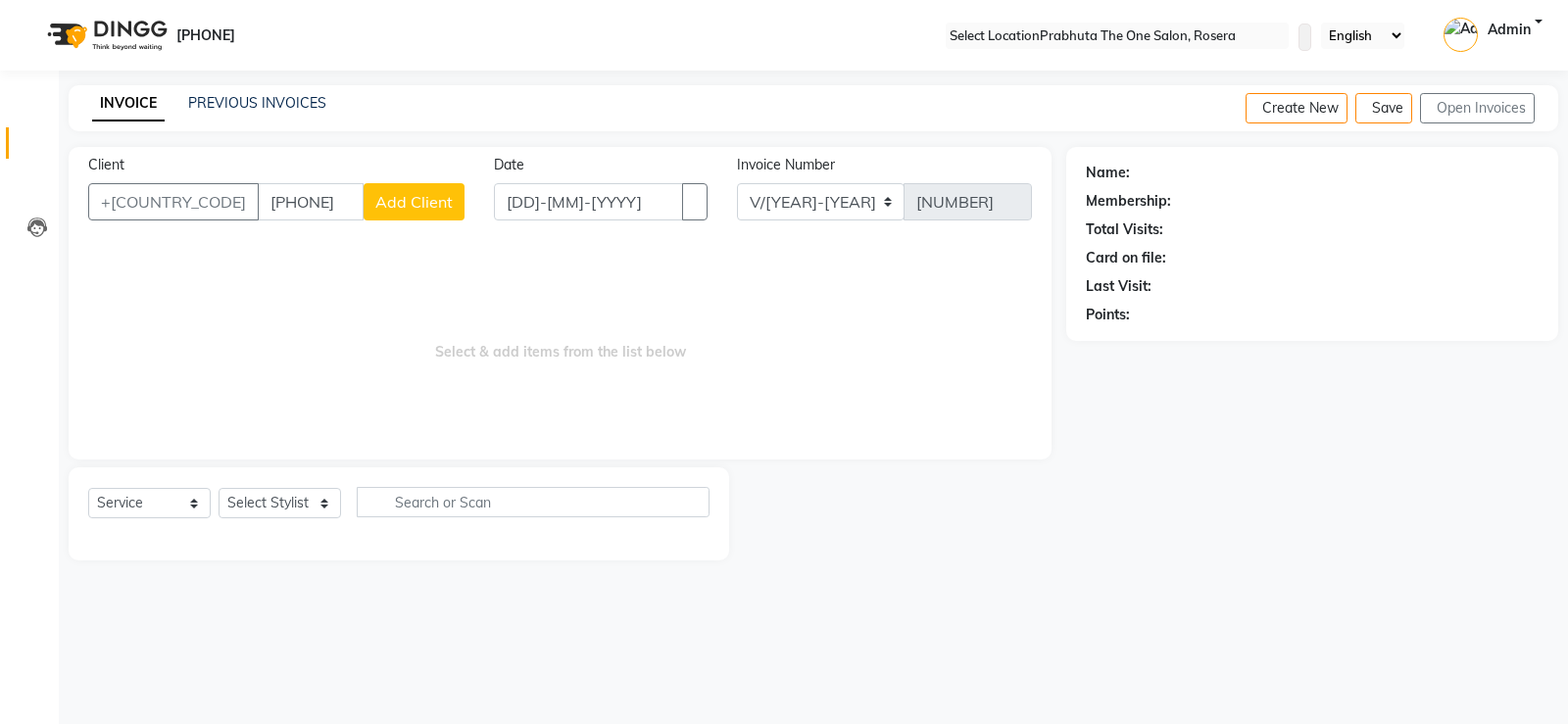 type on "[PHONE]" 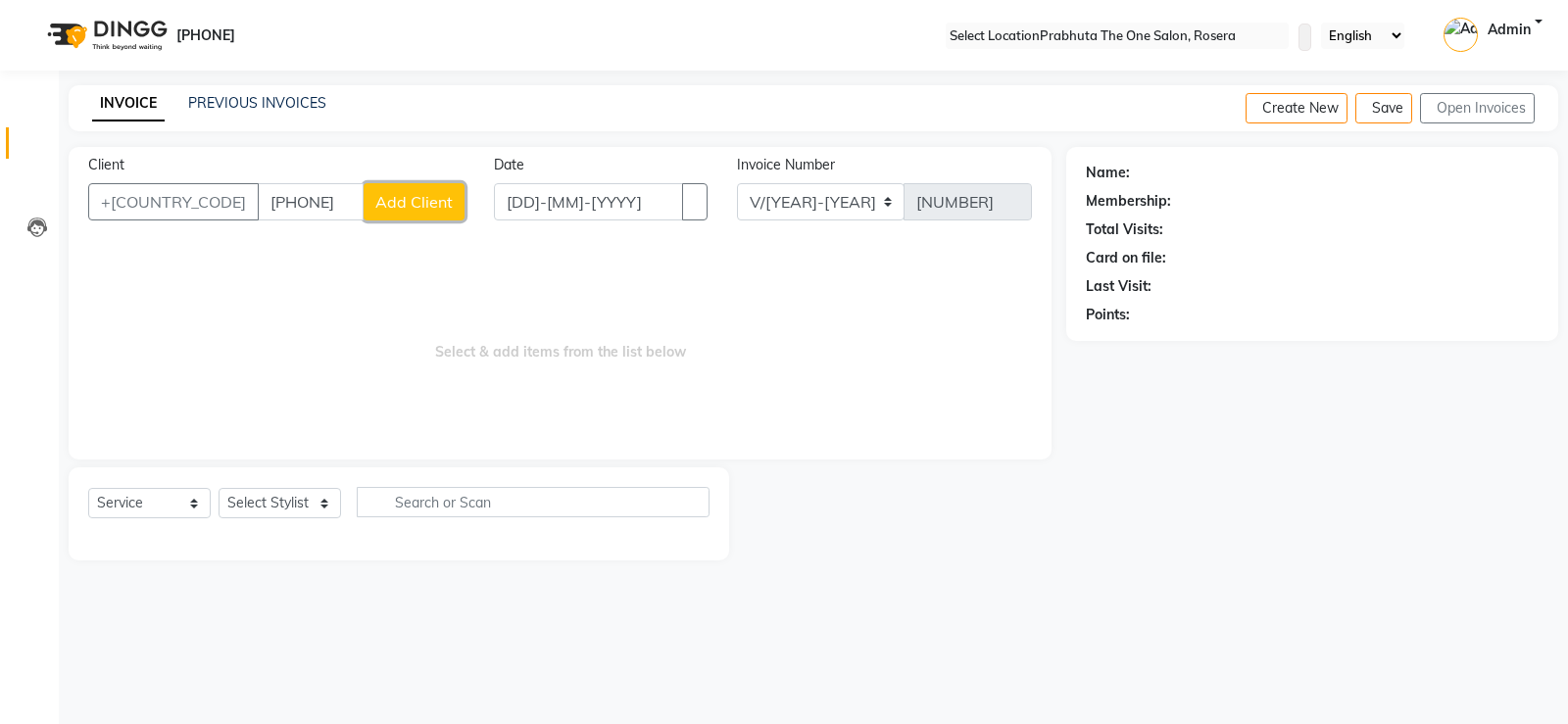 click on "Add Client" at bounding box center (414, 202) 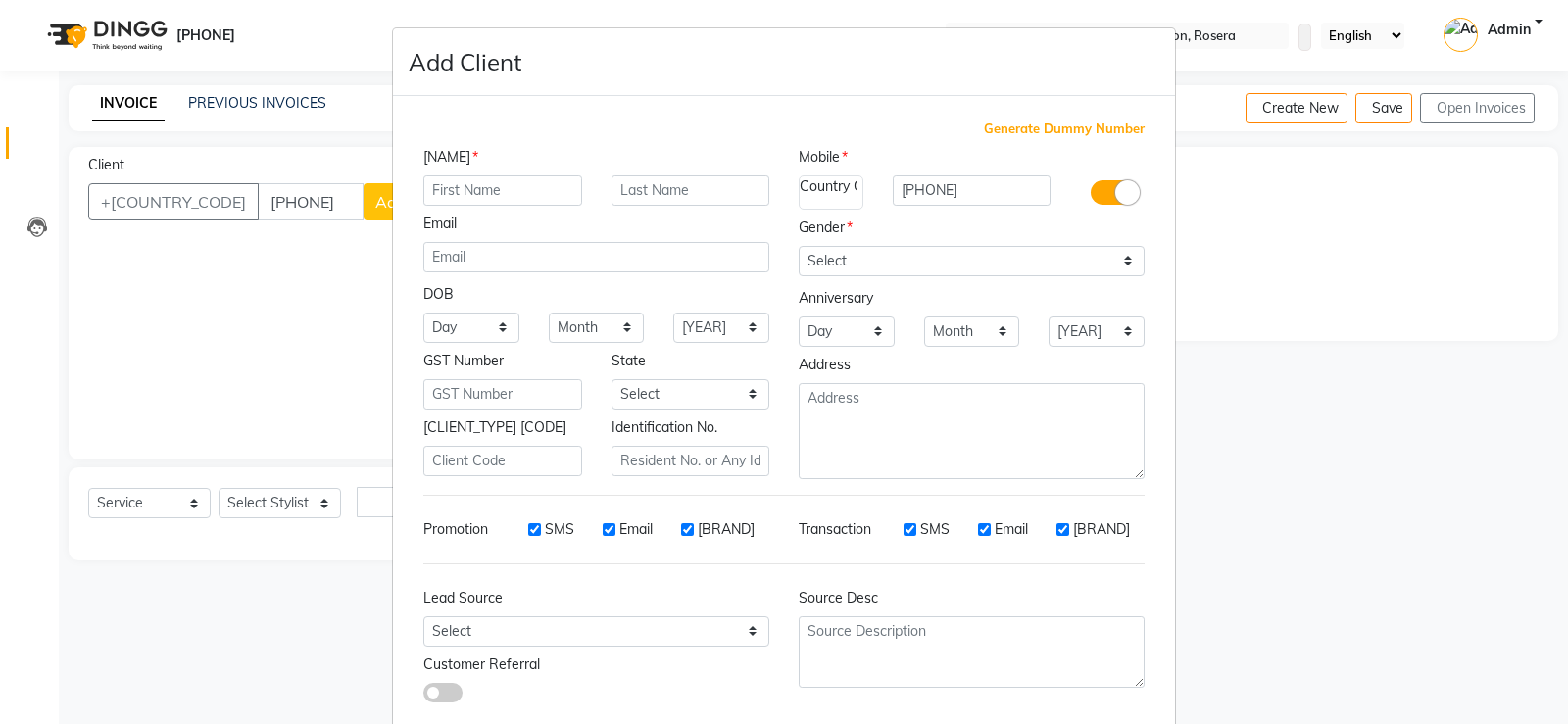 click at bounding box center [503, 190] 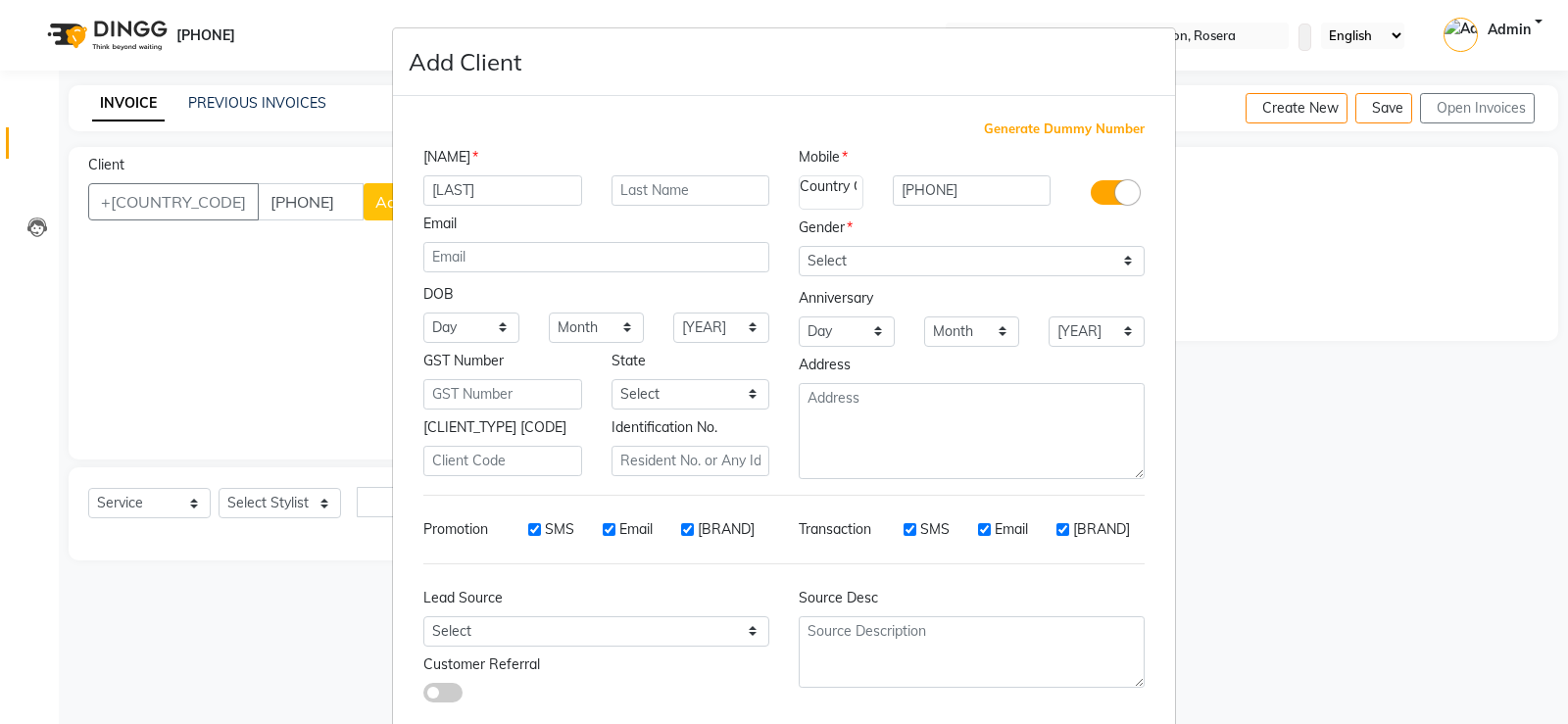 type on "[LAST]" 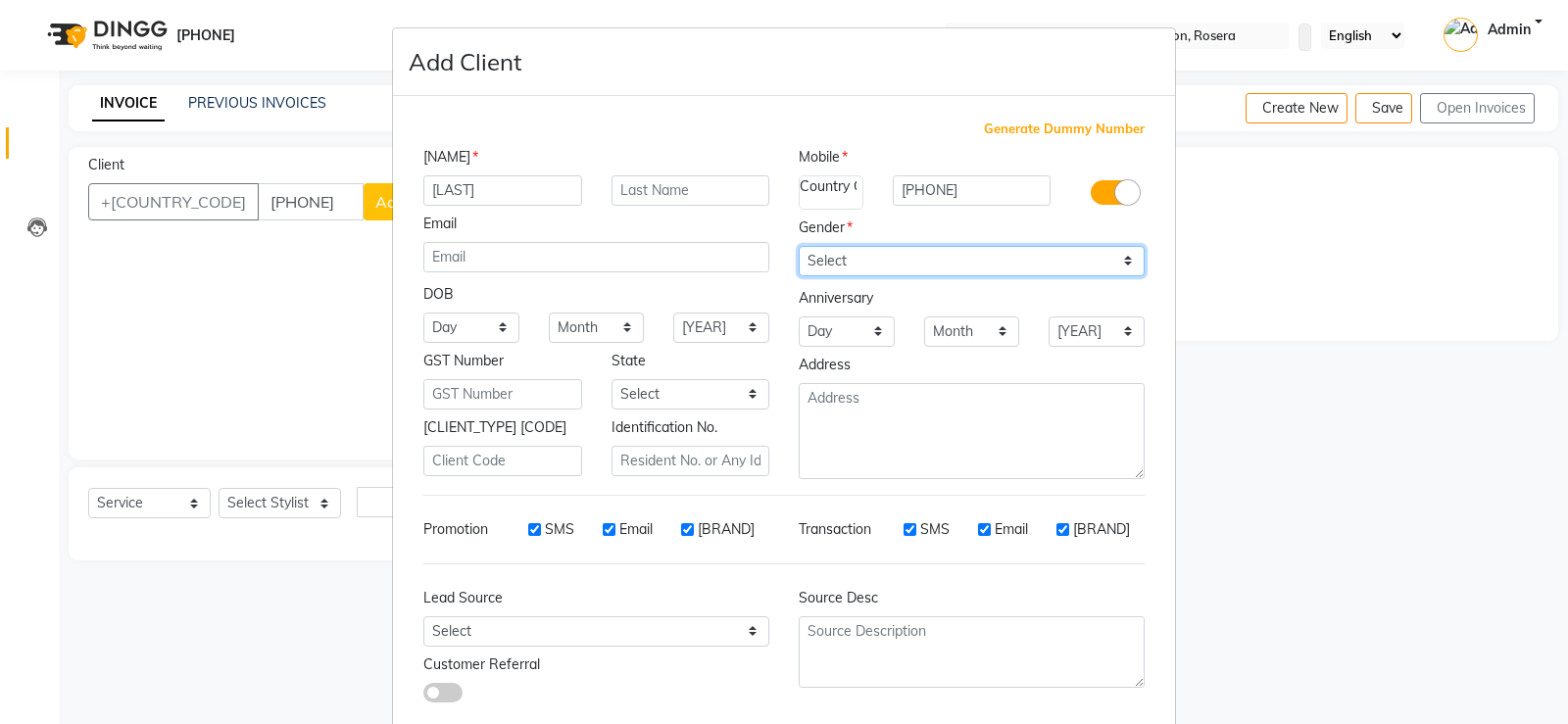 click on "Select Male Female Other Prefer Not To Say" at bounding box center [971, 261] 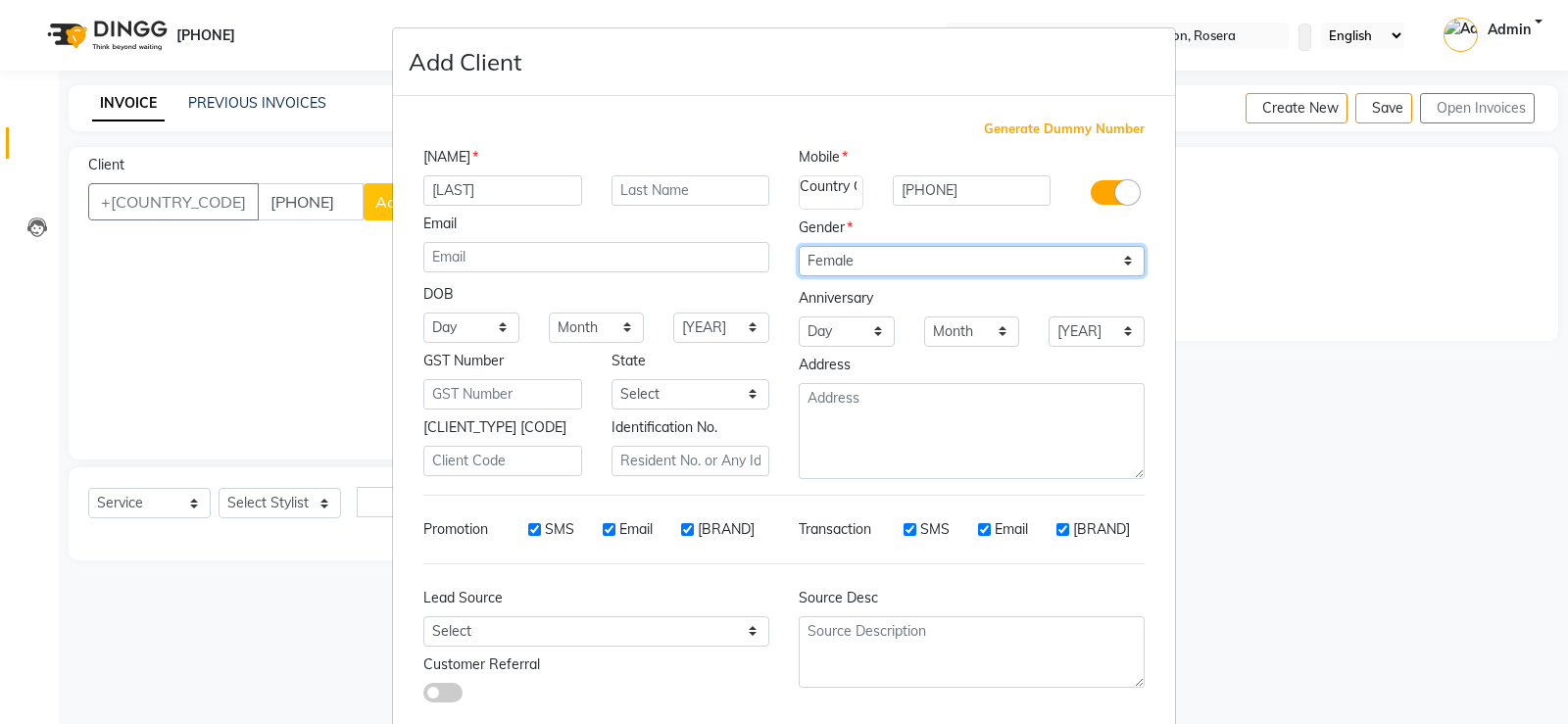 click on "Select Male Female Other Prefer Not To Say" at bounding box center [971, 261] 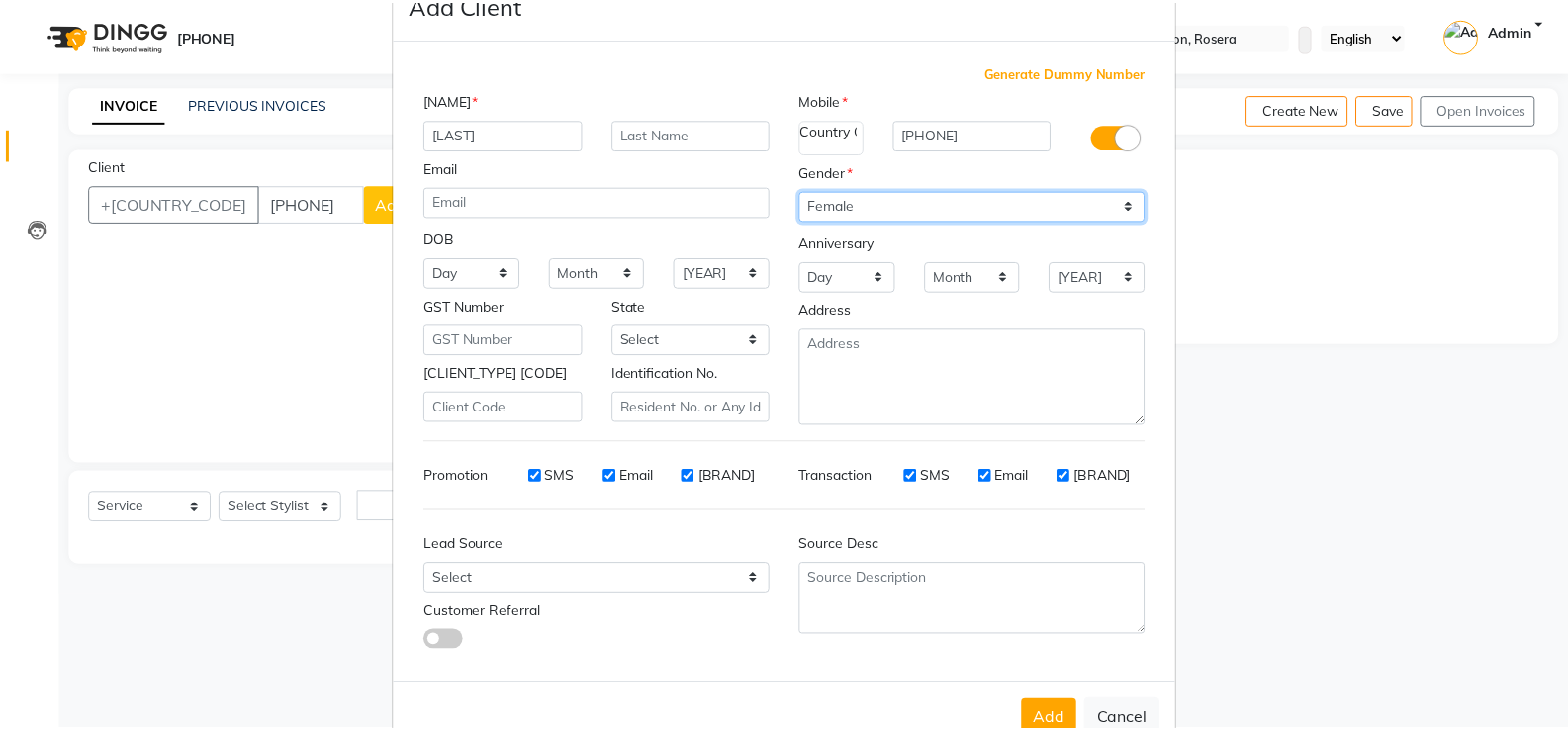 scroll, scrollTop: 109, scrollLeft: 0, axis: vertical 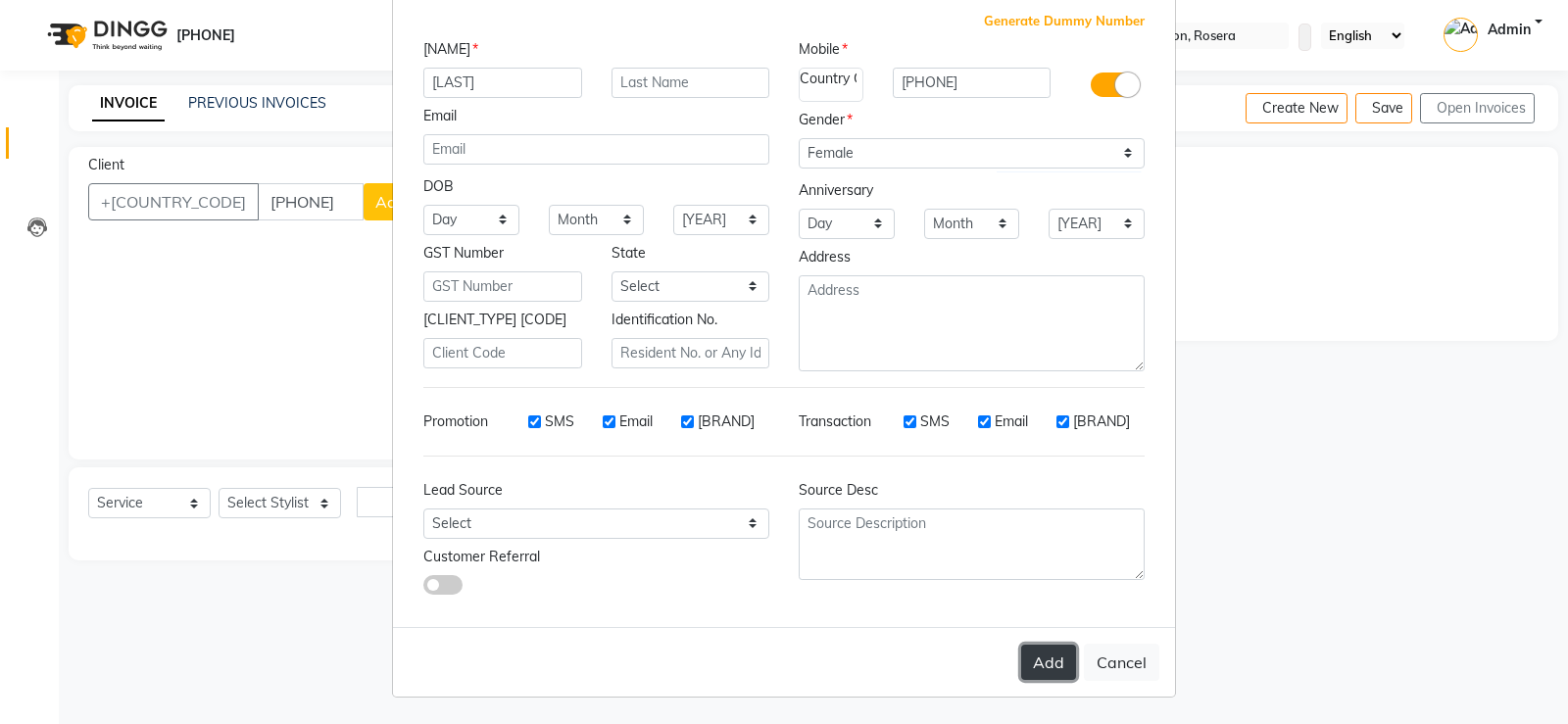 click on "Add" at bounding box center (1049, 662) 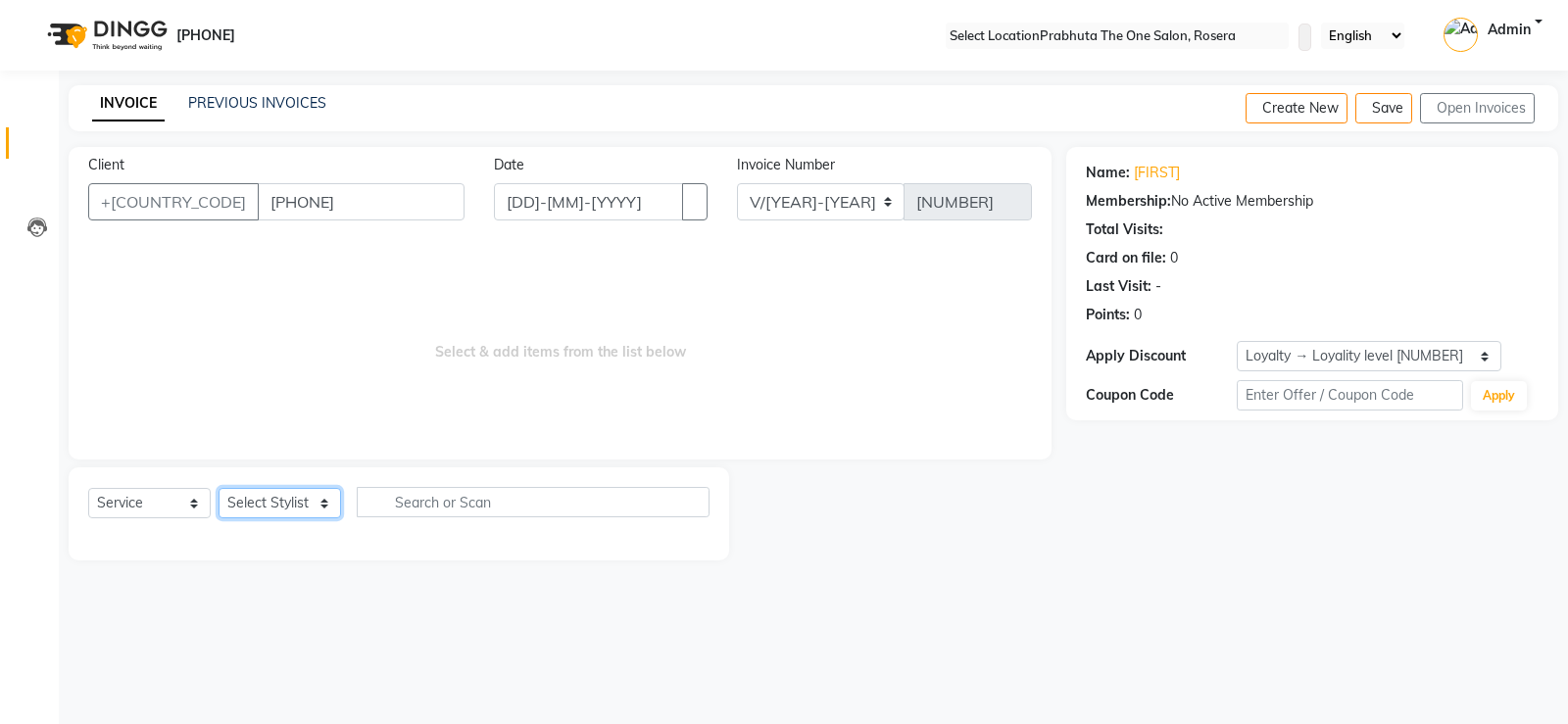 click on "Select Stylist [FIRST] [FIRST] [FIRST] [FIRST] [FIRST] [FIRST] [FIRST] [FIRST] [FIRST] [FIRST] [FIRST]" at bounding box center (279, 503) 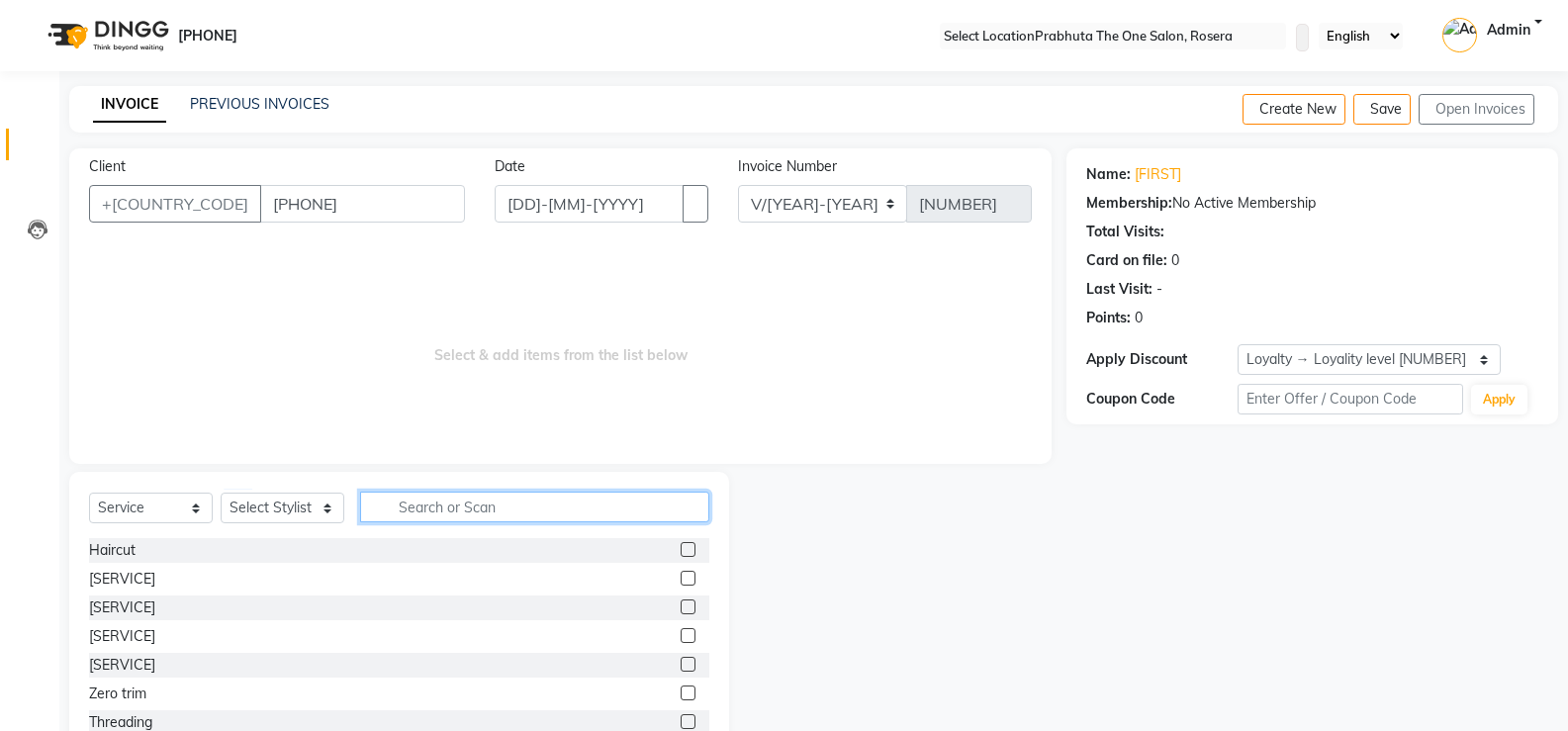 click at bounding box center (534, 506) 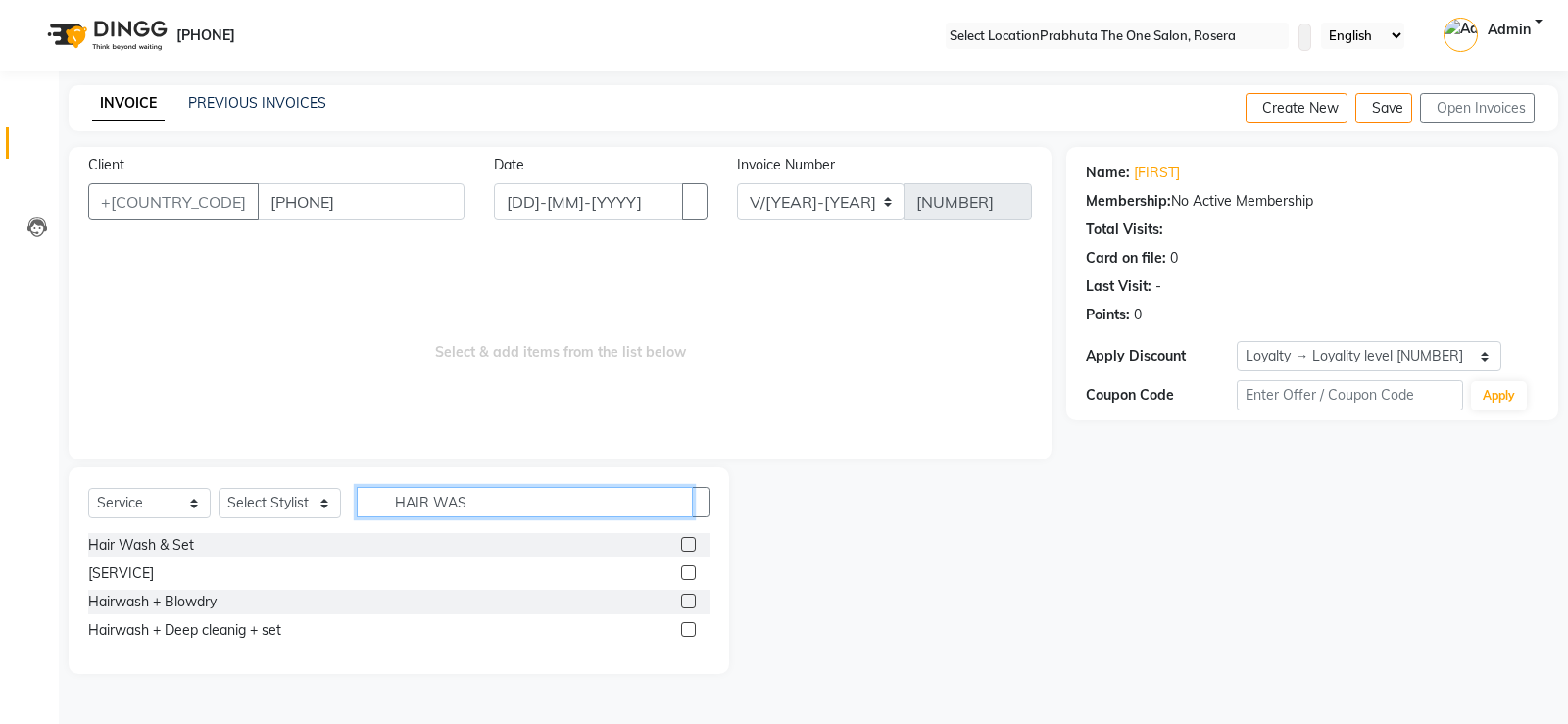 type on "HAIR WAS" 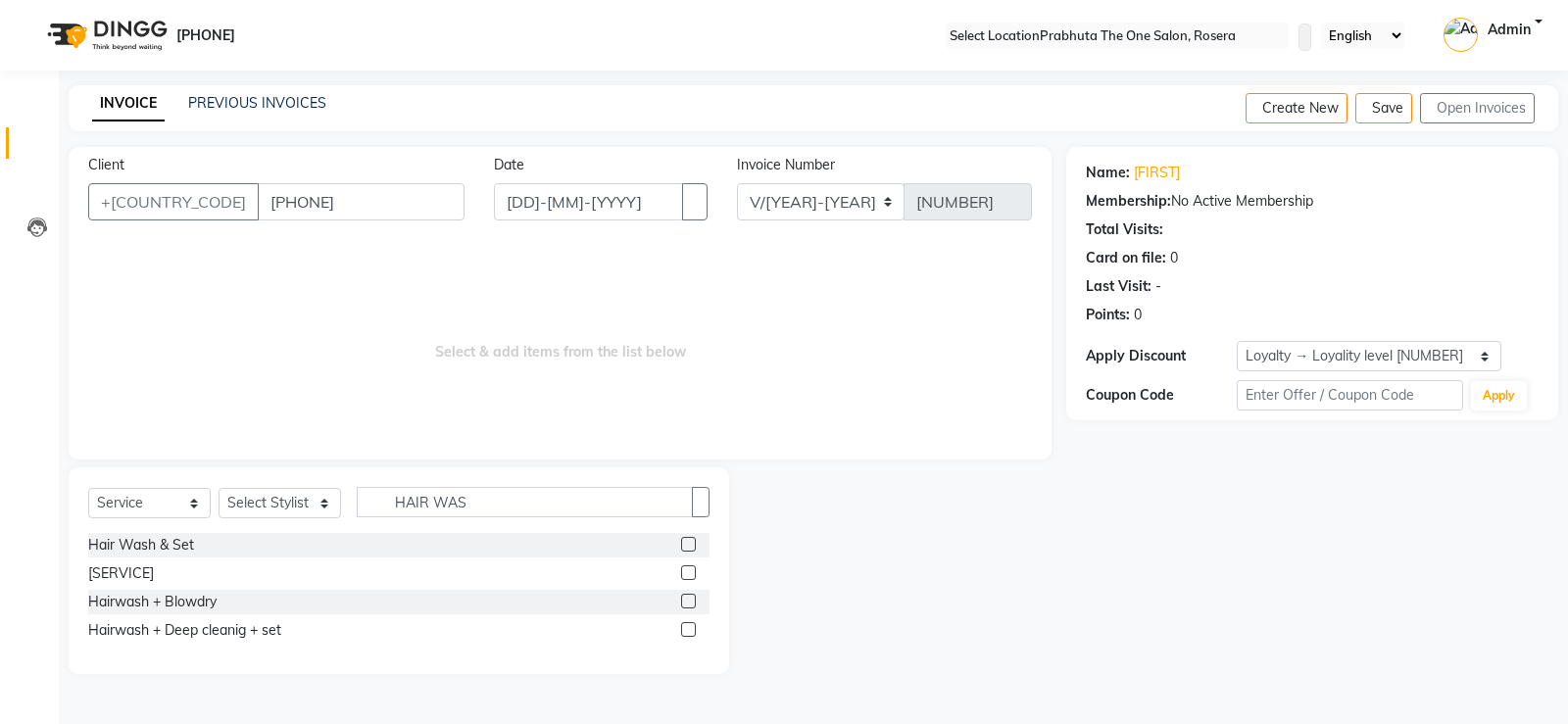 click at bounding box center (688, 601) 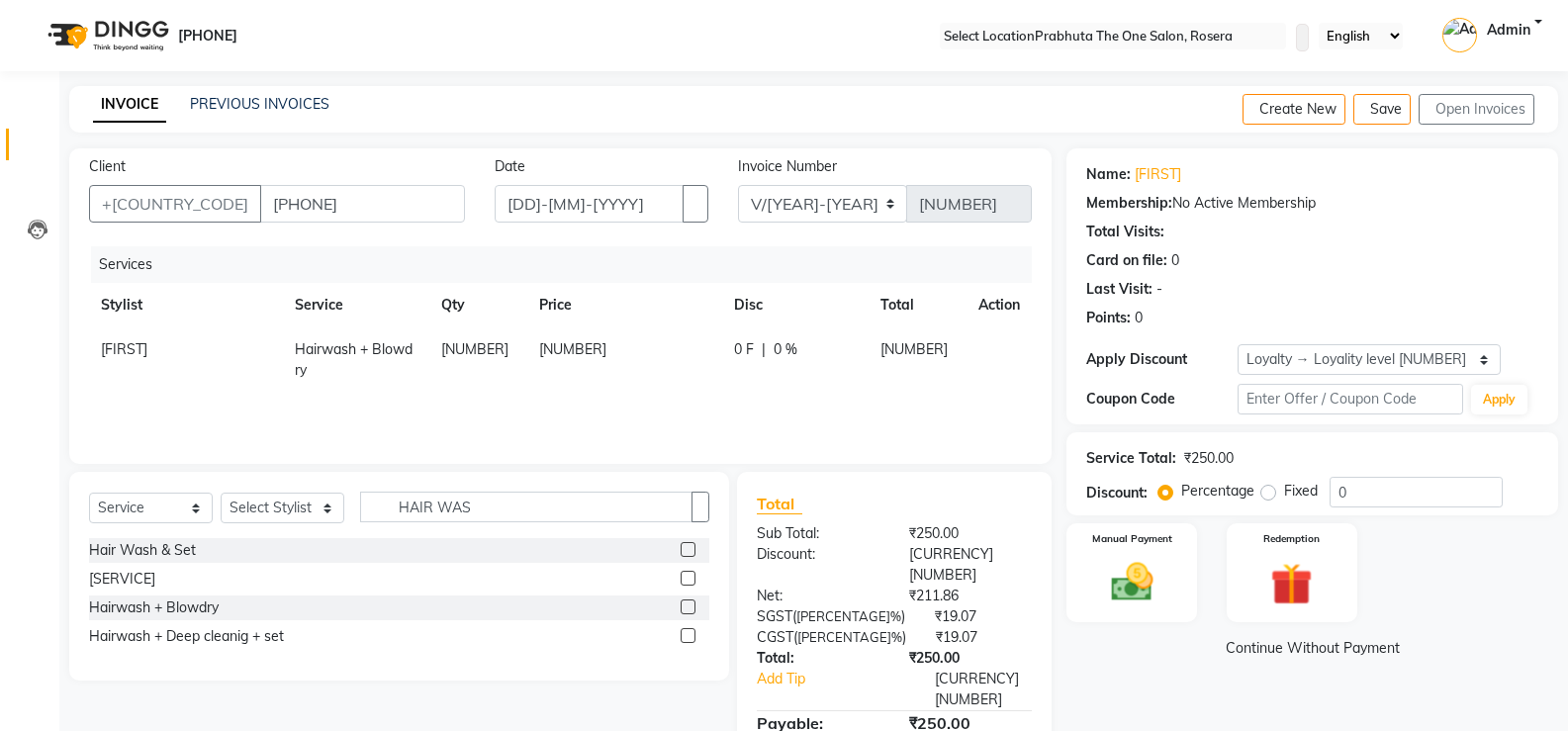 click on "[NUMBER]" at bounding box center (624, 360) 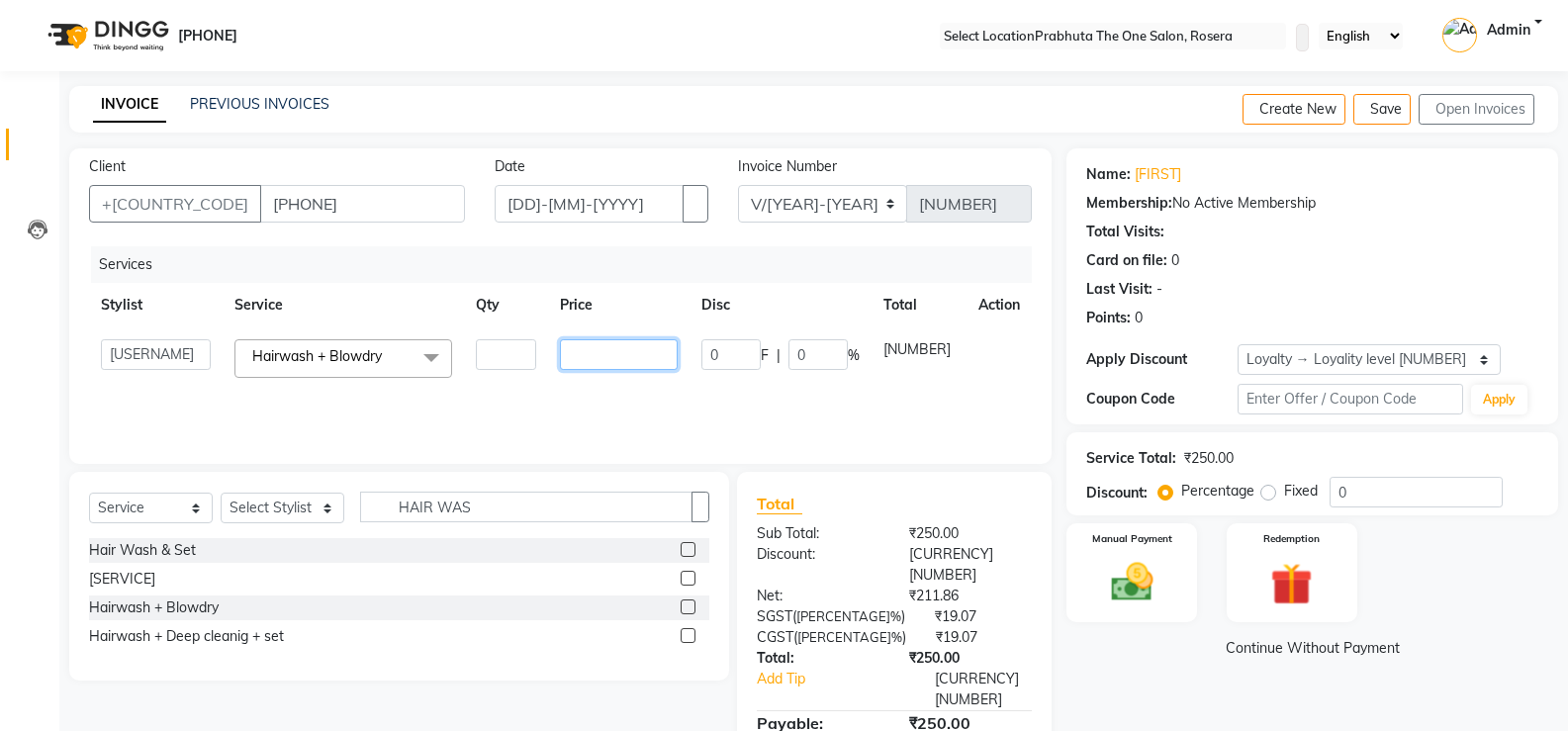 click on "[NUMBER]" at bounding box center [506, 354] 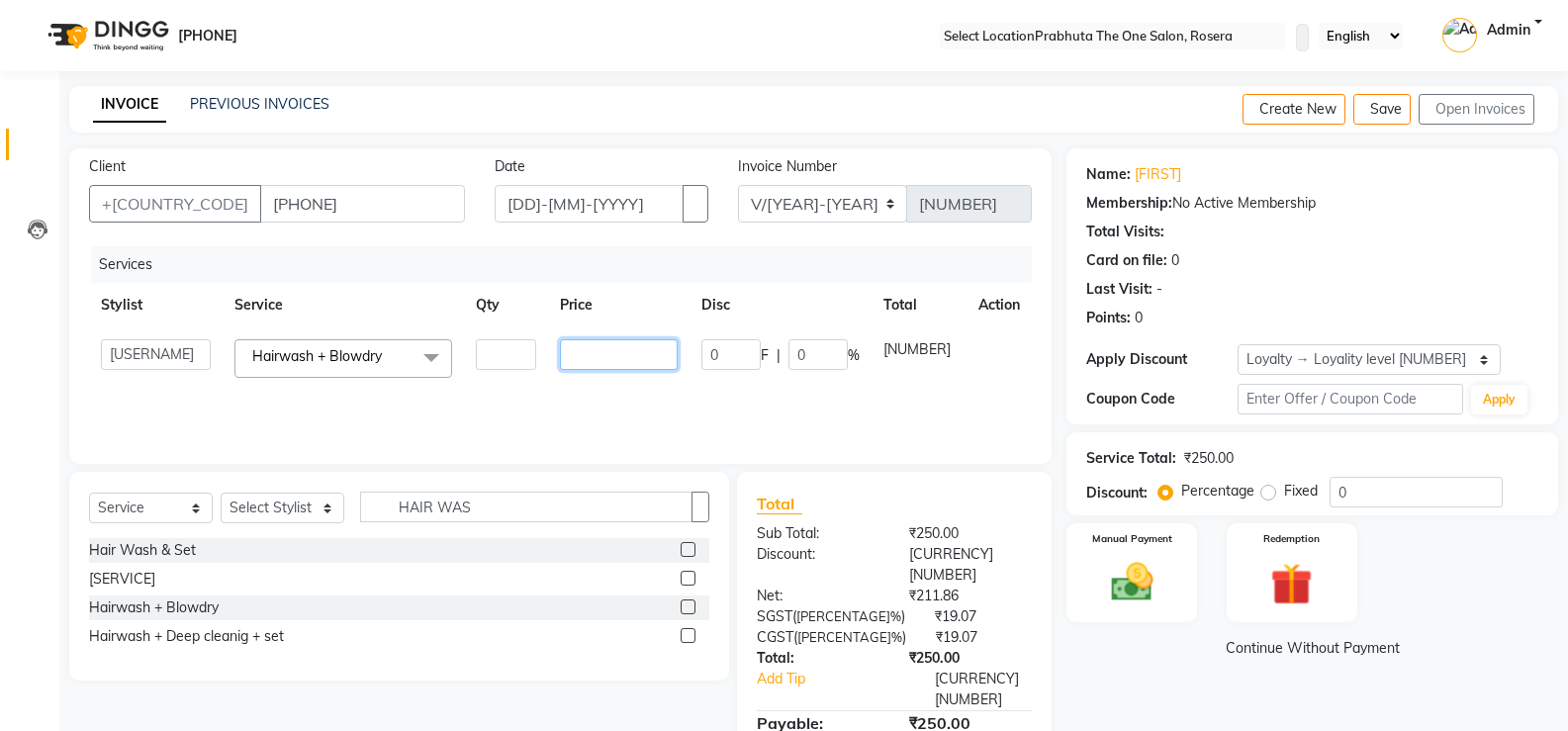 type on "2" 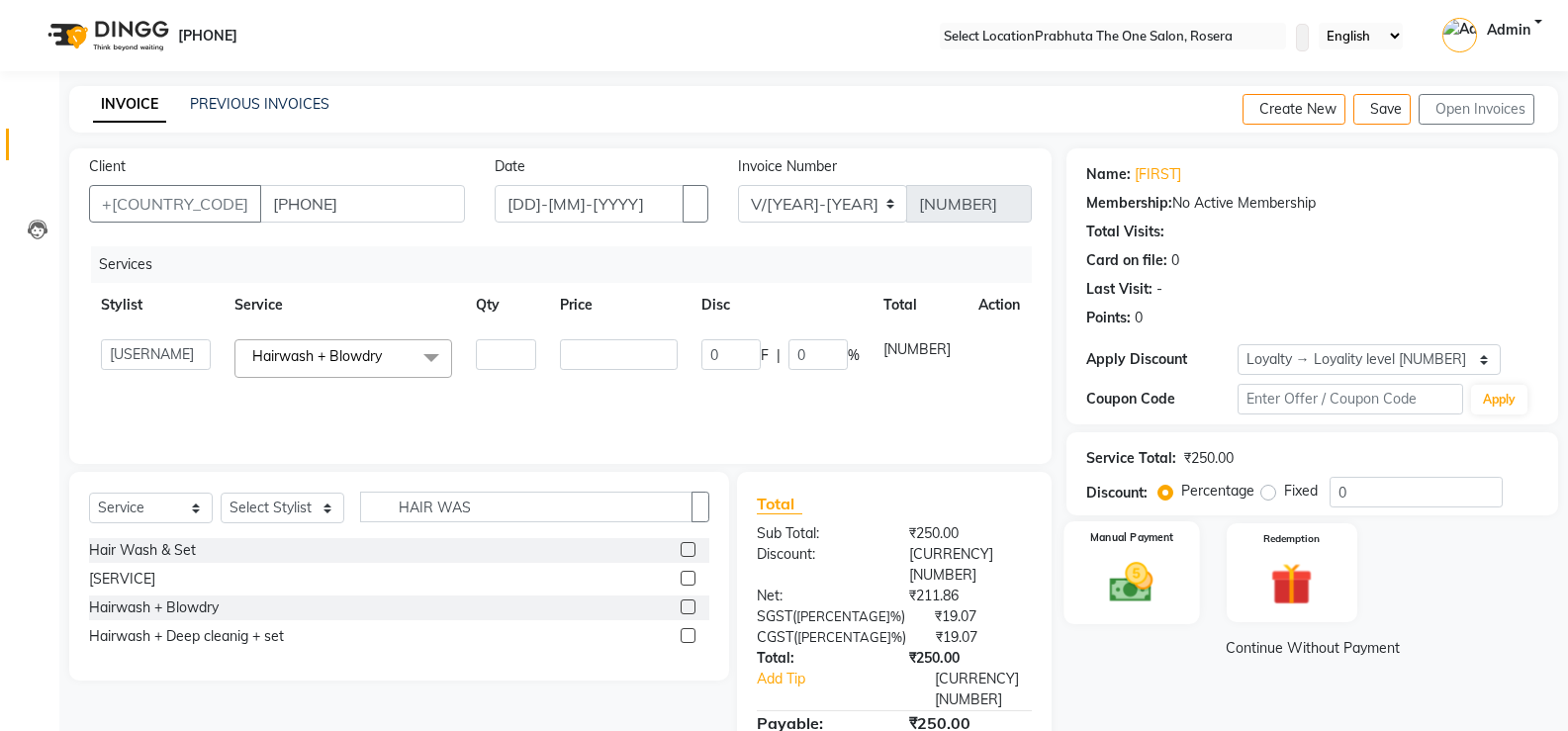 click at bounding box center (1131, 582) 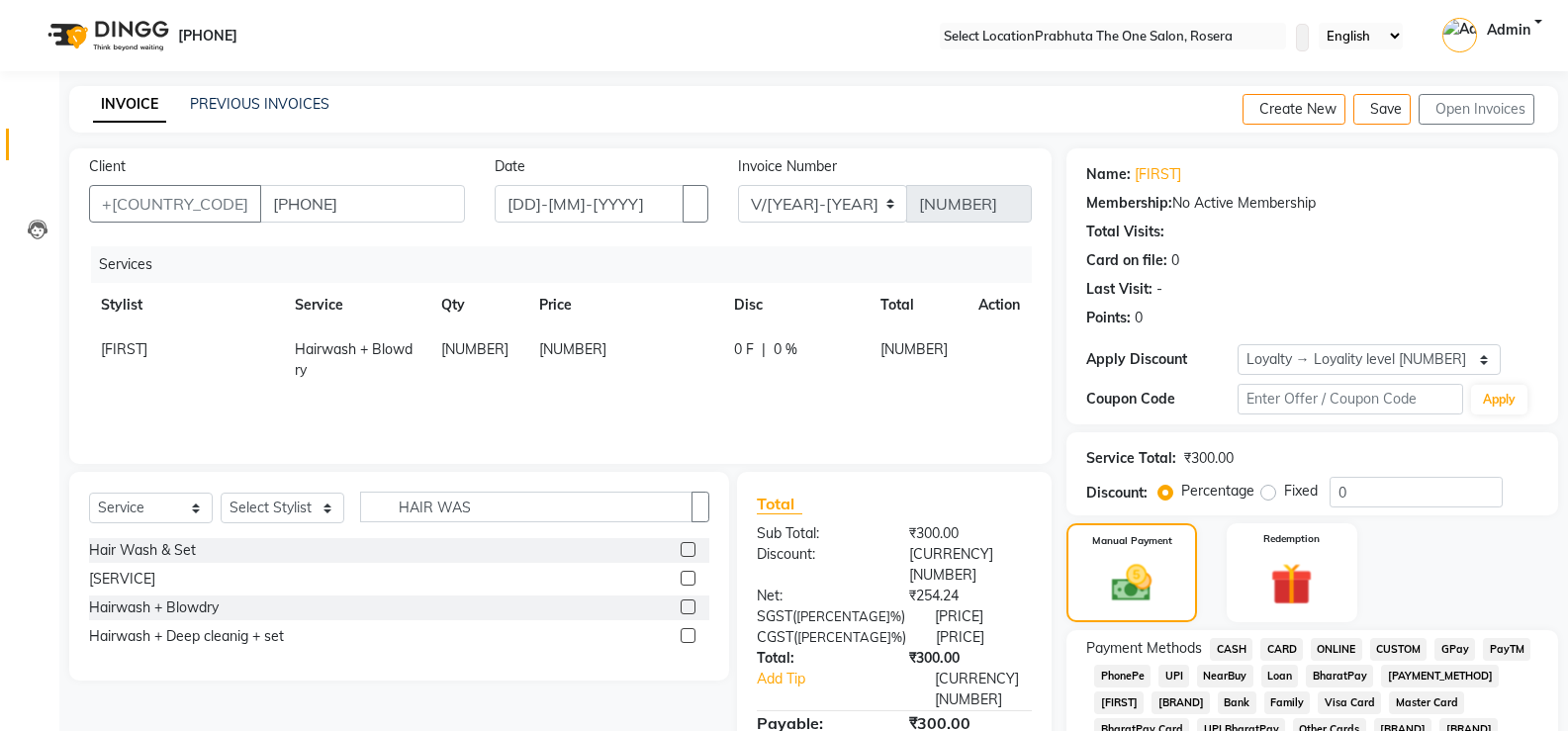 click on "CASH" at bounding box center (1231, 649) 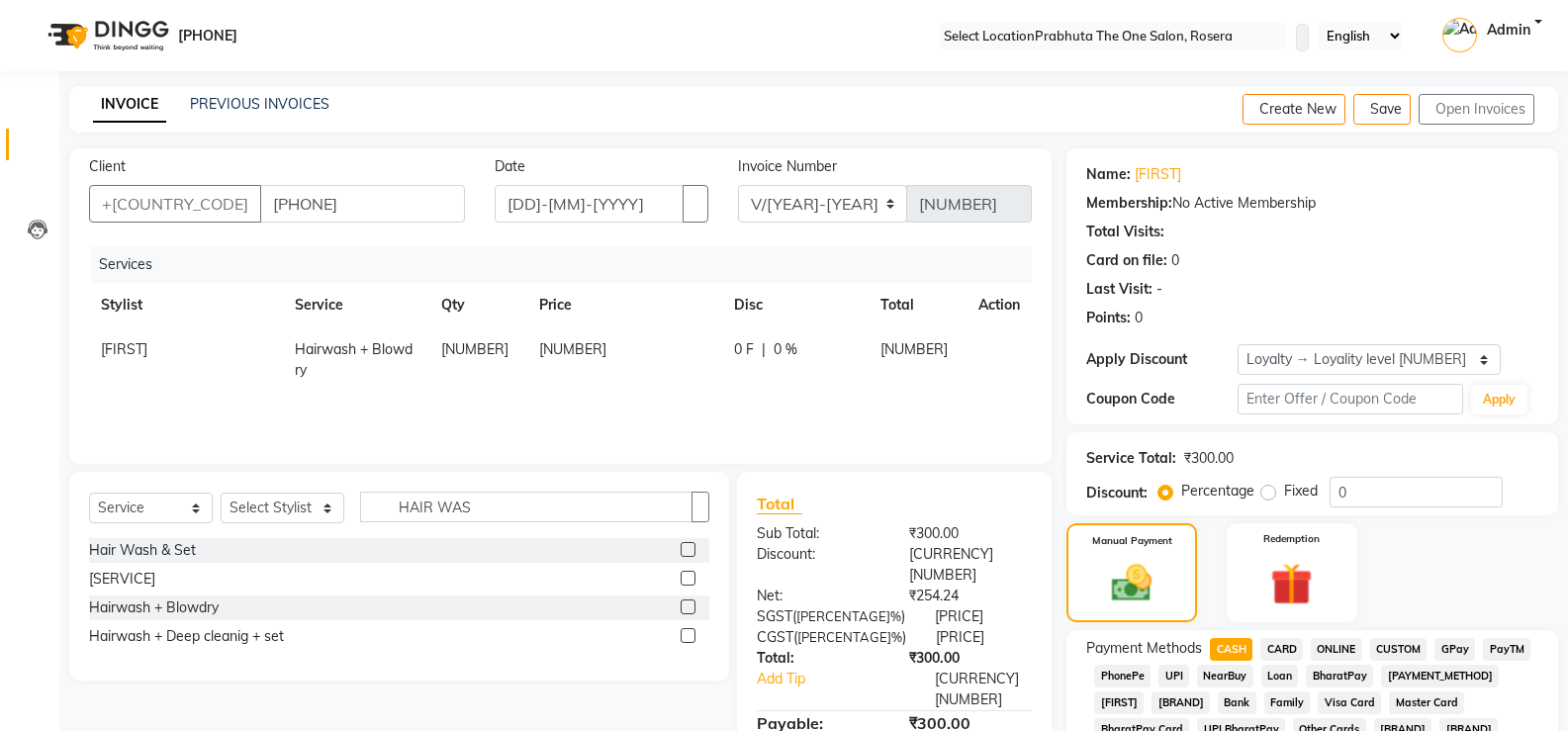 scroll, scrollTop: 649, scrollLeft: 0, axis: vertical 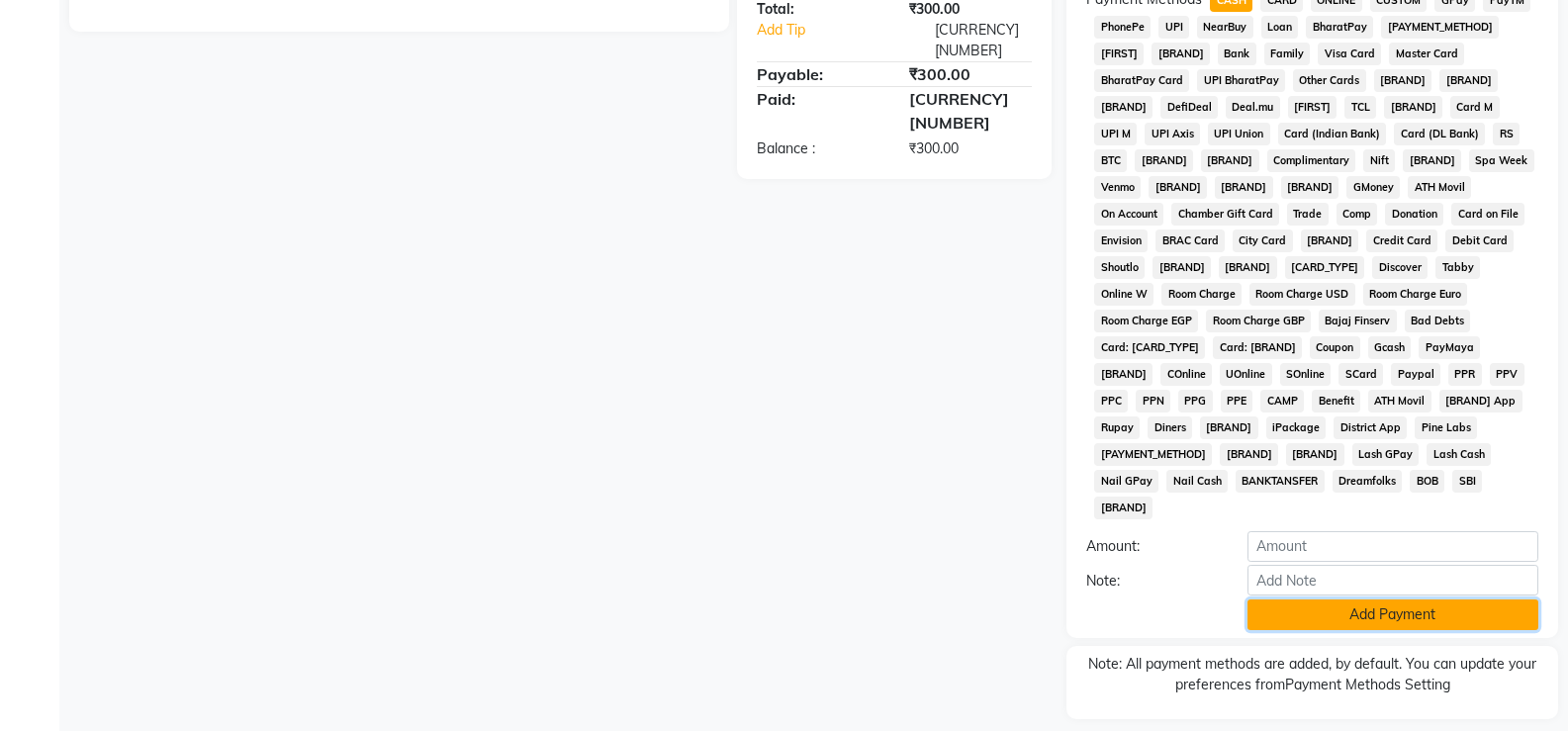 click on "Add Payment" at bounding box center [1393, 614] 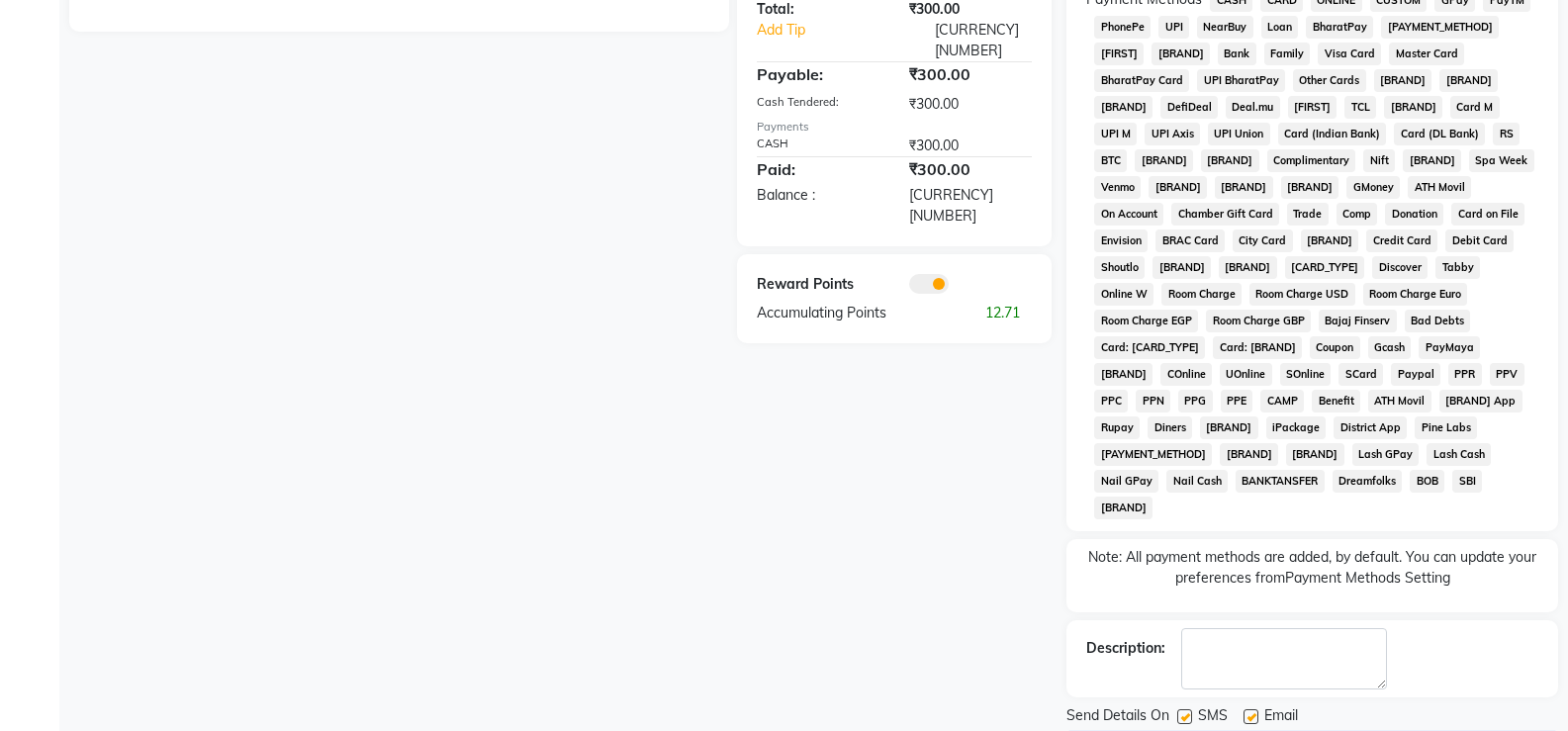 click on "Checkout" at bounding box center (1312, 749) 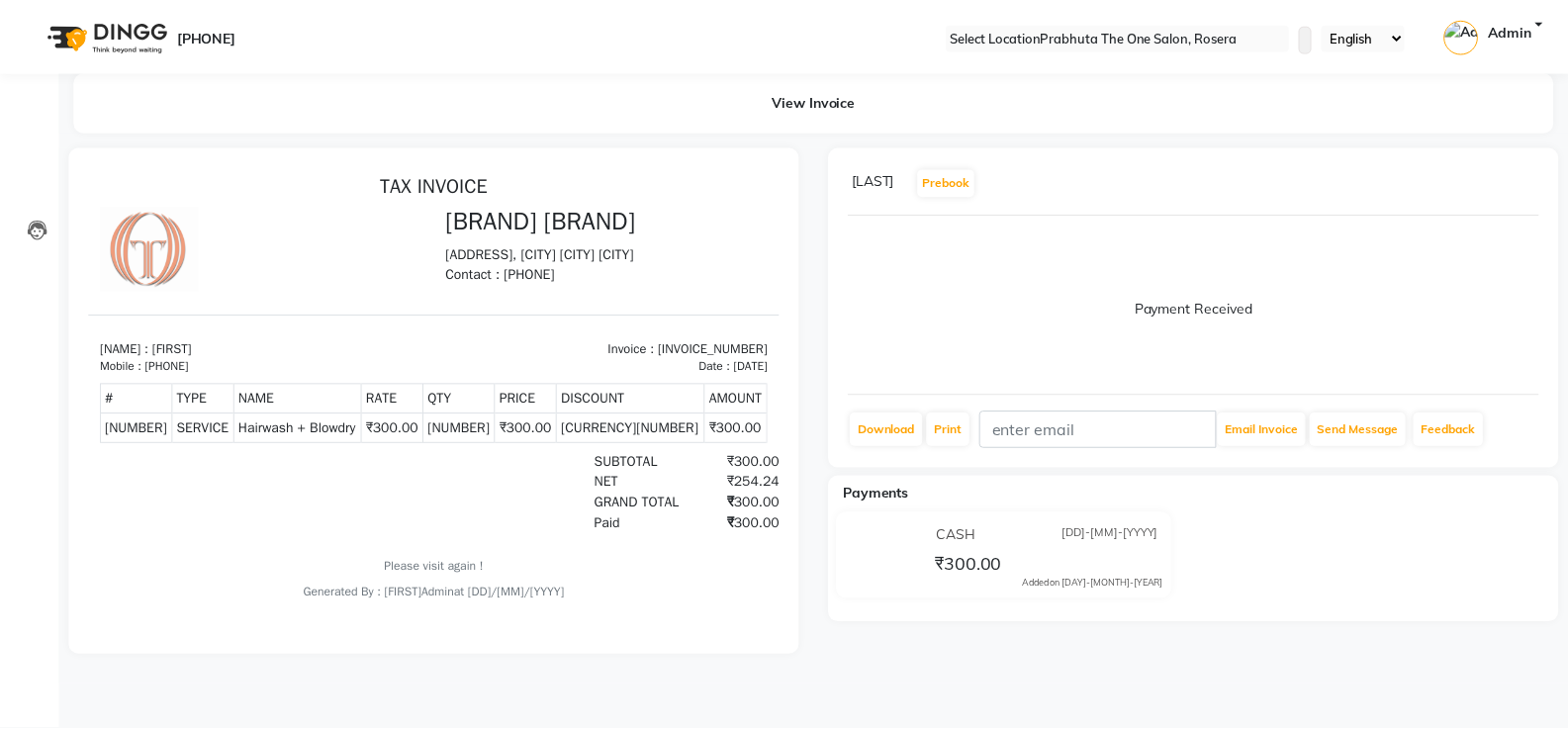 scroll, scrollTop: 0, scrollLeft: 0, axis: both 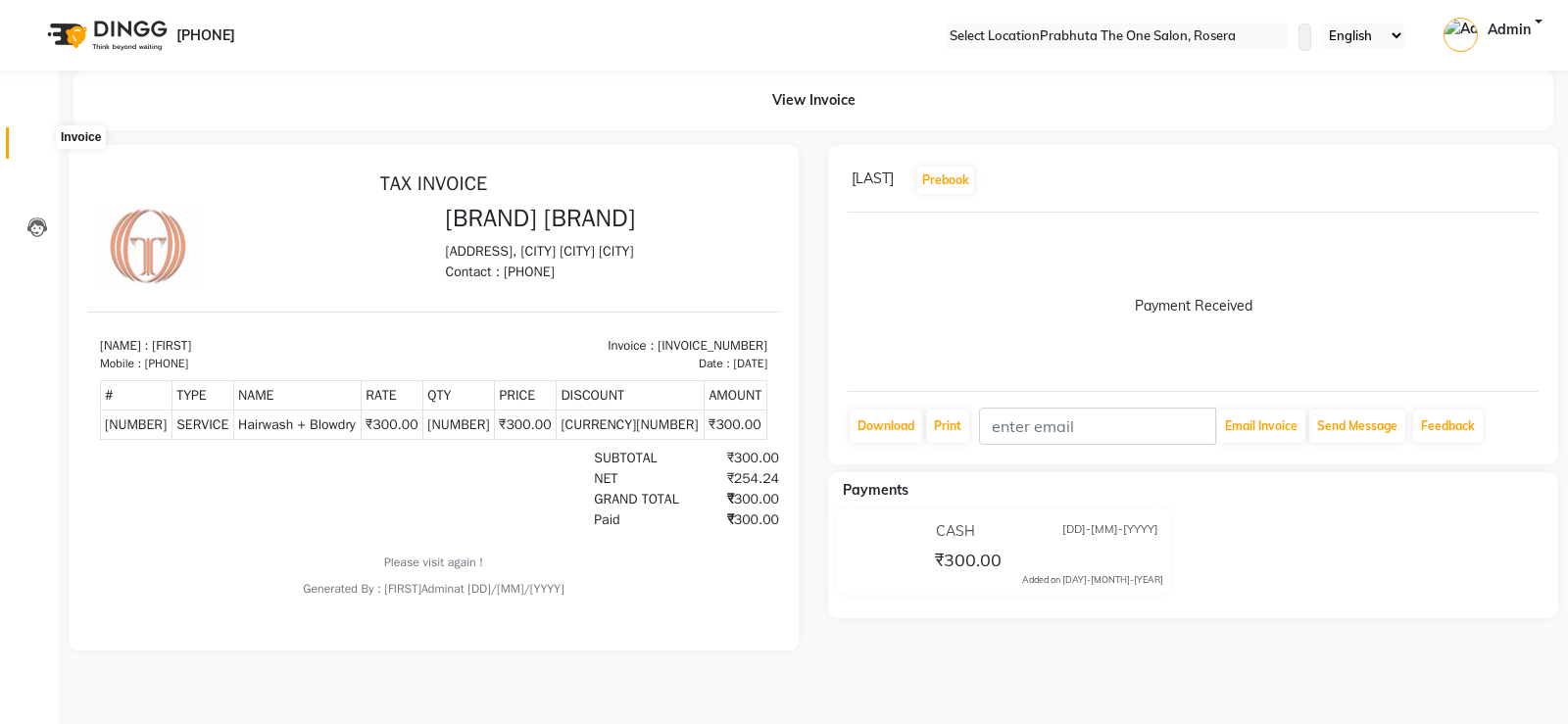 click at bounding box center [37, 148] 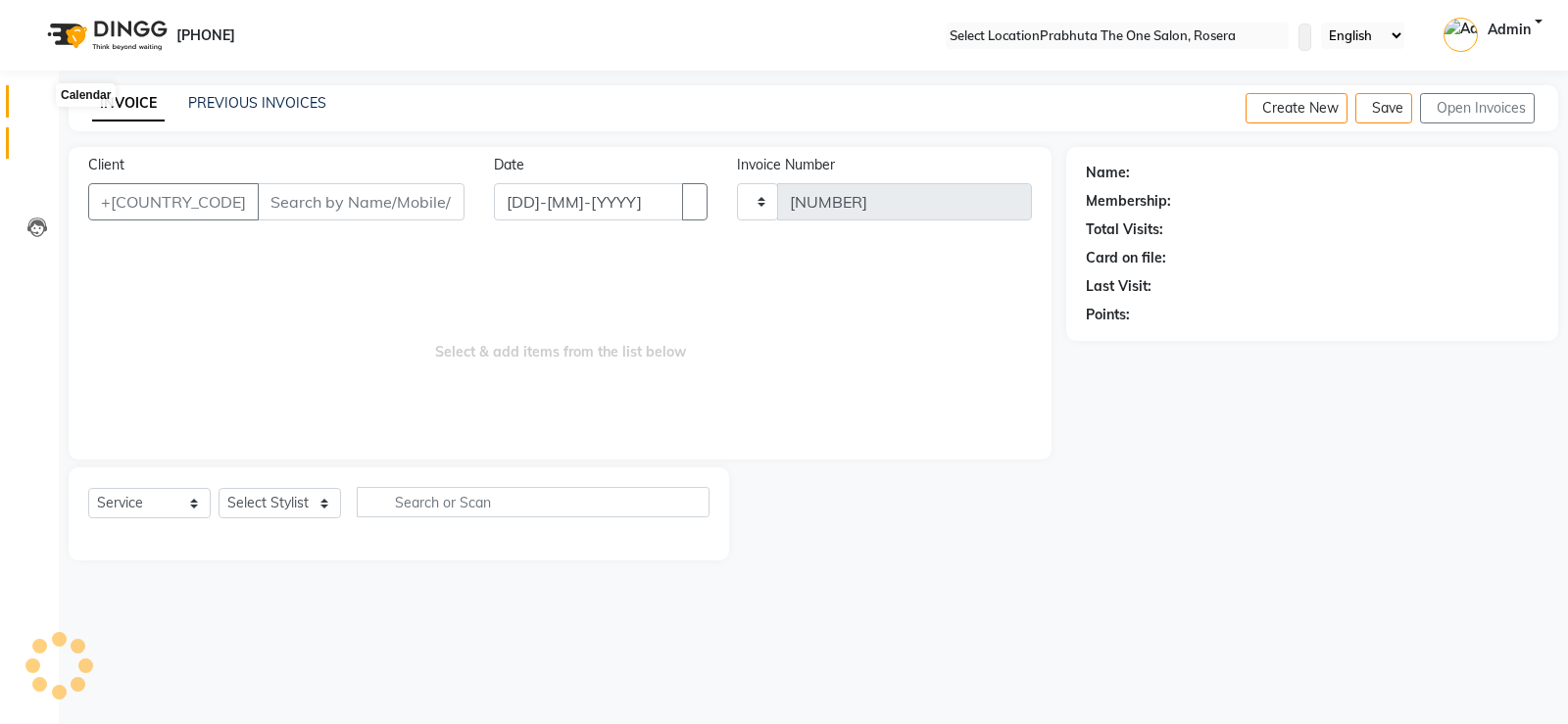 click at bounding box center (37, 106) 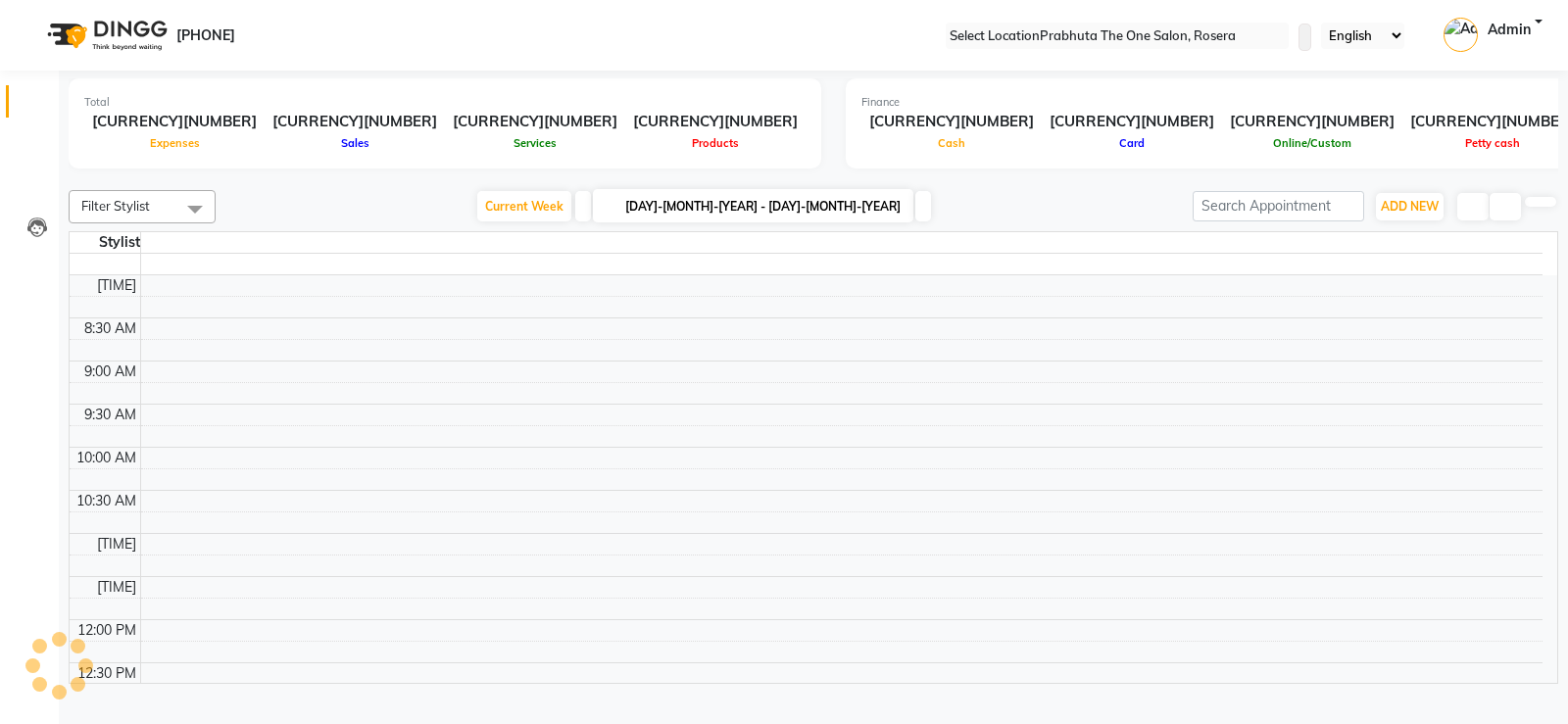 click on "Calendar" at bounding box center (29, 101) 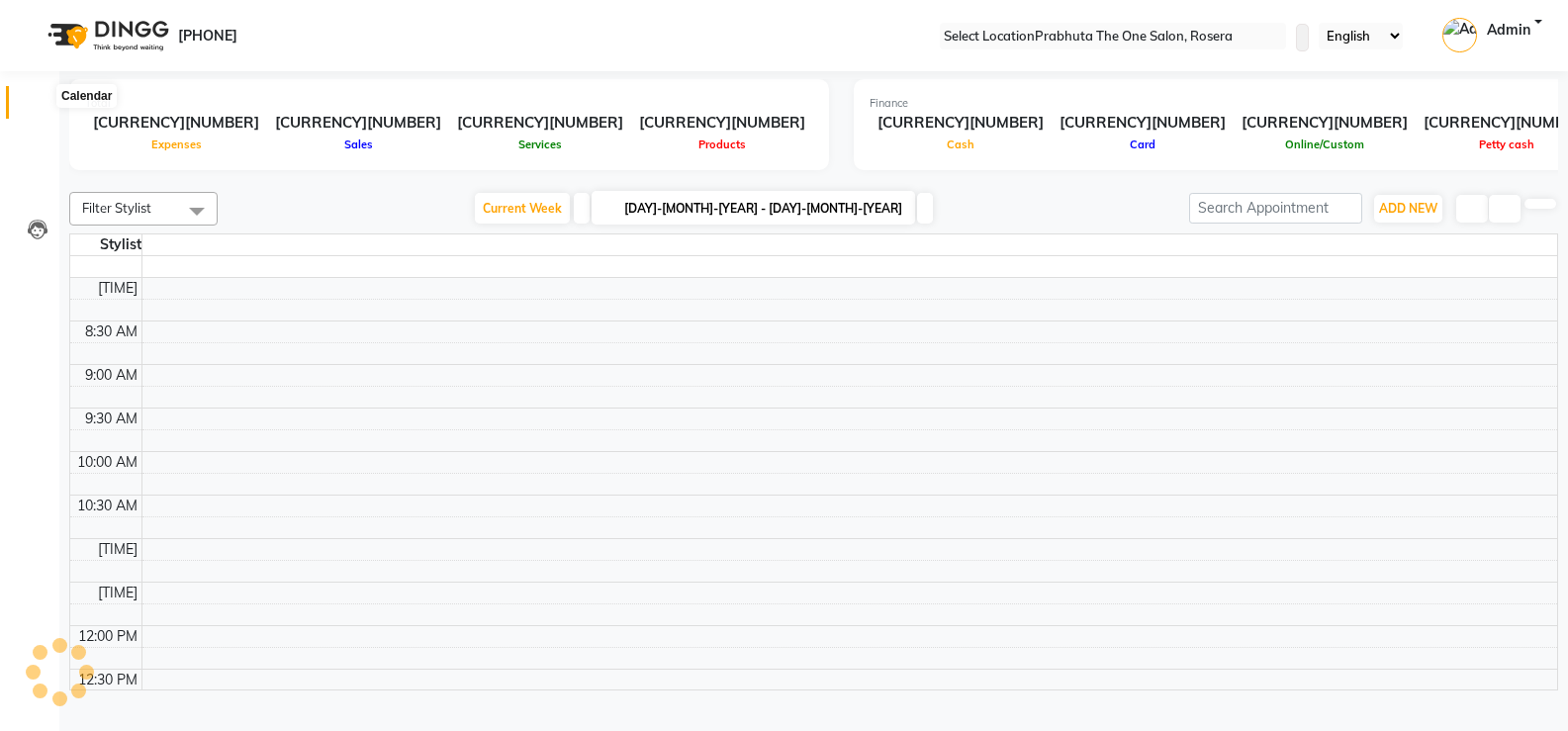 scroll, scrollTop: 0, scrollLeft: 0, axis: both 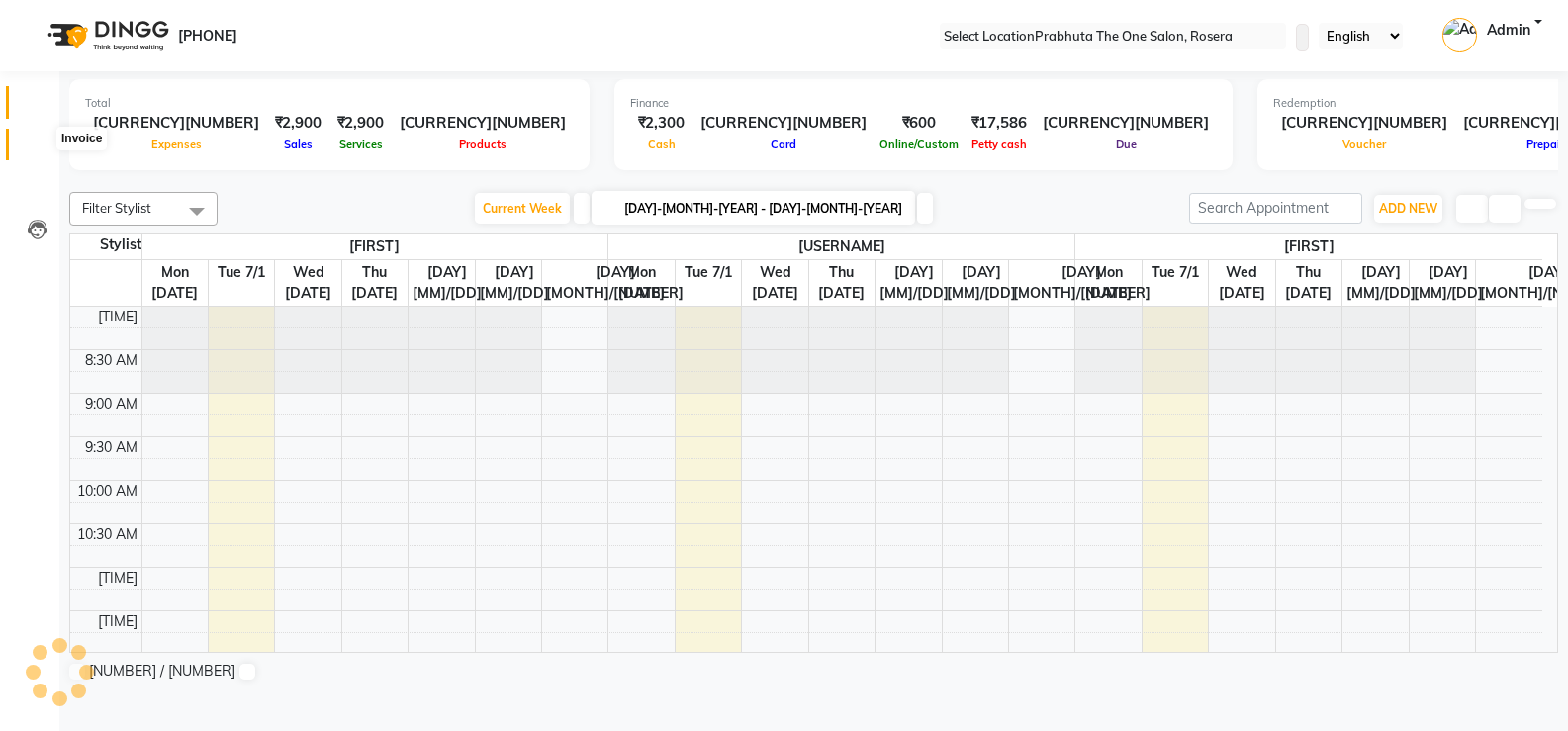 click on "Invoice" at bounding box center (30, 144) 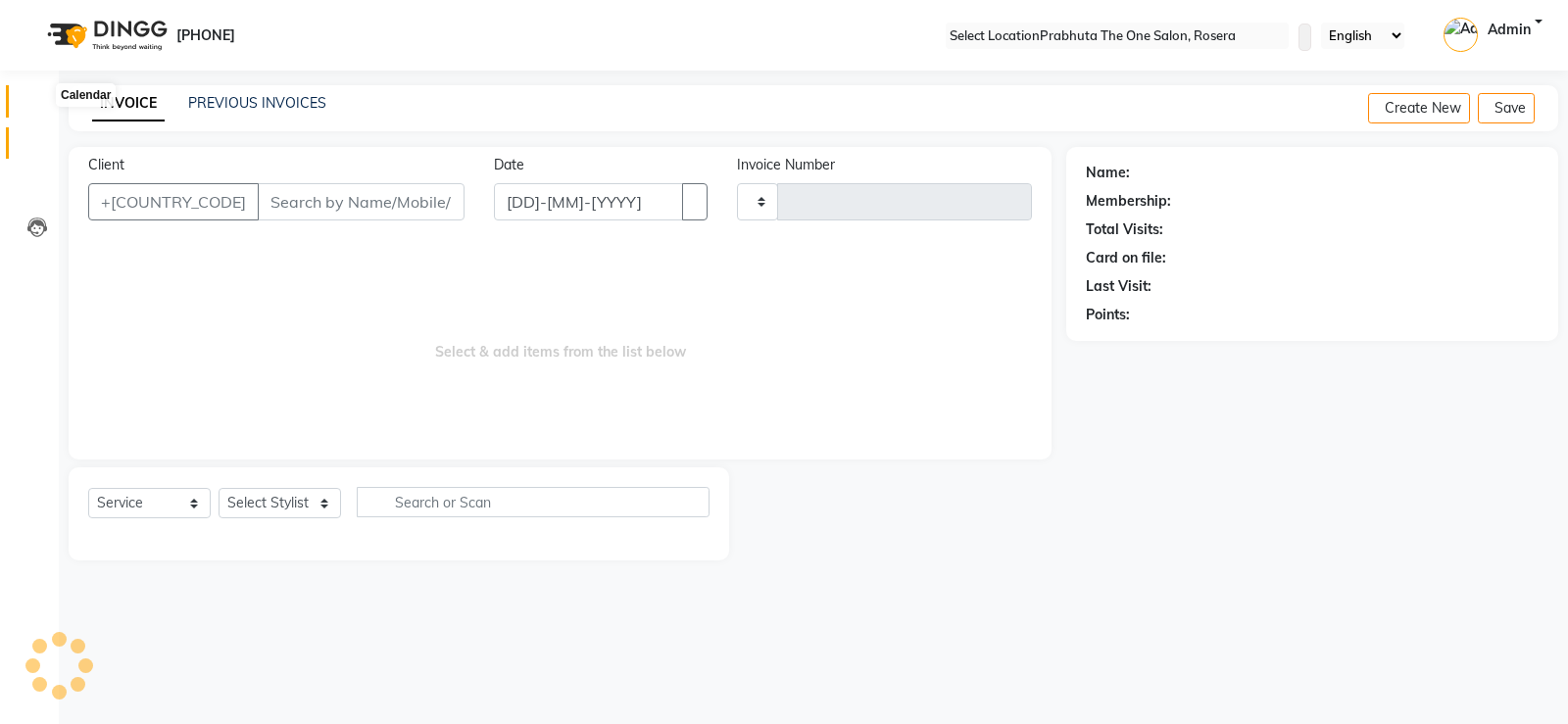 click at bounding box center [36, 106] 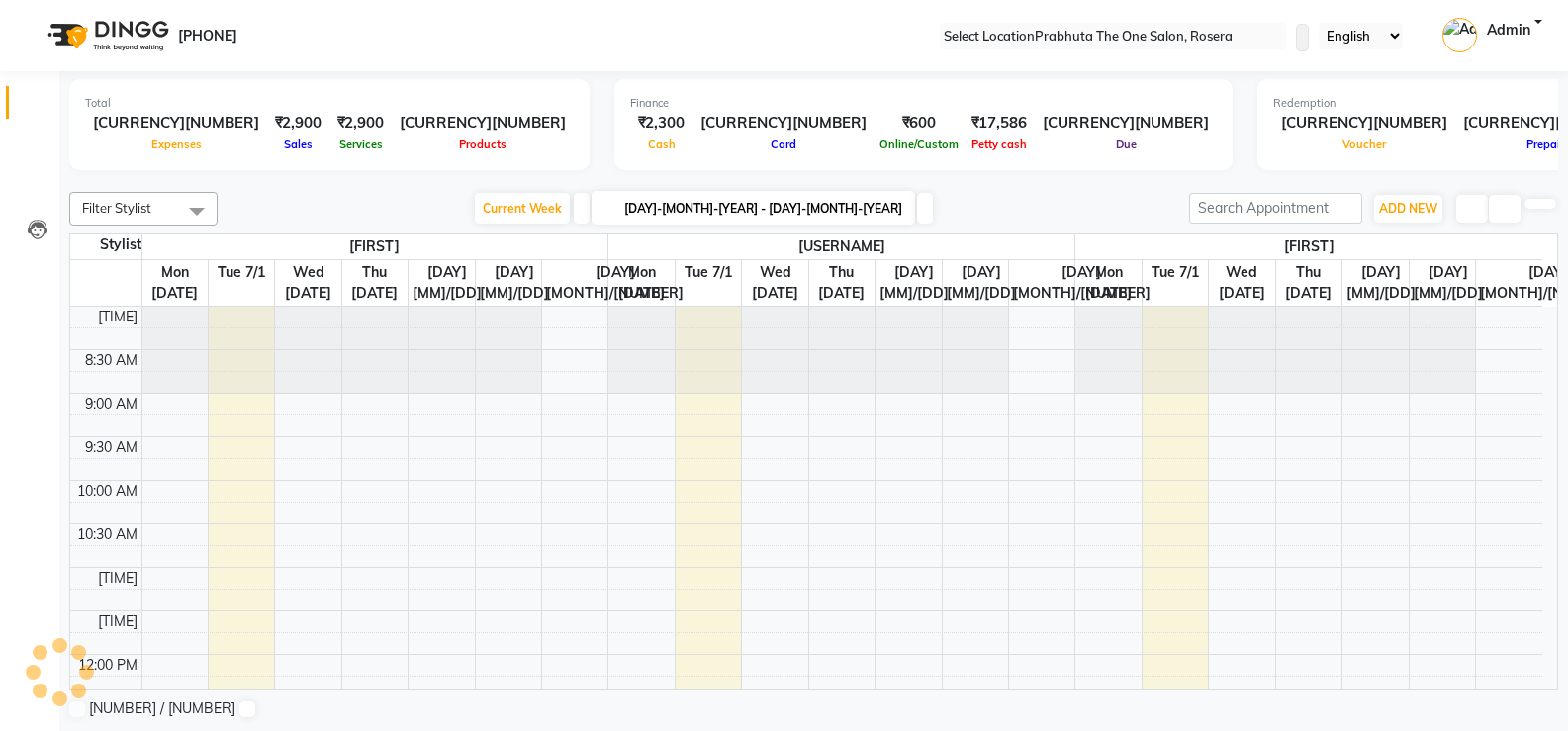 scroll, scrollTop: 0, scrollLeft: 0, axis: both 